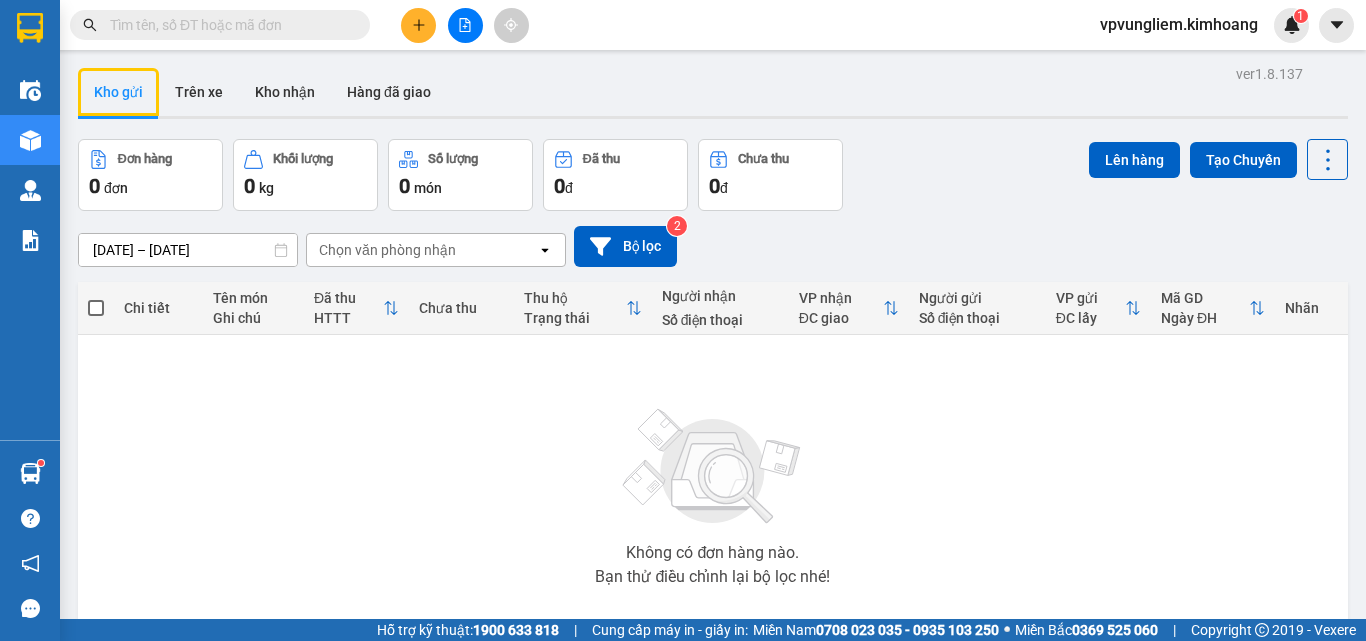 scroll, scrollTop: 0, scrollLeft: 0, axis: both 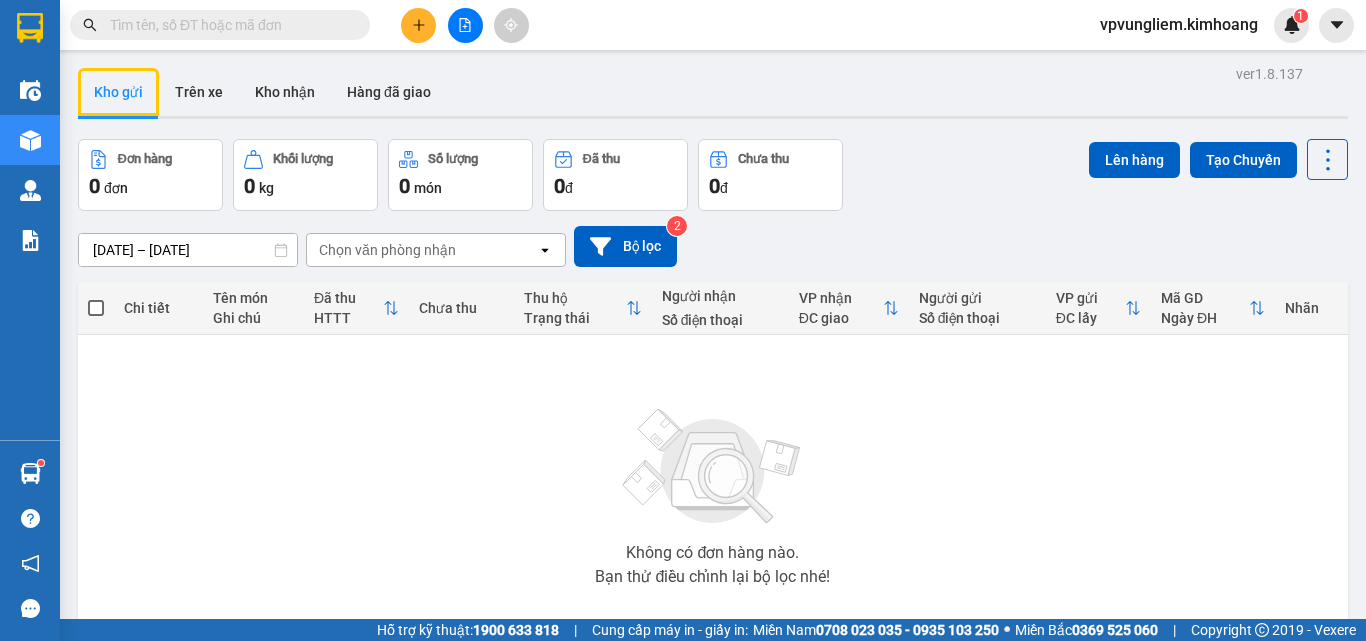 type 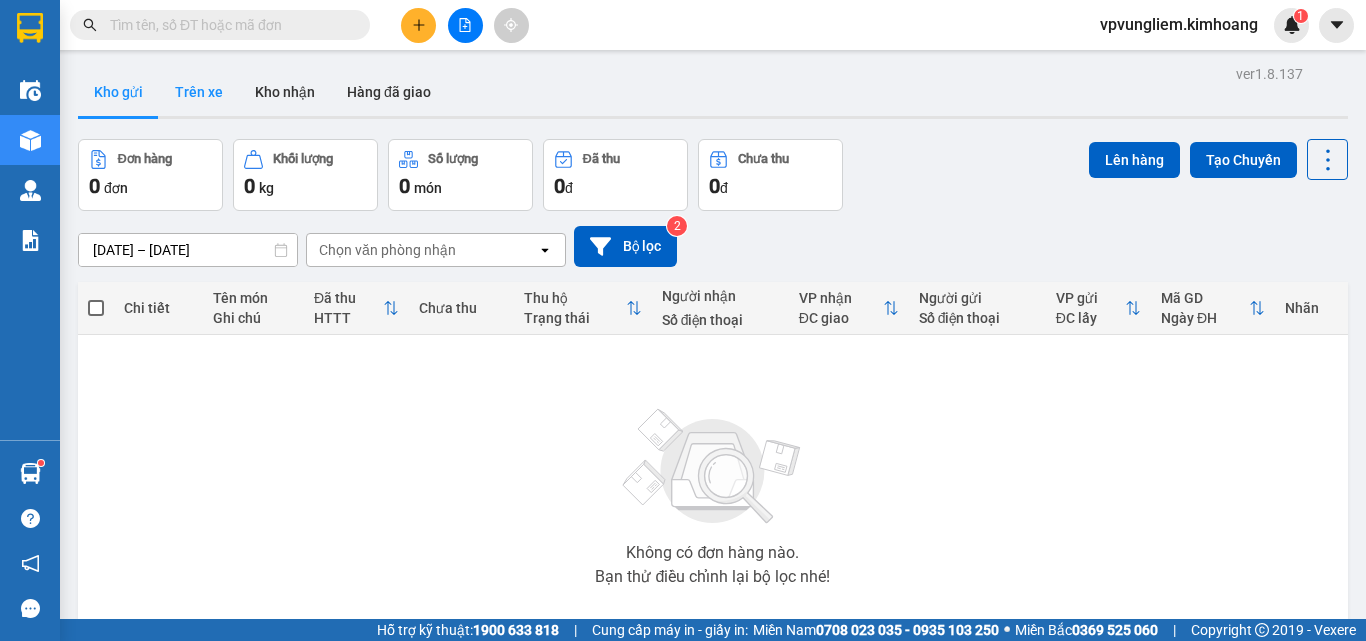 click on "Trên xe" at bounding box center (199, 92) 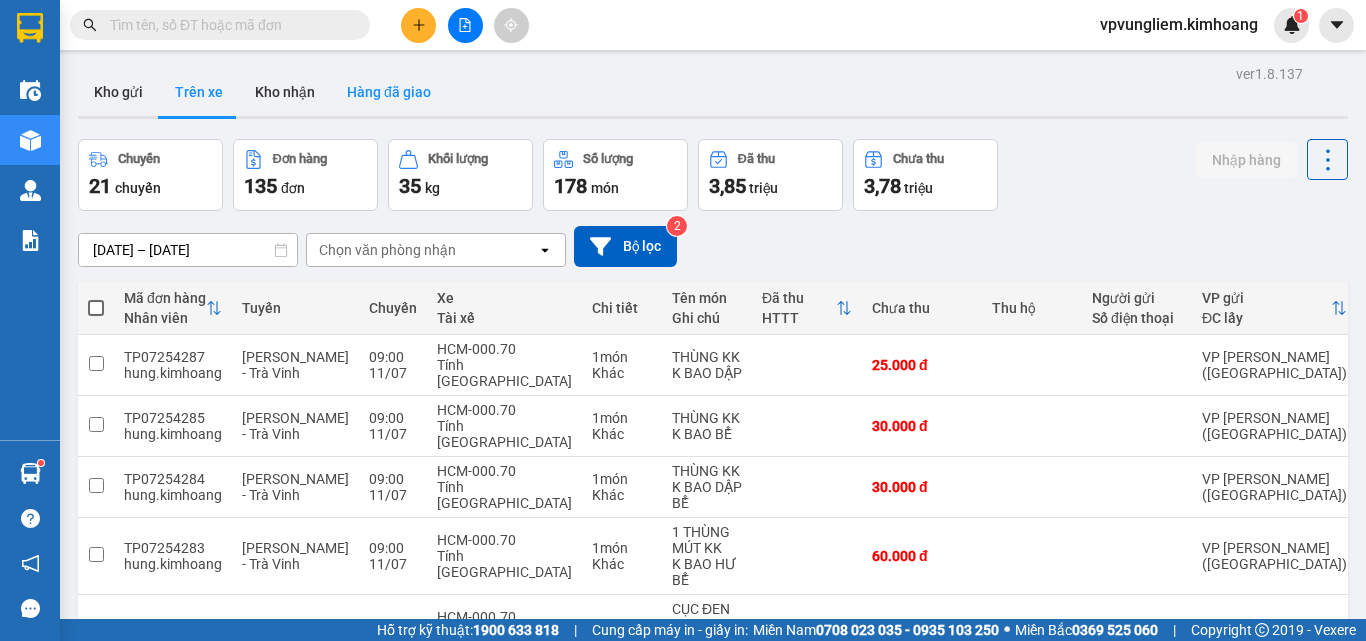 click on "Hàng đã giao" at bounding box center [389, 92] 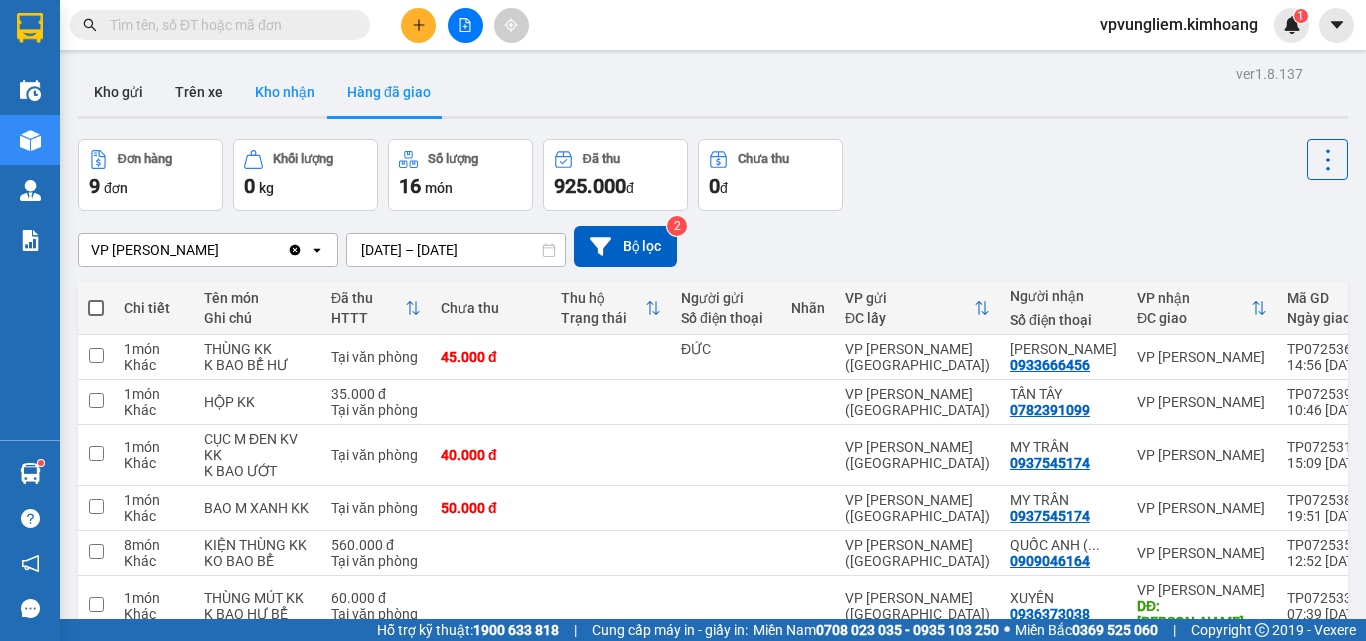 click on "Kho nhận" at bounding box center (285, 92) 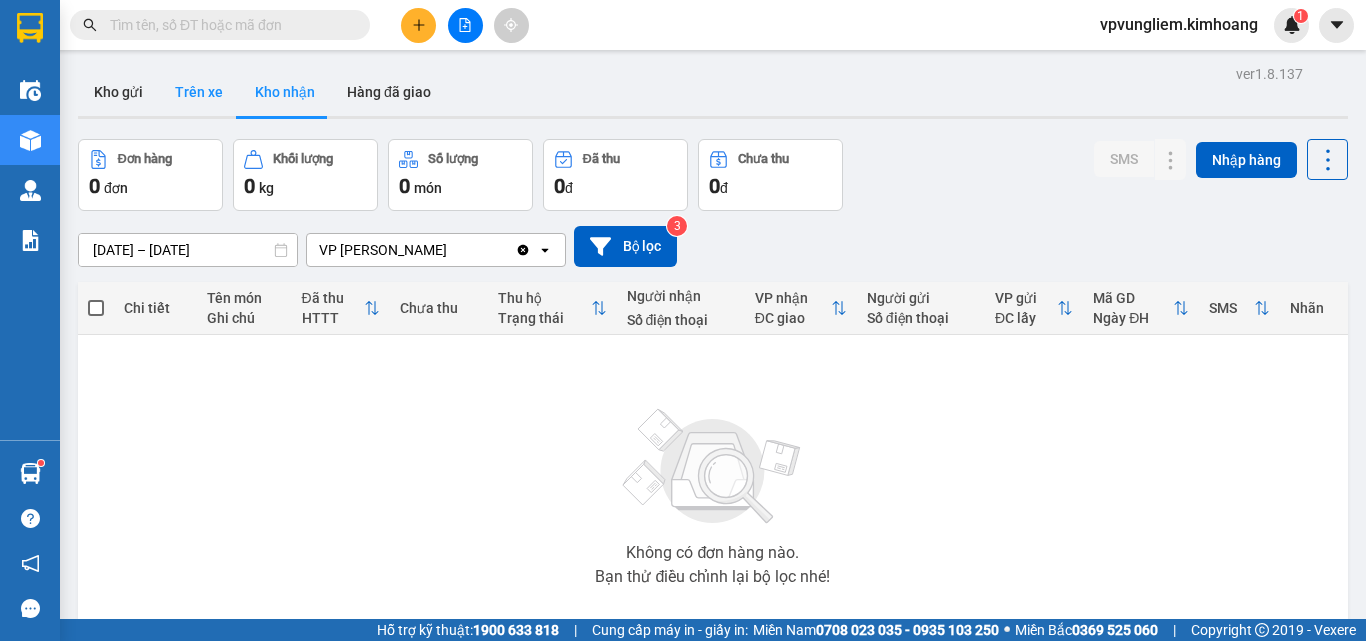 click on "Trên xe" at bounding box center (199, 92) 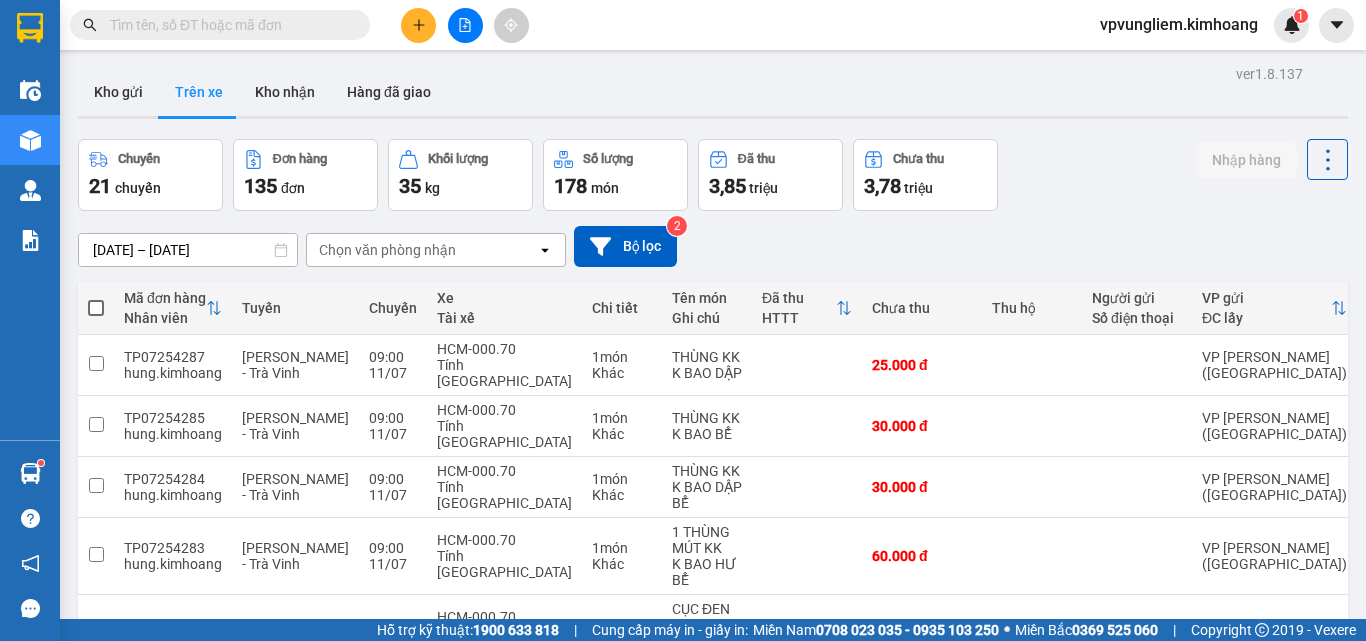 click at bounding box center (228, 25) 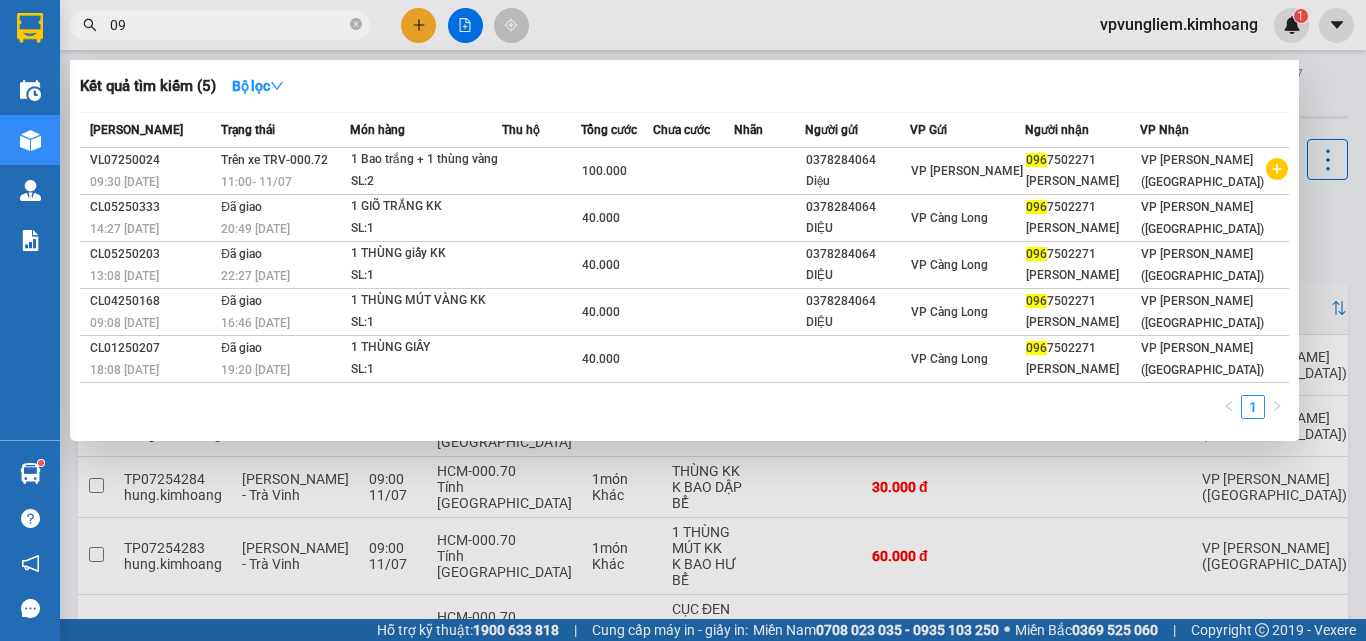 type on "0" 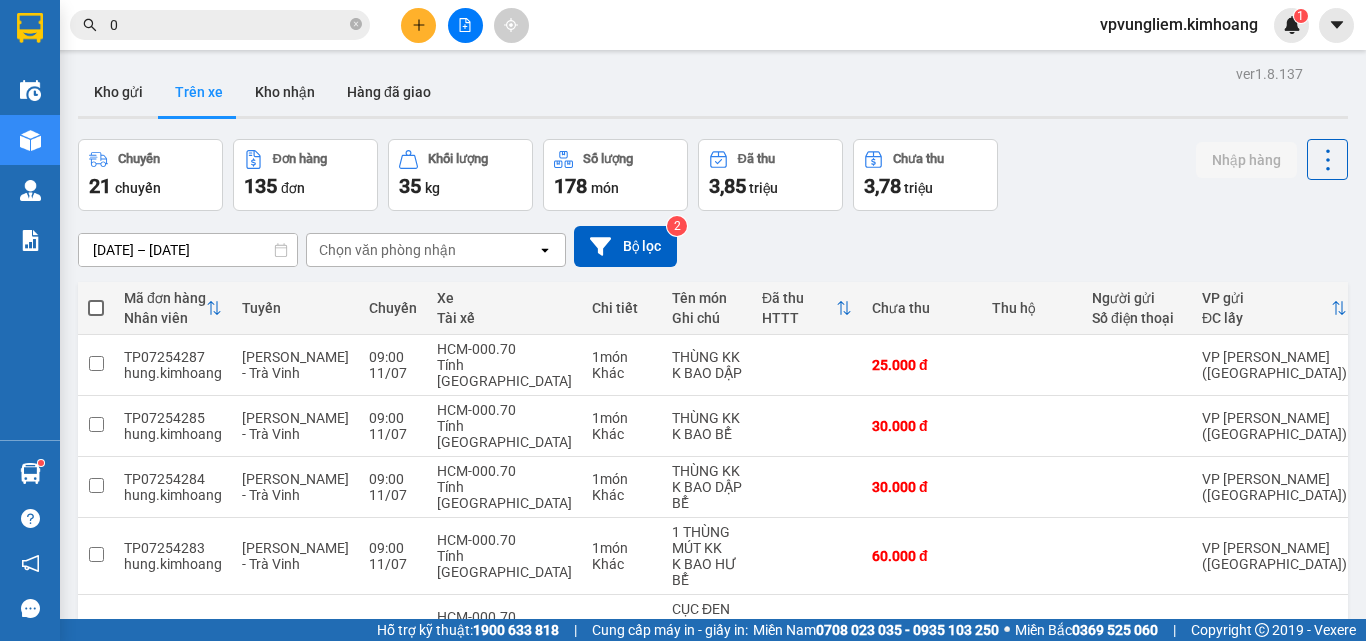type 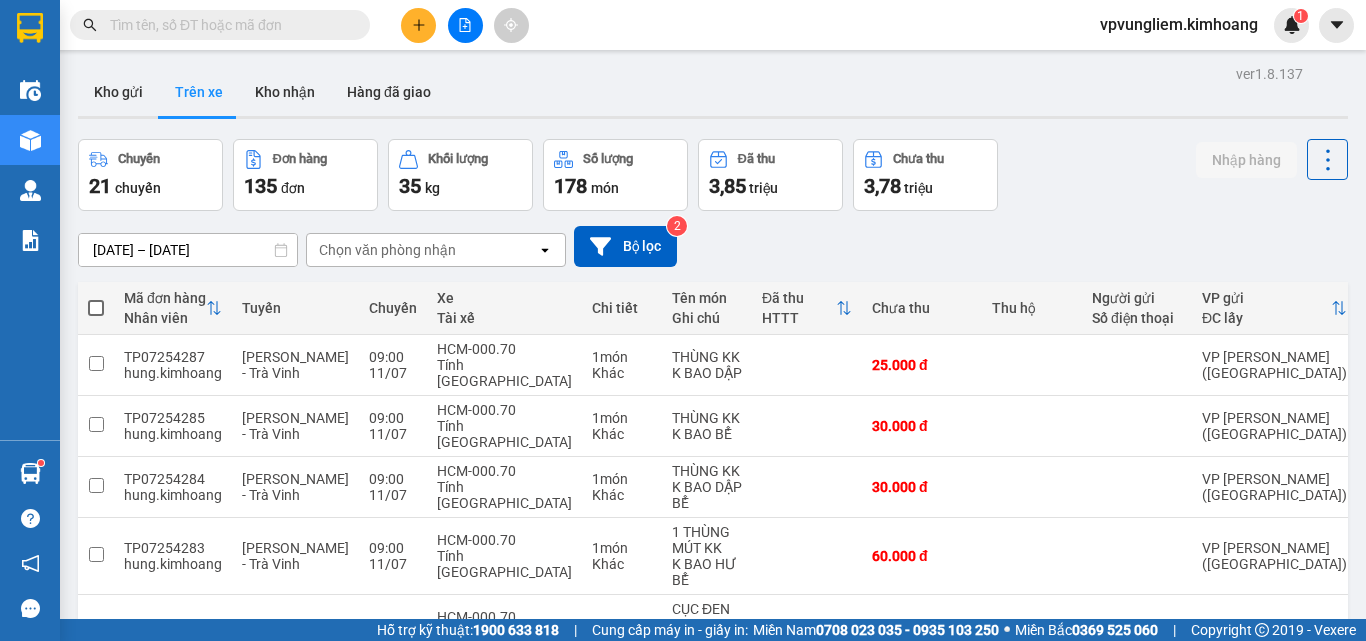 click at bounding box center [418, 25] 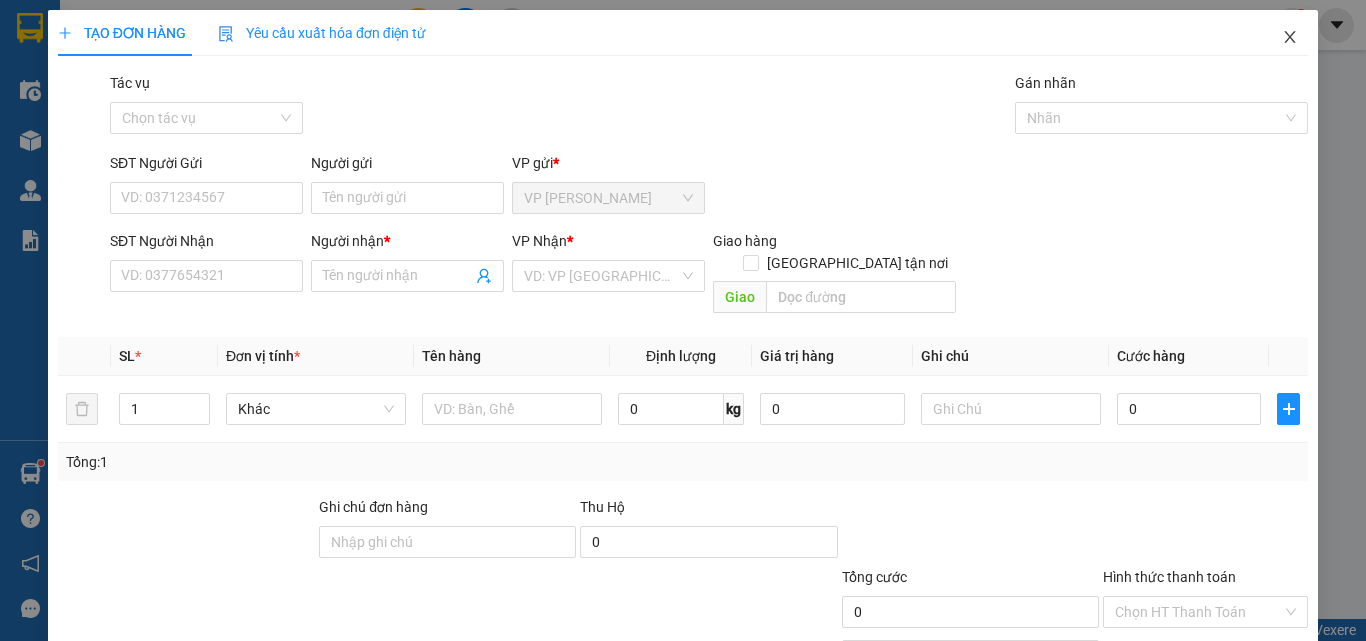 click 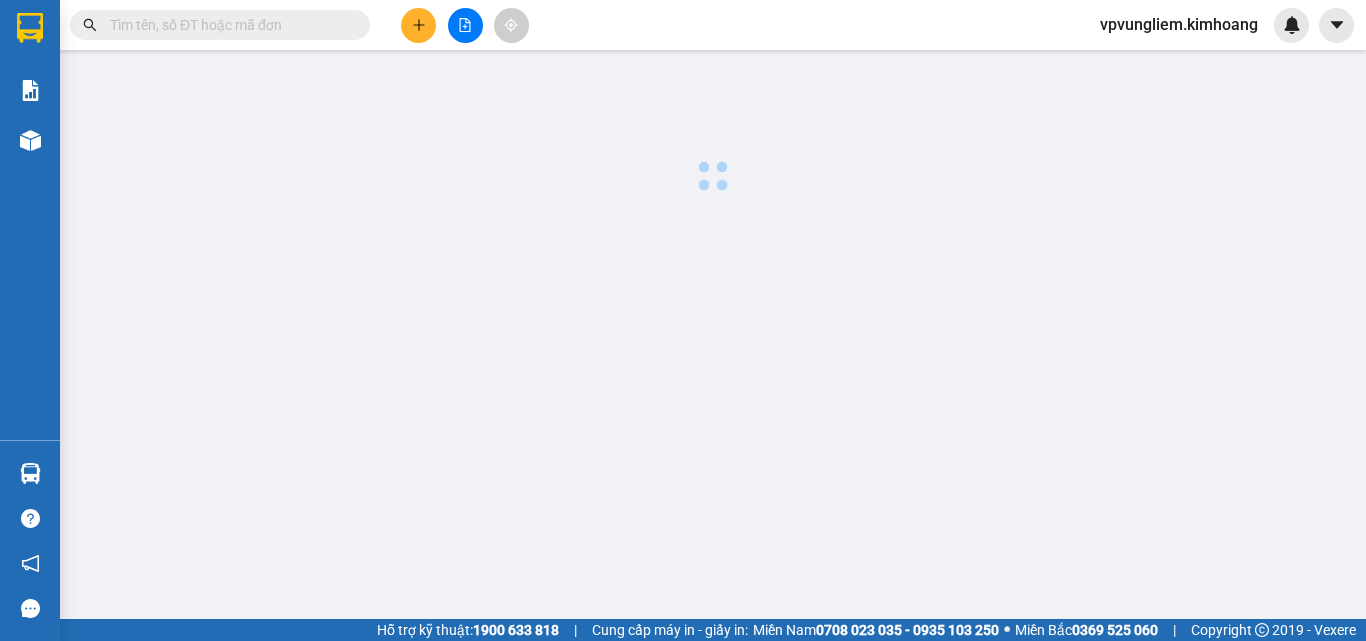 scroll, scrollTop: 0, scrollLeft: 0, axis: both 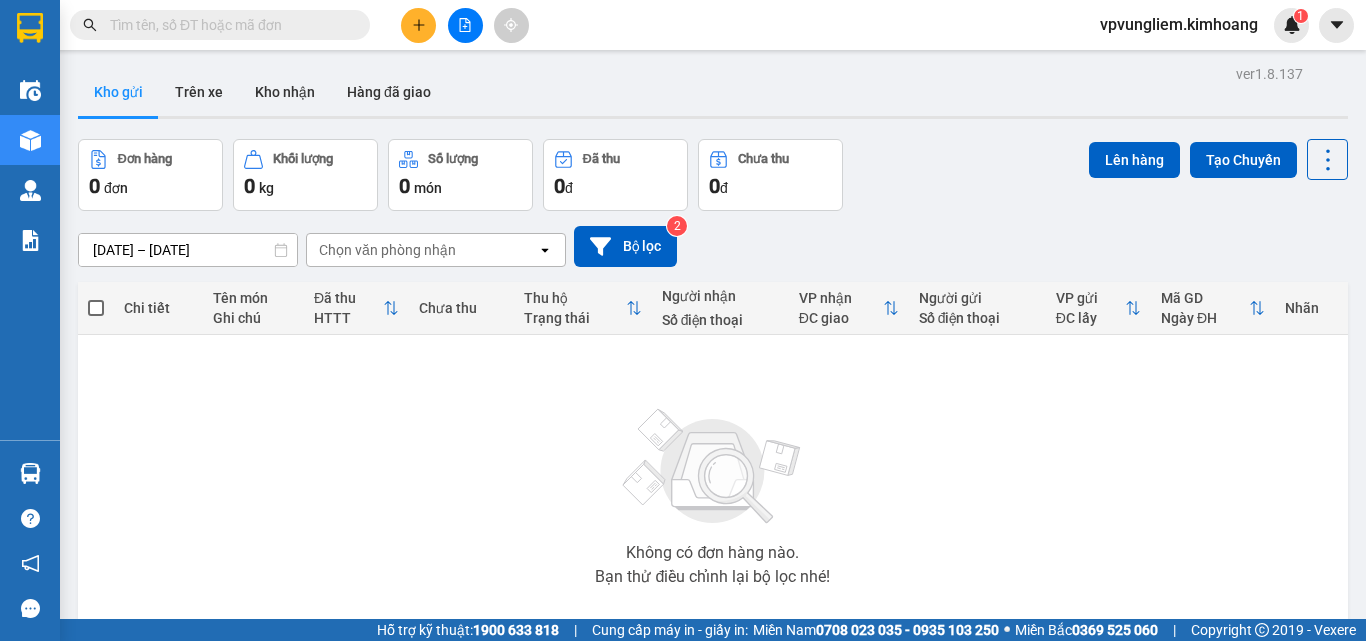 drag, startPoint x: 456, startPoint y: 41, endPoint x: 0, endPoint y: 294, distance: 521.48346 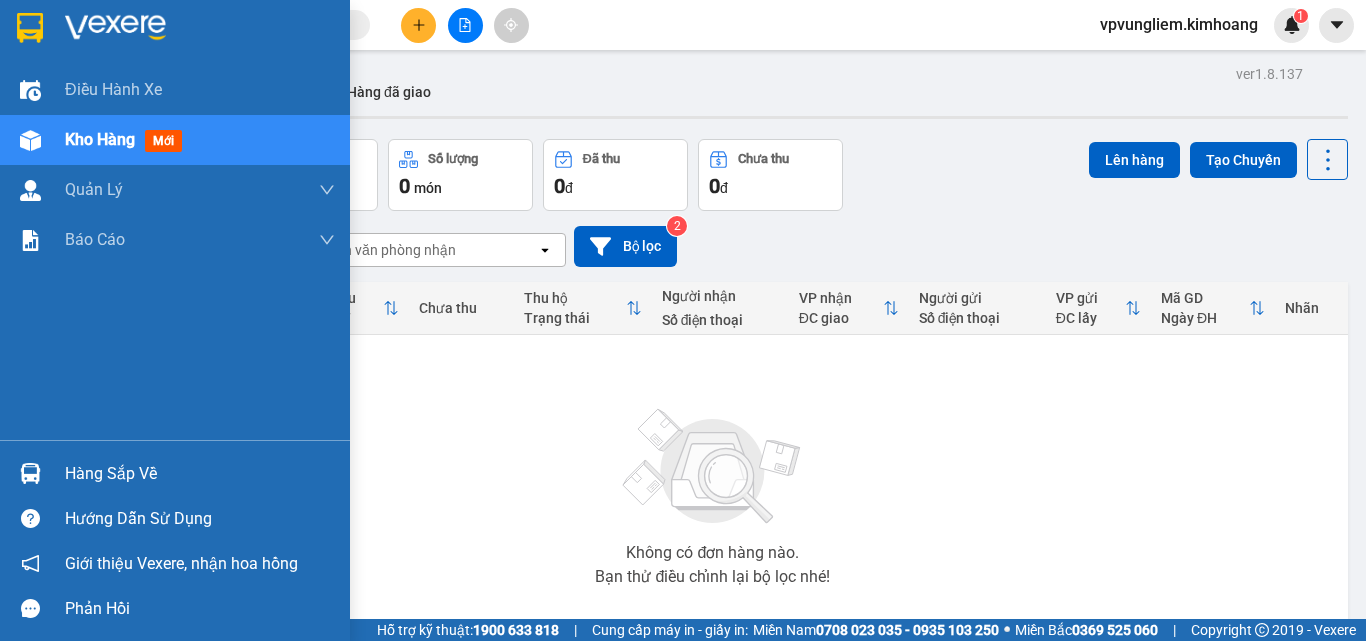 click on "Hàng sắp về" at bounding box center (200, 474) 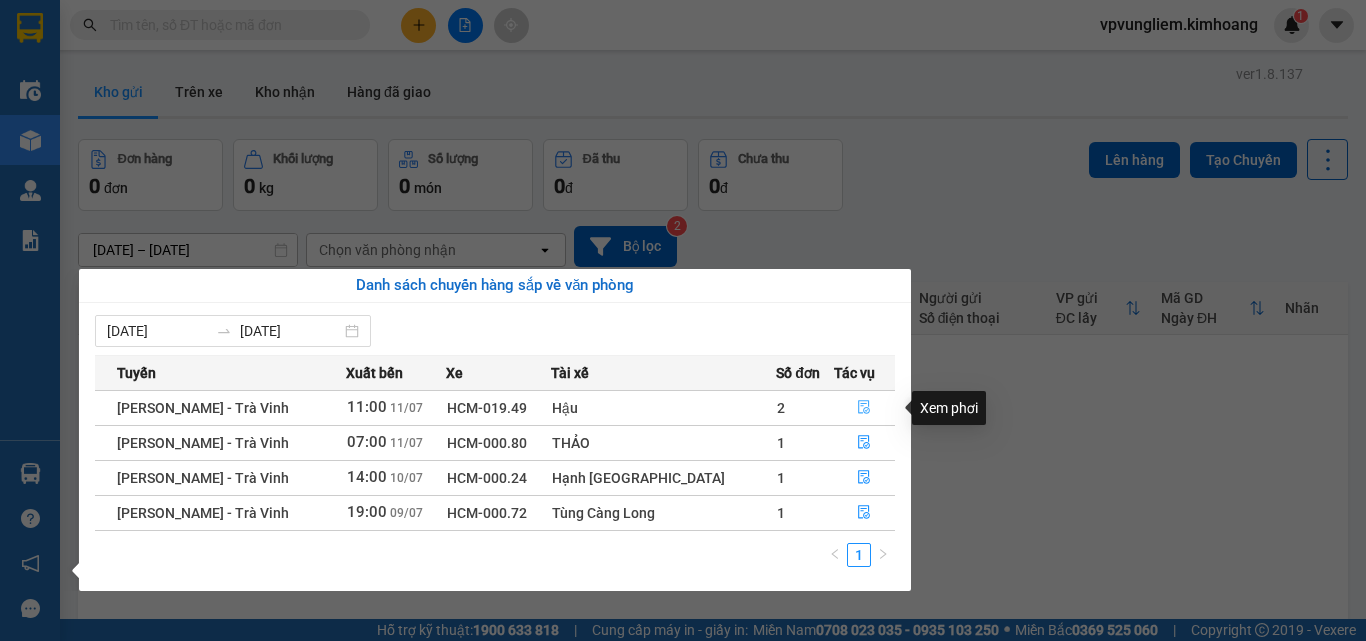 click 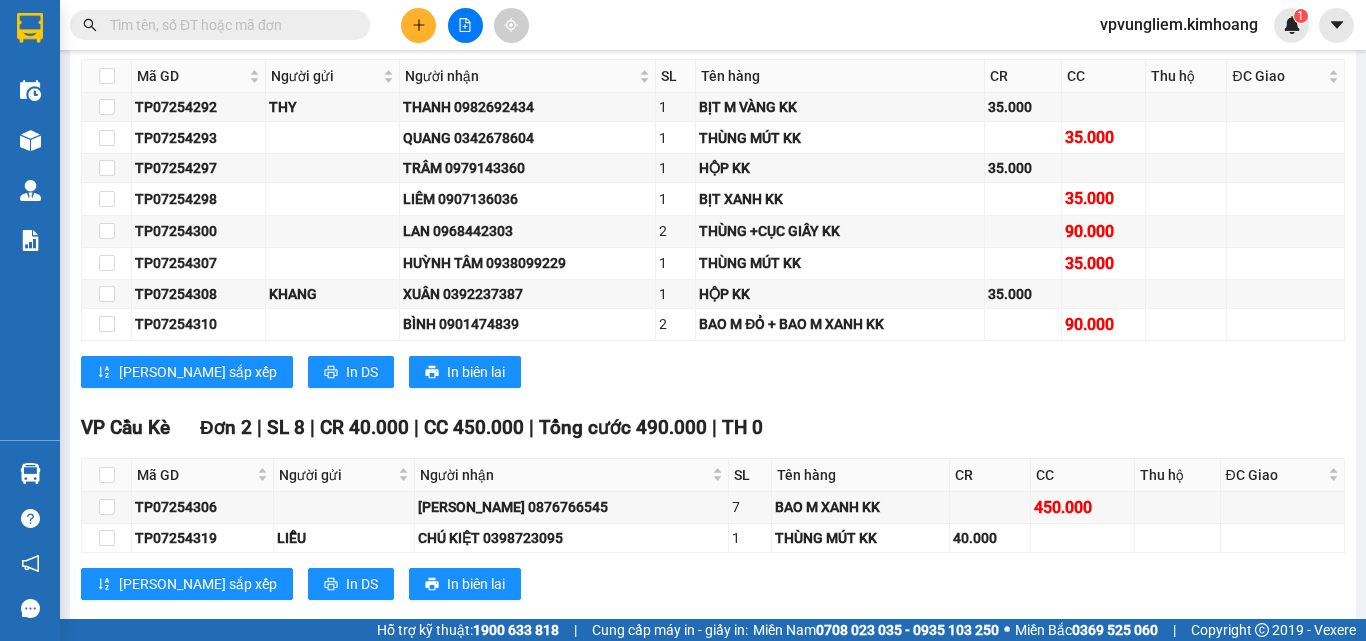 scroll, scrollTop: 2366, scrollLeft: 0, axis: vertical 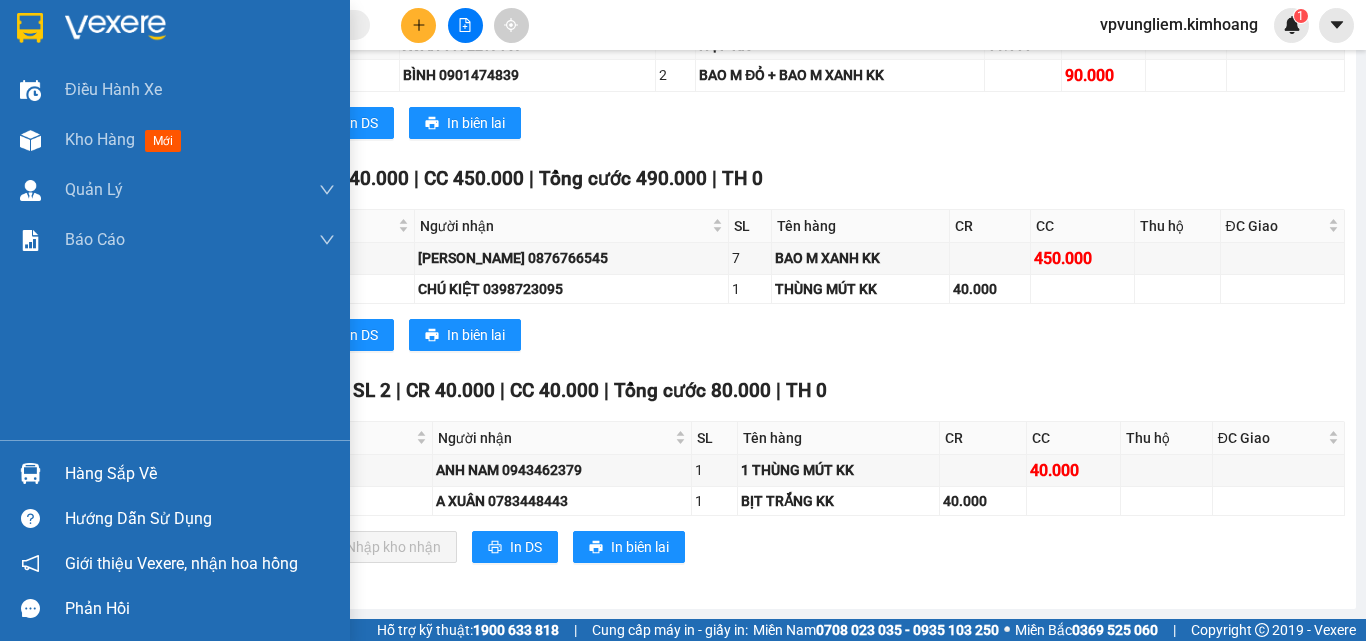click on "Hàng sắp về" at bounding box center [200, 474] 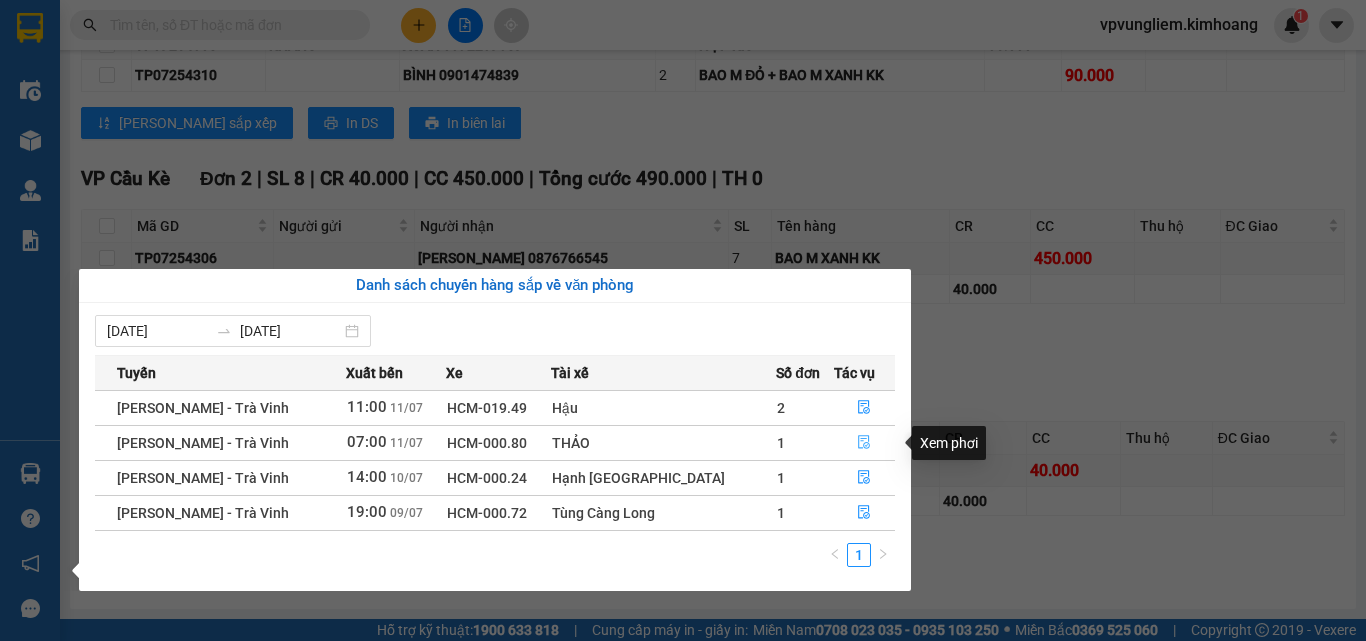 click 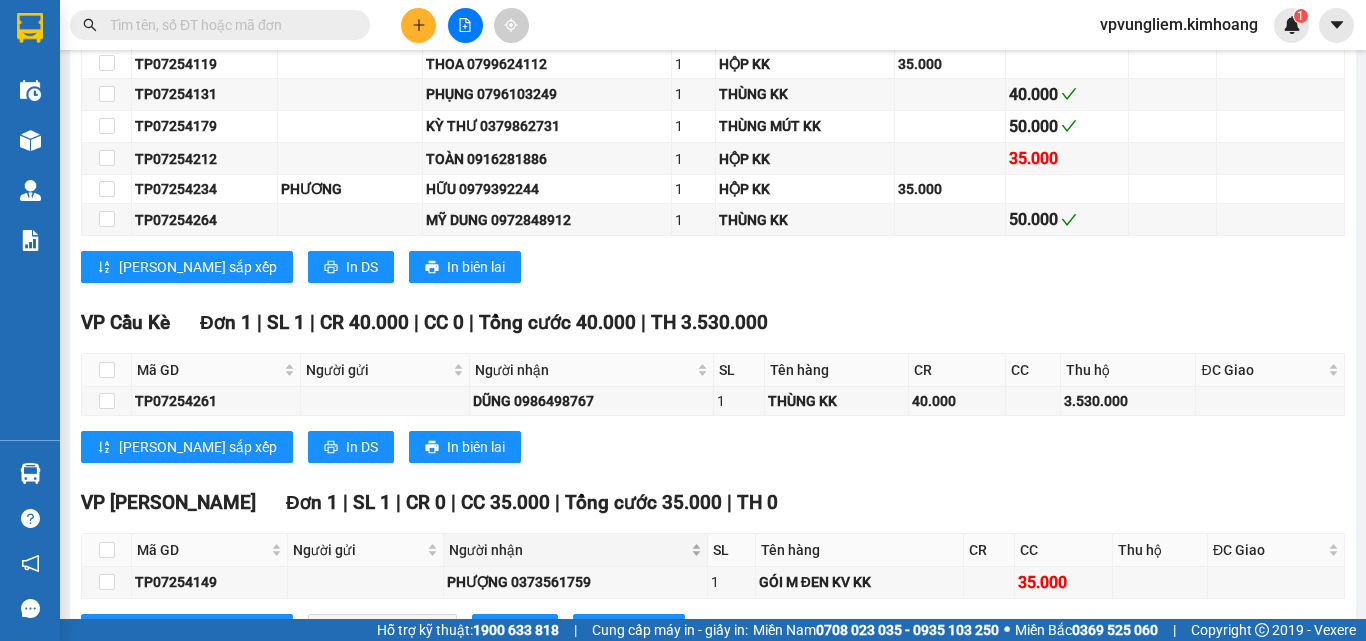 scroll, scrollTop: 1006, scrollLeft: 0, axis: vertical 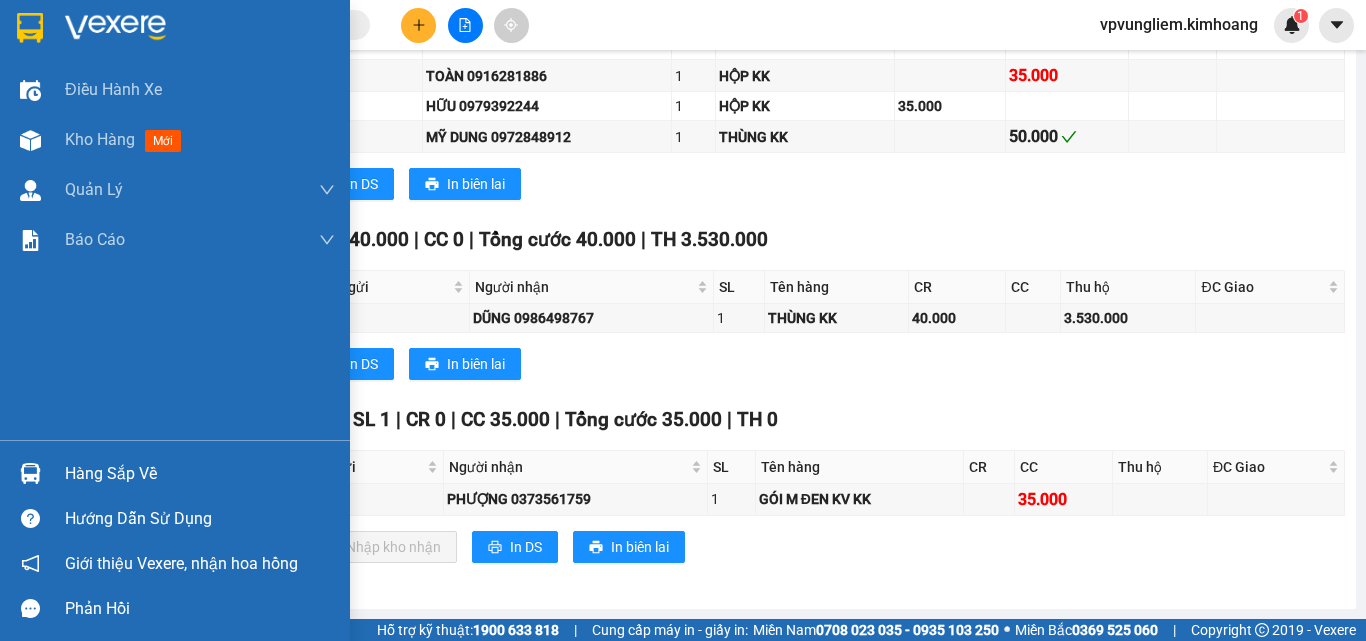 click on "Hàng sắp về" at bounding box center (200, 474) 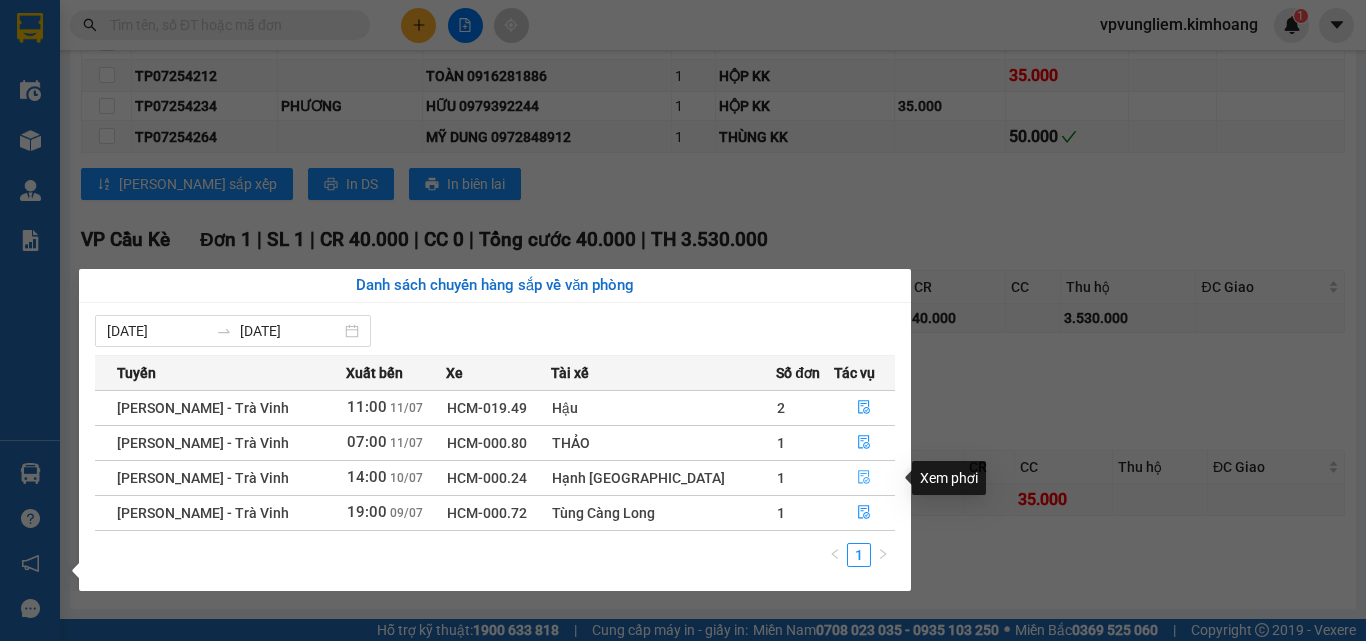 click 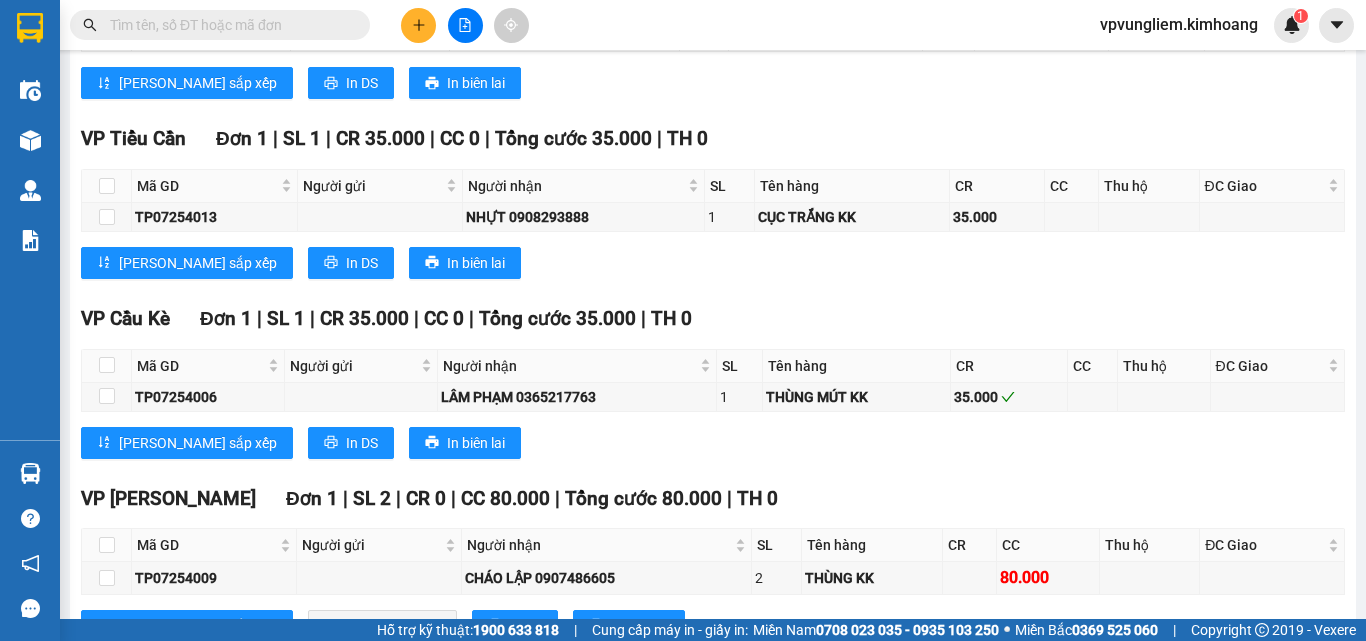 scroll, scrollTop: 1900, scrollLeft: 0, axis: vertical 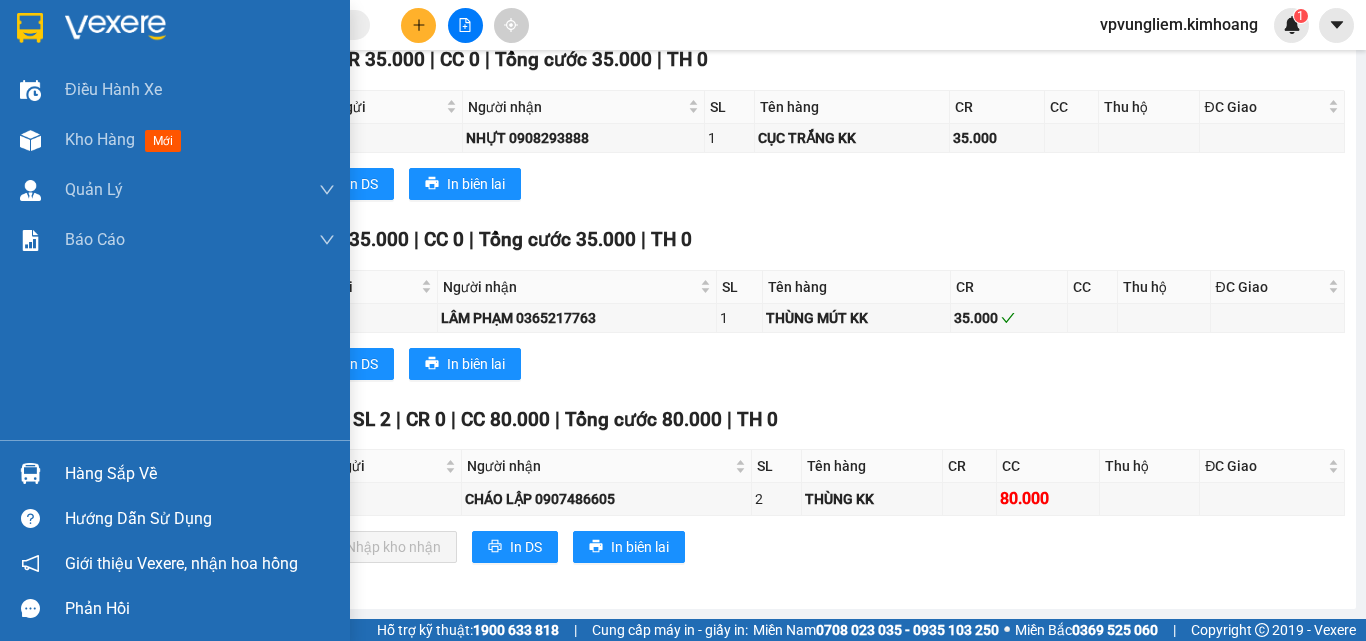 click on "Hàng sắp về" at bounding box center (200, 474) 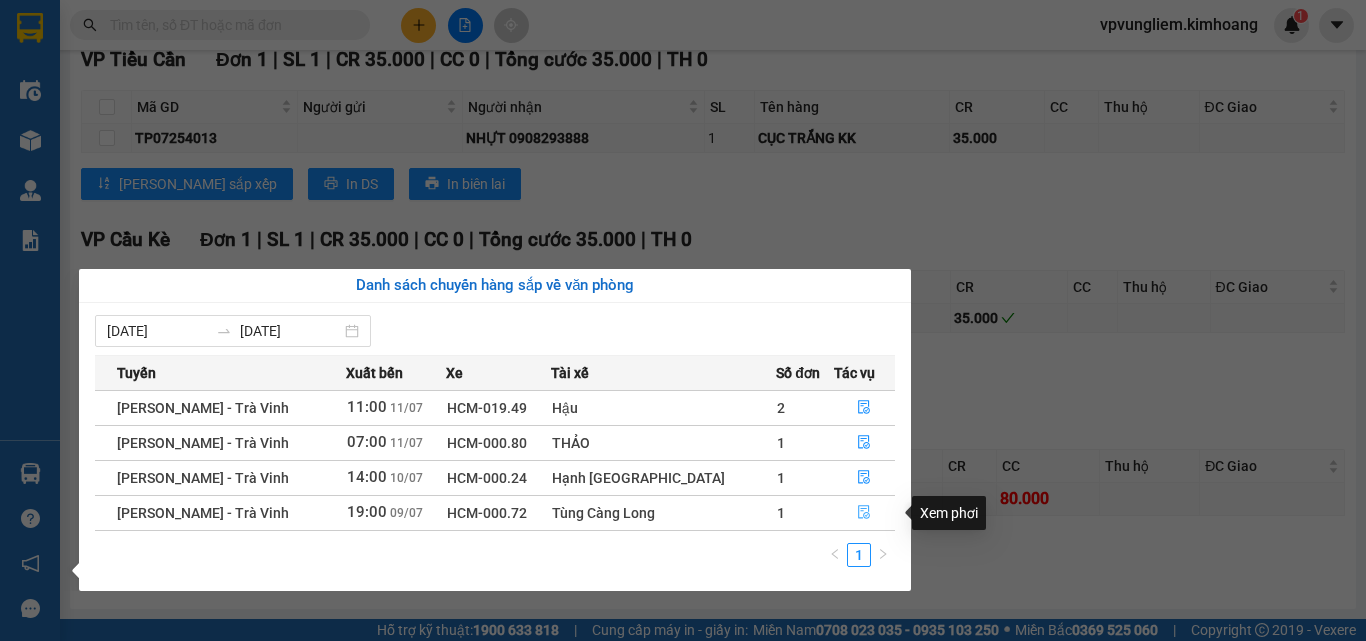 click at bounding box center [865, 513] 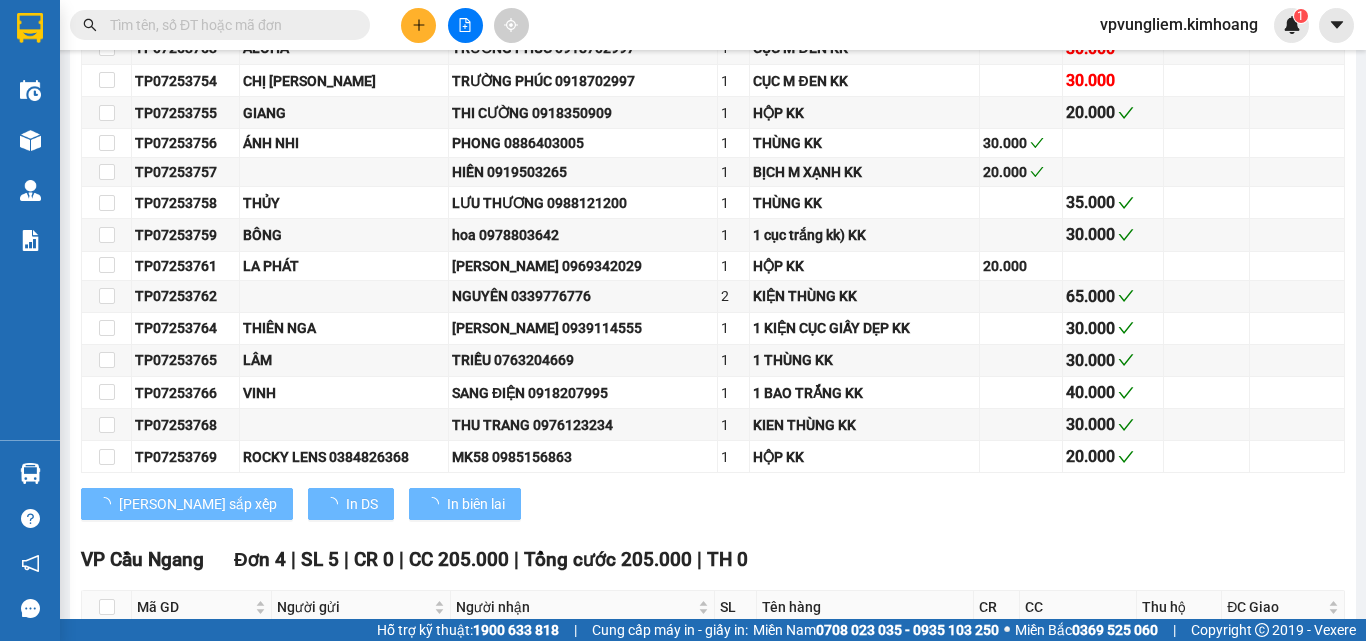 type on "09/07/2025" 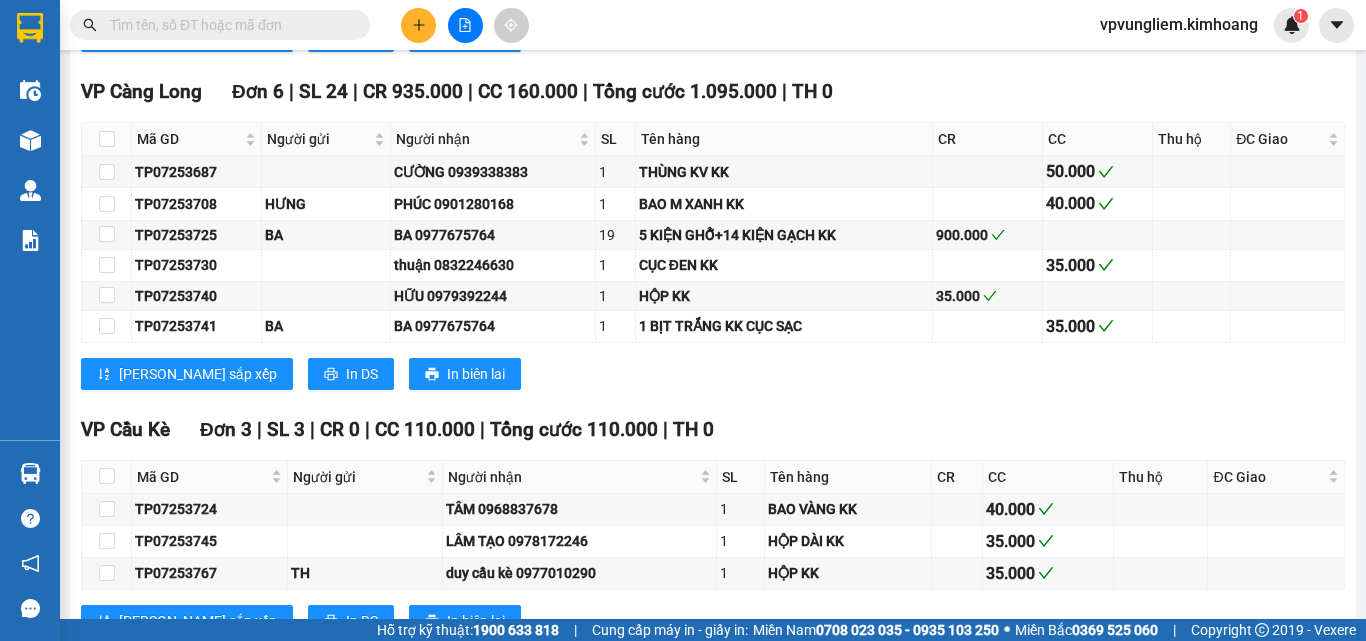 scroll, scrollTop: 3469, scrollLeft: 0, axis: vertical 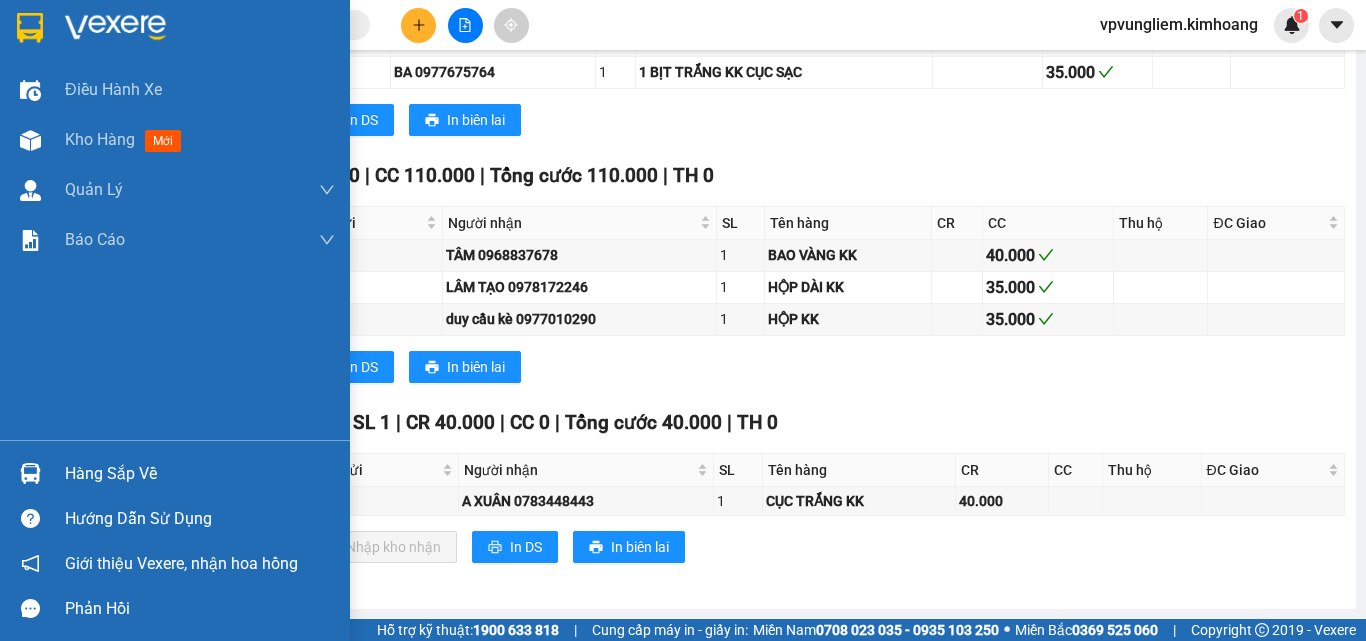 click on "Hàng sắp về" at bounding box center (200, 474) 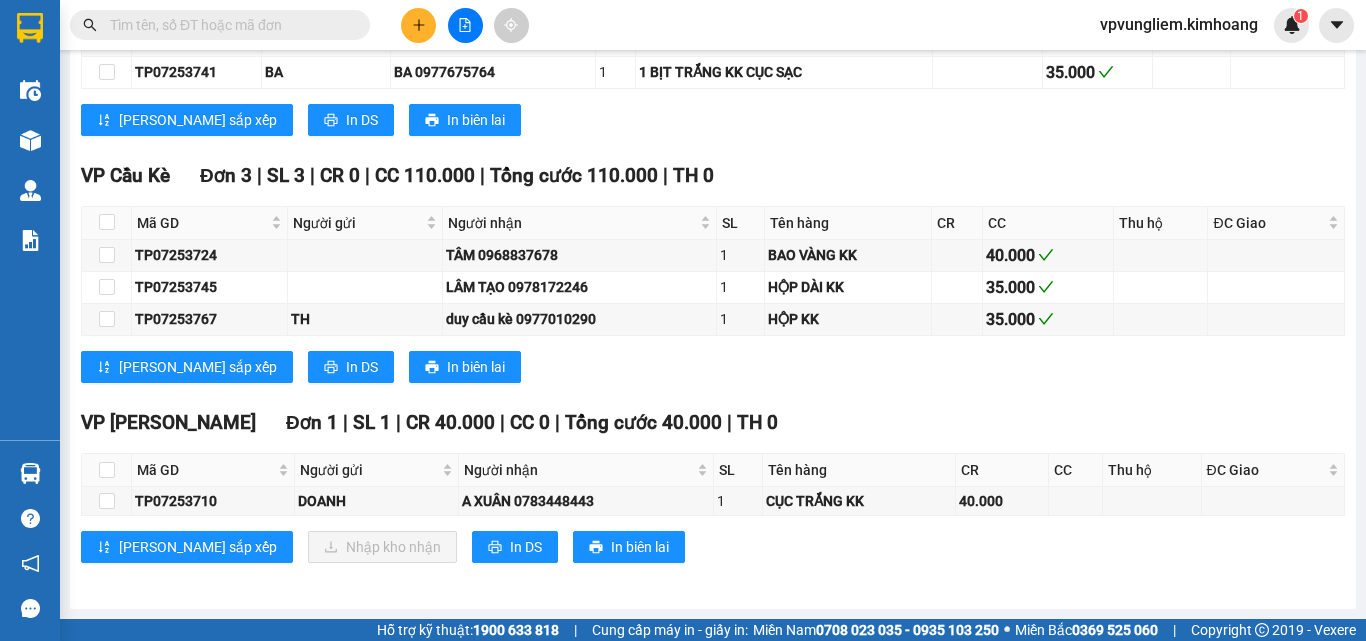 click on "Kết quả tìm kiếm ( 0 )  Bộ lọc  No Data vpvungliem.kimhoang 1     Điều hành xe     Kho hàng mới     Quản Lý Quản lý chuyến Quản lý khách hàng mới     Báo cáo BC giao hàng (nhân viên) BC giao hàng (trưởng trạm) Báo cáo dòng tiền (nhân viên) Báo cáo dòng tiền (trạm) Doanh số tạo đơn theo VP gửi (nhân viên) Doanh số tạo đơn theo VP gửi (trạm) Hàng sắp về Hướng dẫn sử dụng Giới thiệu Vexere, nhận hoa hồng Phản hồi Phần mềm hỗ trợ bạn tốt chứ? Hồ Chí Minh - Trà Vinh 09/07/2025 19:00     - HCM-000.72  Làm mới In phơi In đơn chọn Thống kê Lọc  CR Lọc  CC Xuất Excel Đã giao Kho nhận Trên xe Kim Hoàng   (08) 36024 295,   273 - 273B Trần Phú PHƠI HÀNG 12:10 - 11/07/2025 Tuyến:  Hồ Chí Minh - Trà Vinh Chuyến:   (19:00 - 09/07/2025) Tài xế:  Tùng Càng Long   Số xe:  HCM-000.72 Loại xe:  Giường Nằm 41 chỗ Tuyến:  Hồ Chí Minh - Trà Vinh Chuyến:" at bounding box center (683, 320) 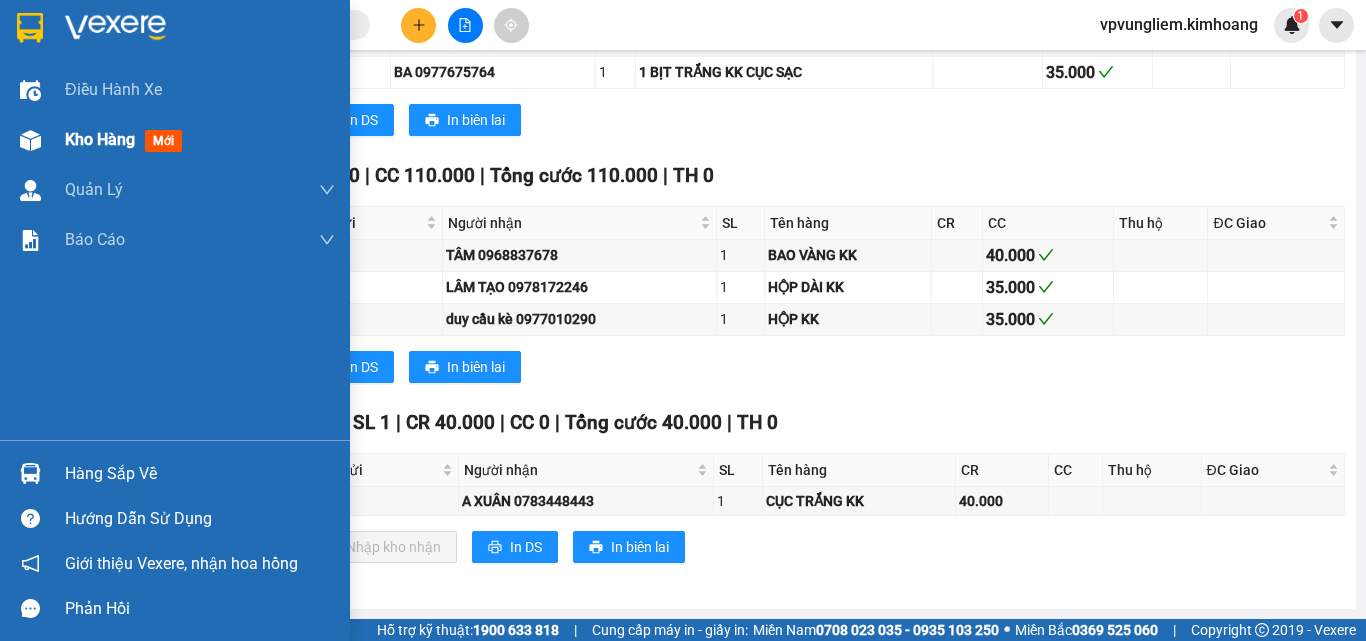 click on "Kho hàng mới" at bounding box center [200, 140] 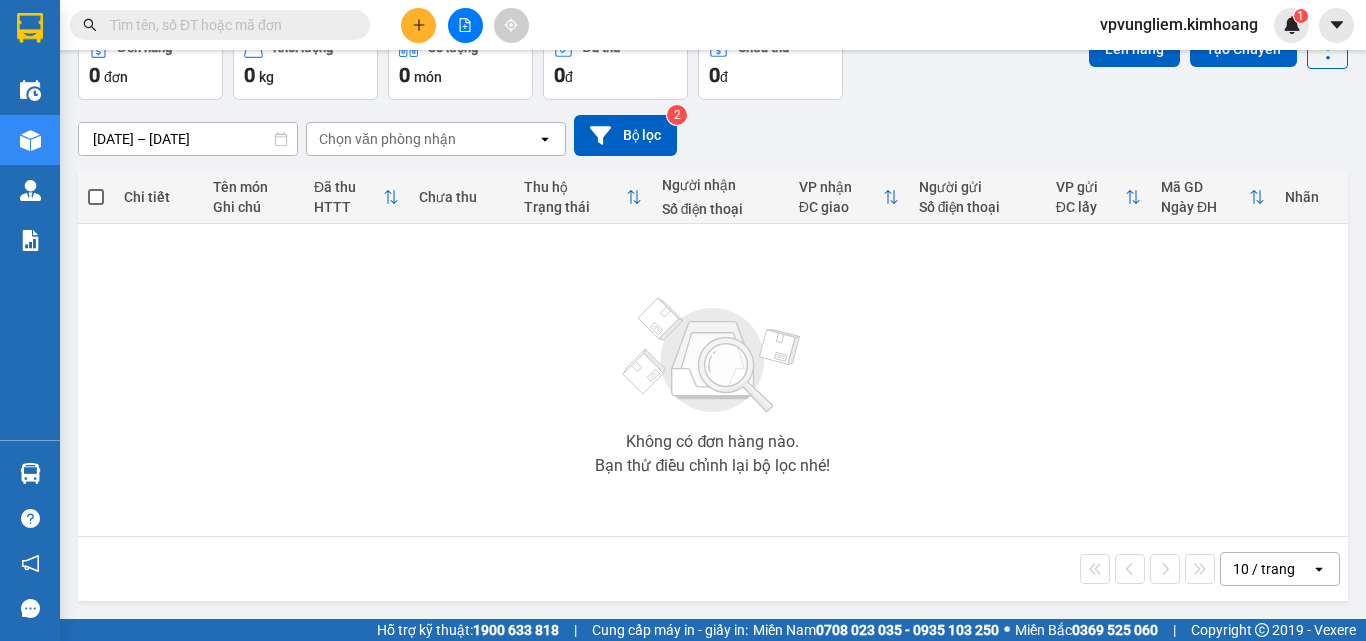 scroll, scrollTop: 0, scrollLeft: 0, axis: both 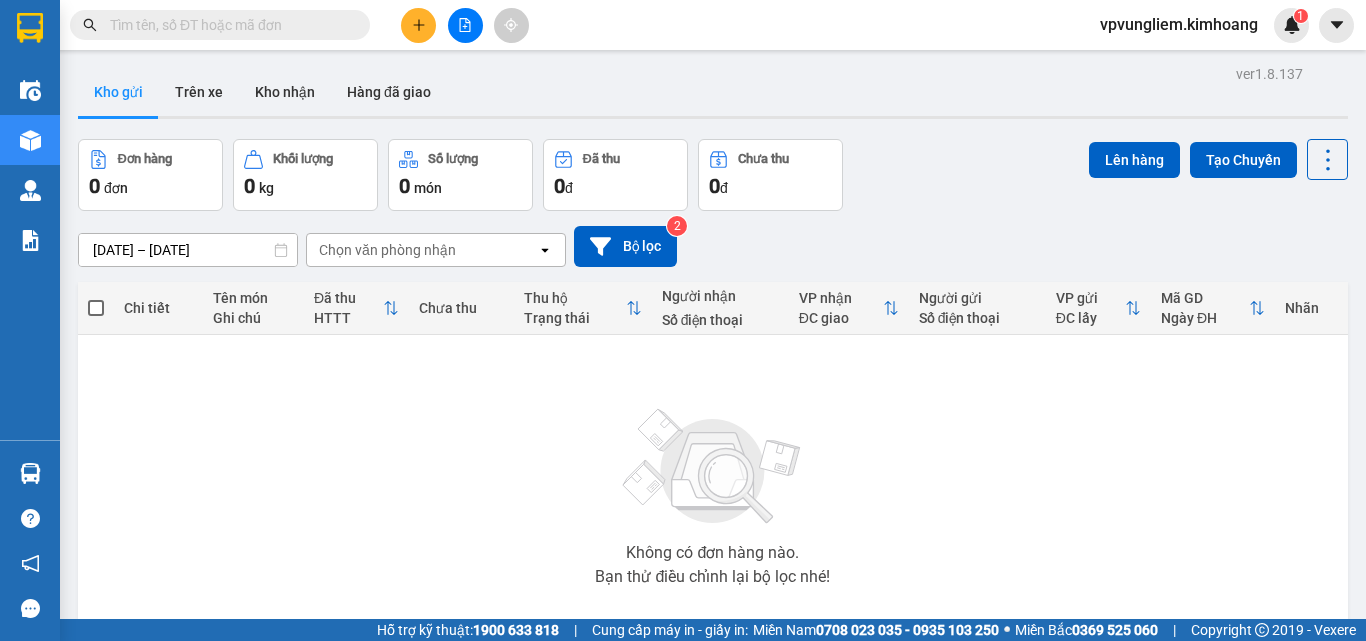 drag, startPoint x: 910, startPoint y: 400, endPoint x: 922, endPoint y: 468, distance: 69.050705 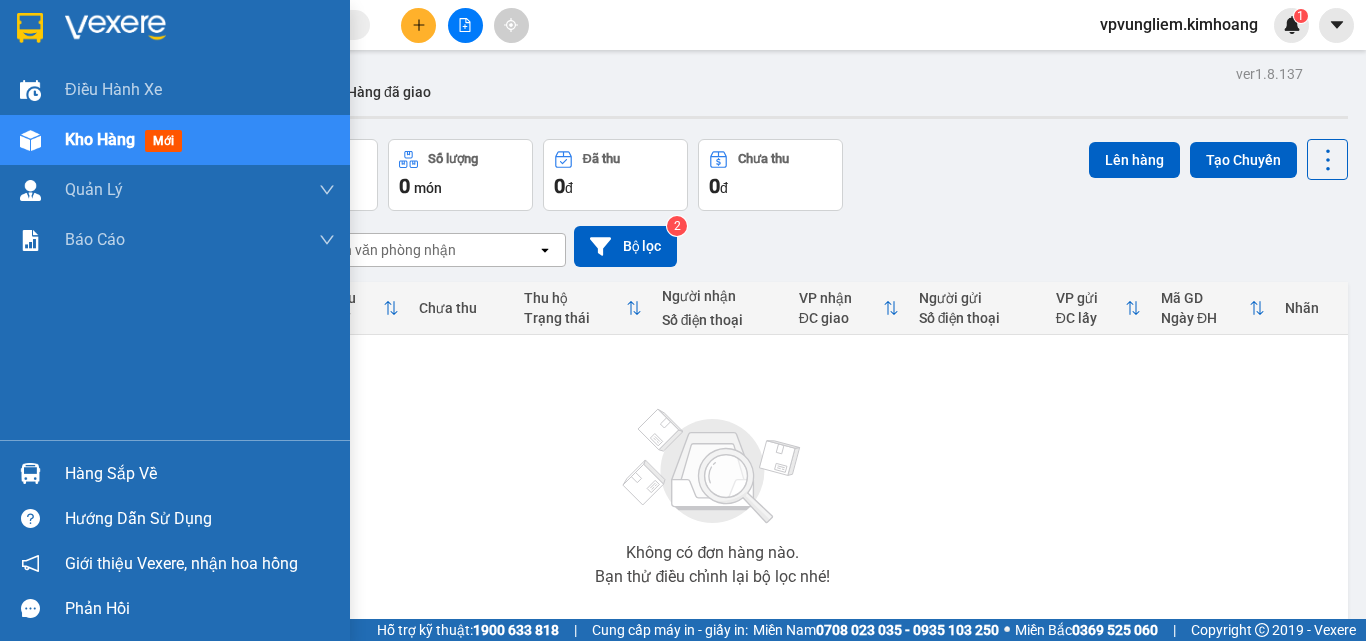 click on "Hàng sắp về" at bounding box center (200, 474) 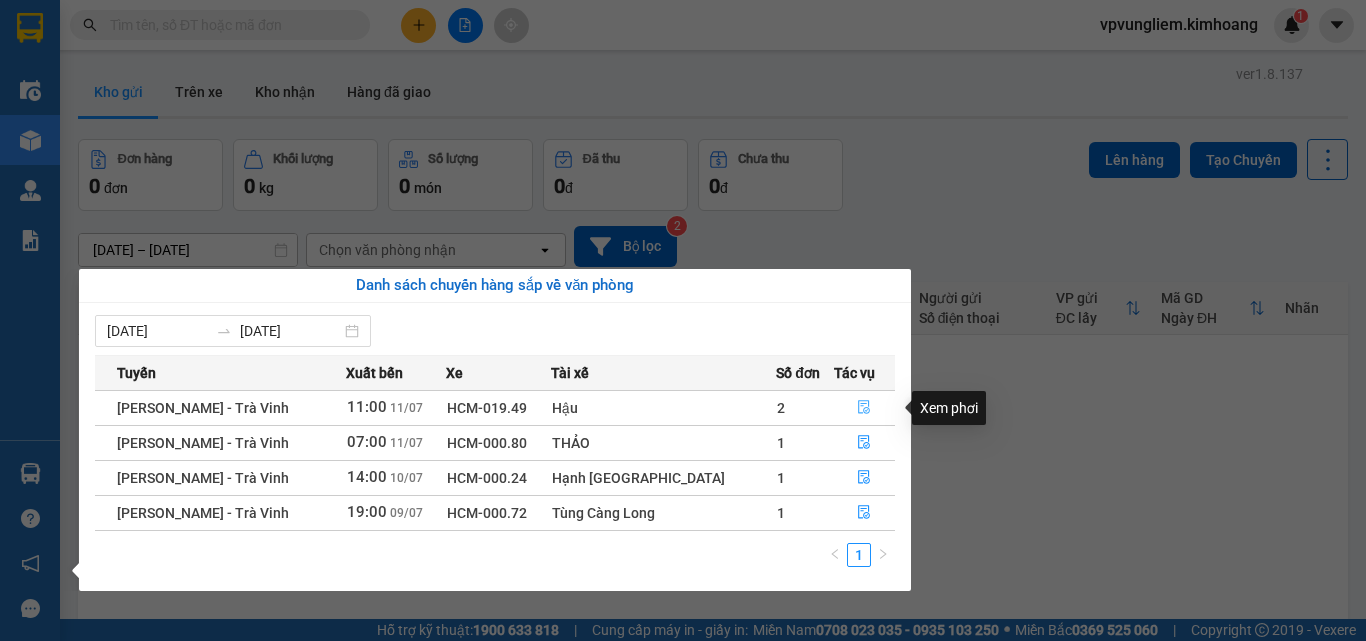 click at bounding box center (865, 408) 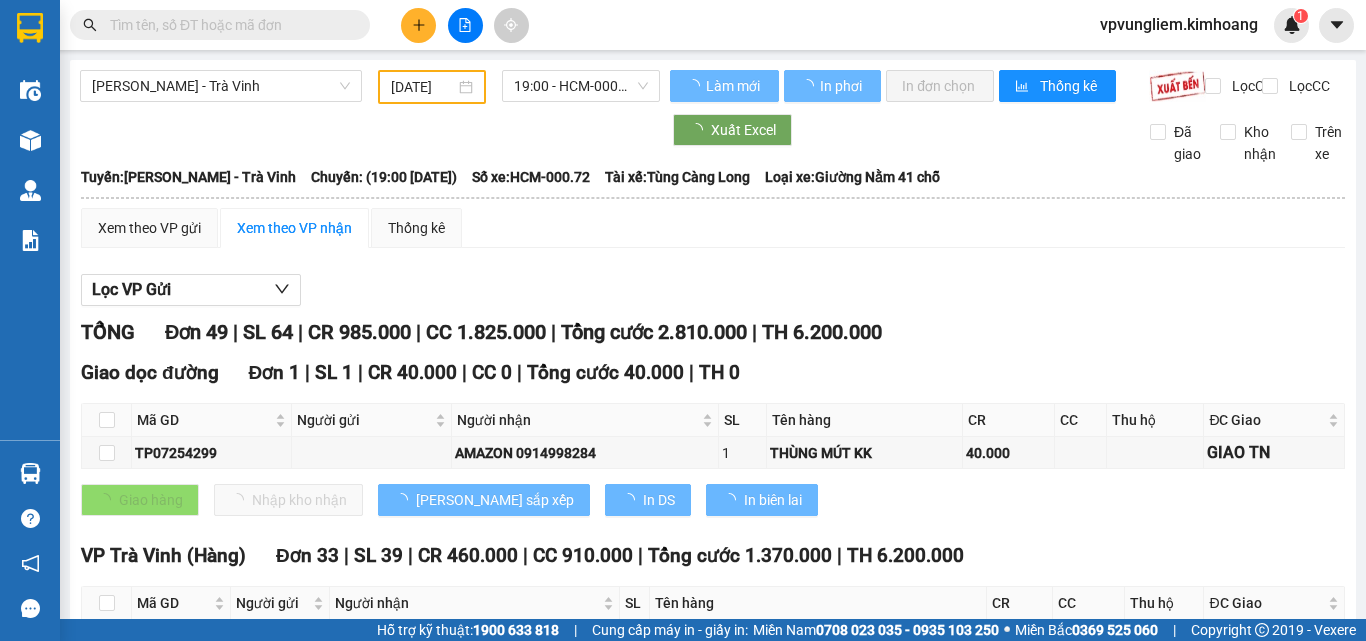 type on "[DATE]" 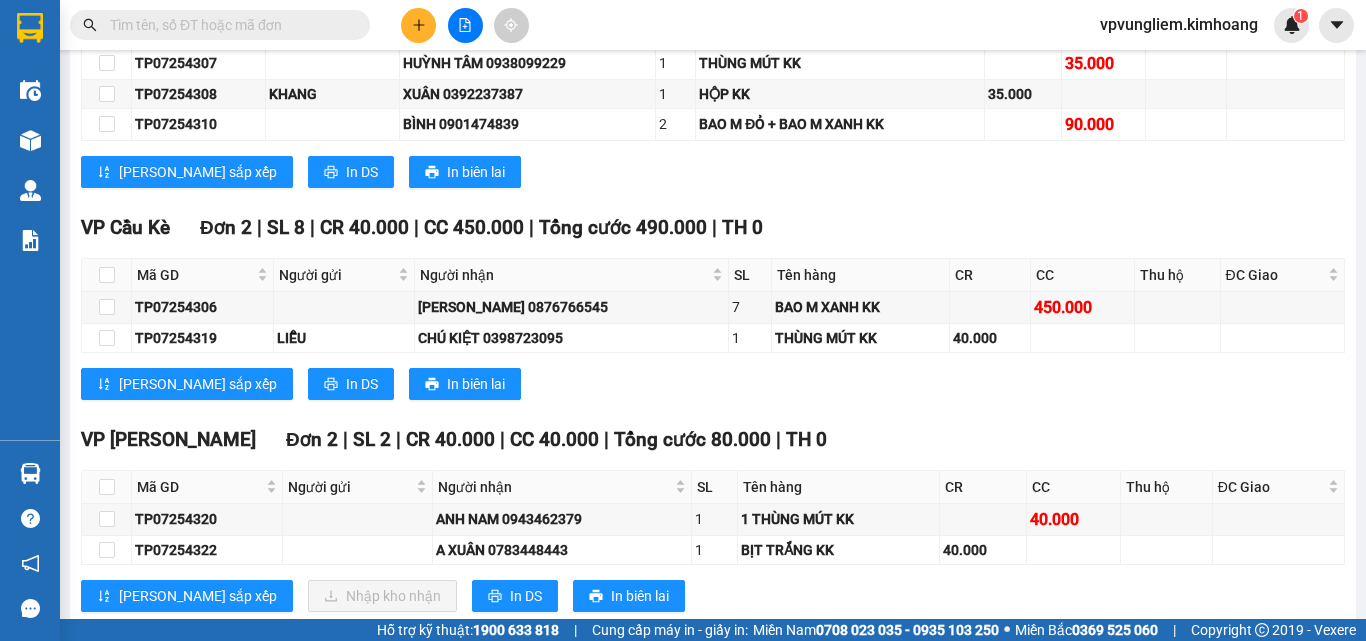 scroll, scrollTop: 2366, scrollLeft: 0, axis: vertical 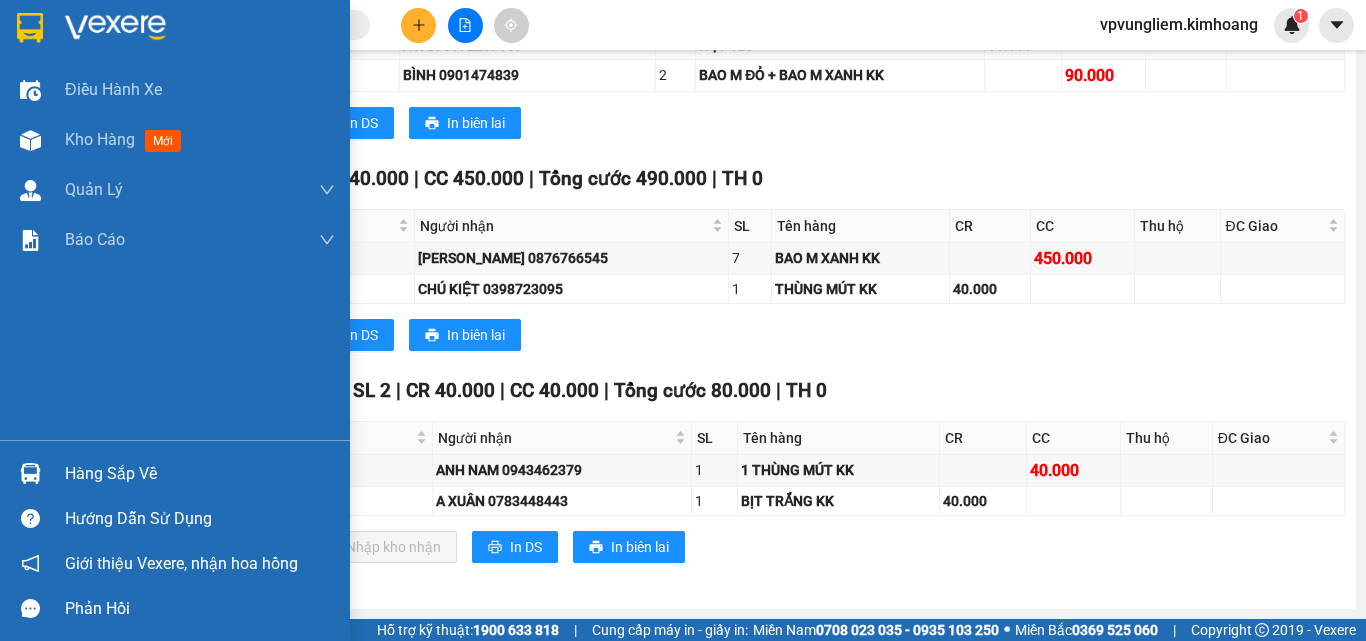 click at bounding box center (30, 473) 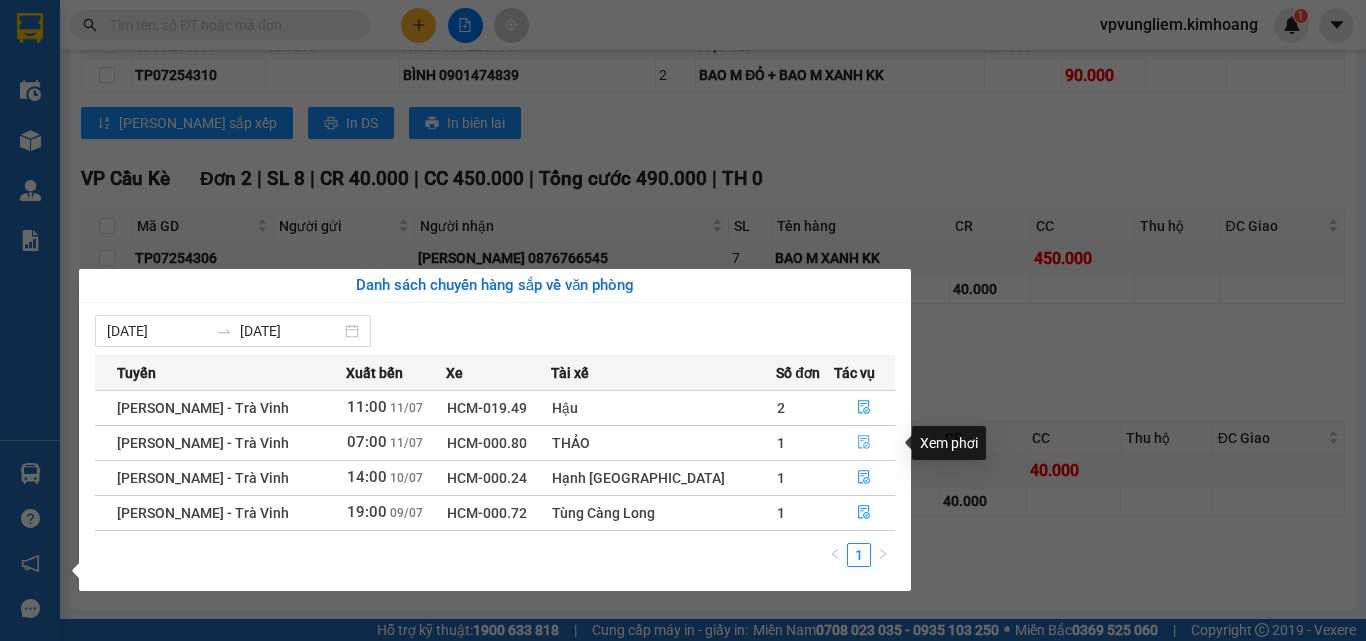 click 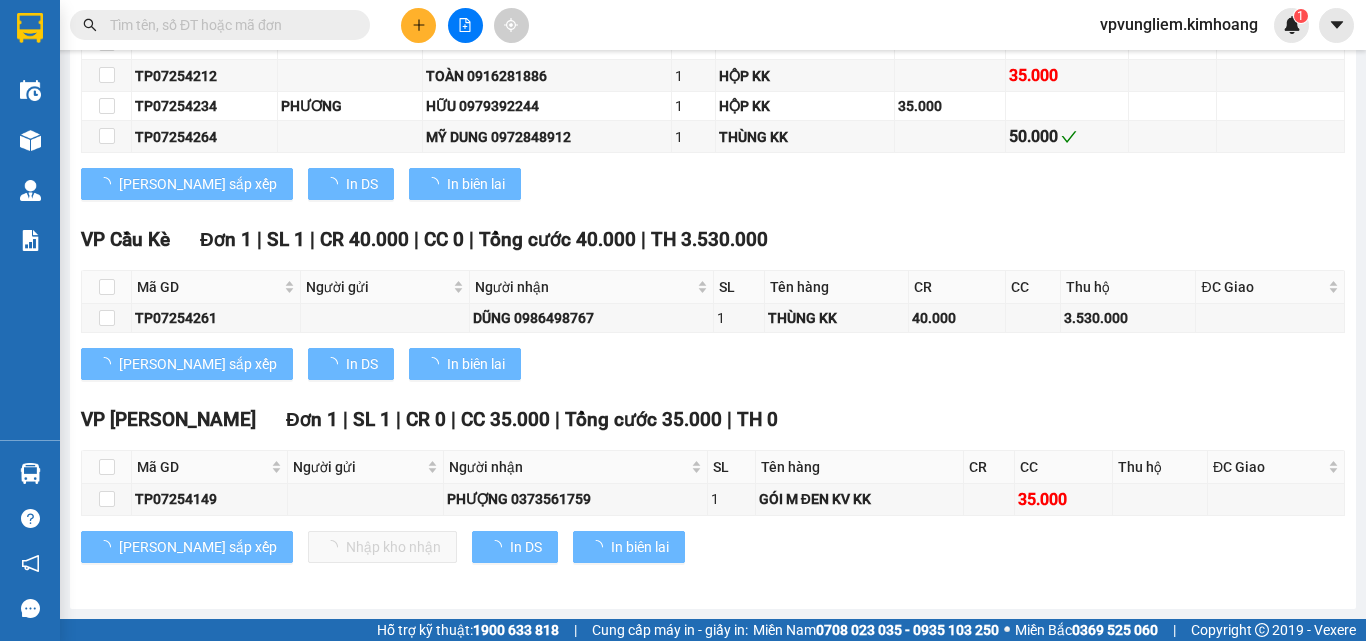 scroll, scrollTop: 1006, scrollLeft: 0, axis: vertical 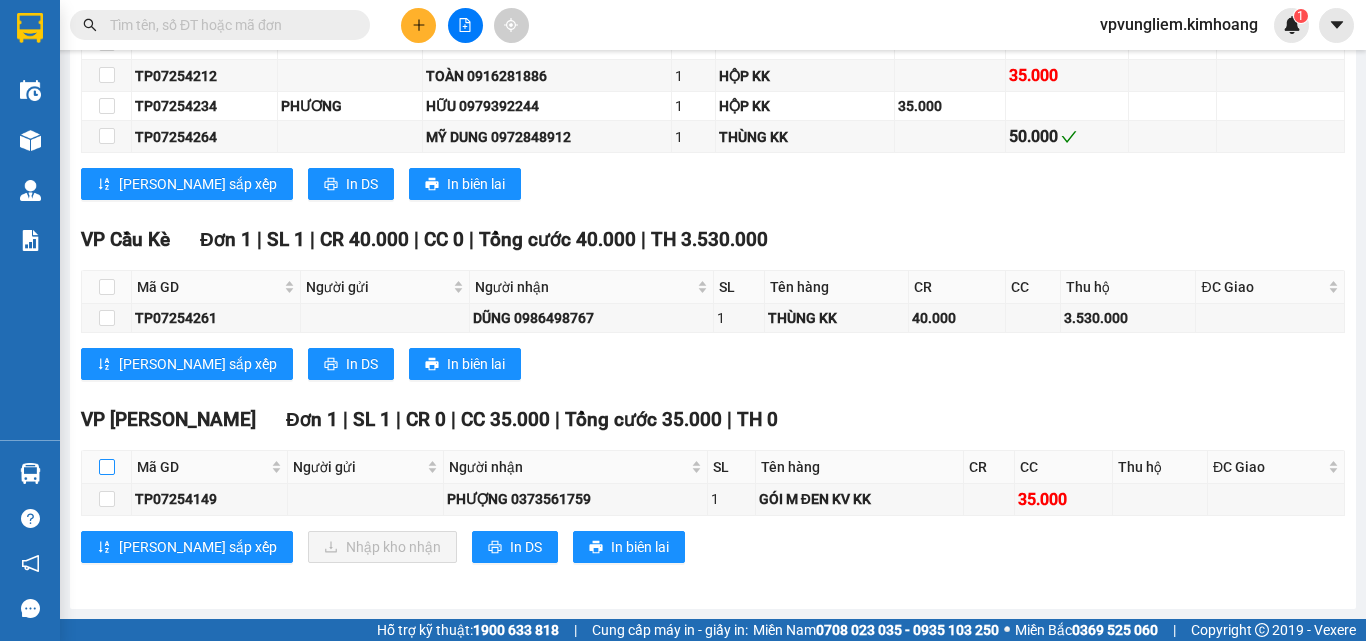 click at bounding box center (107, 467) 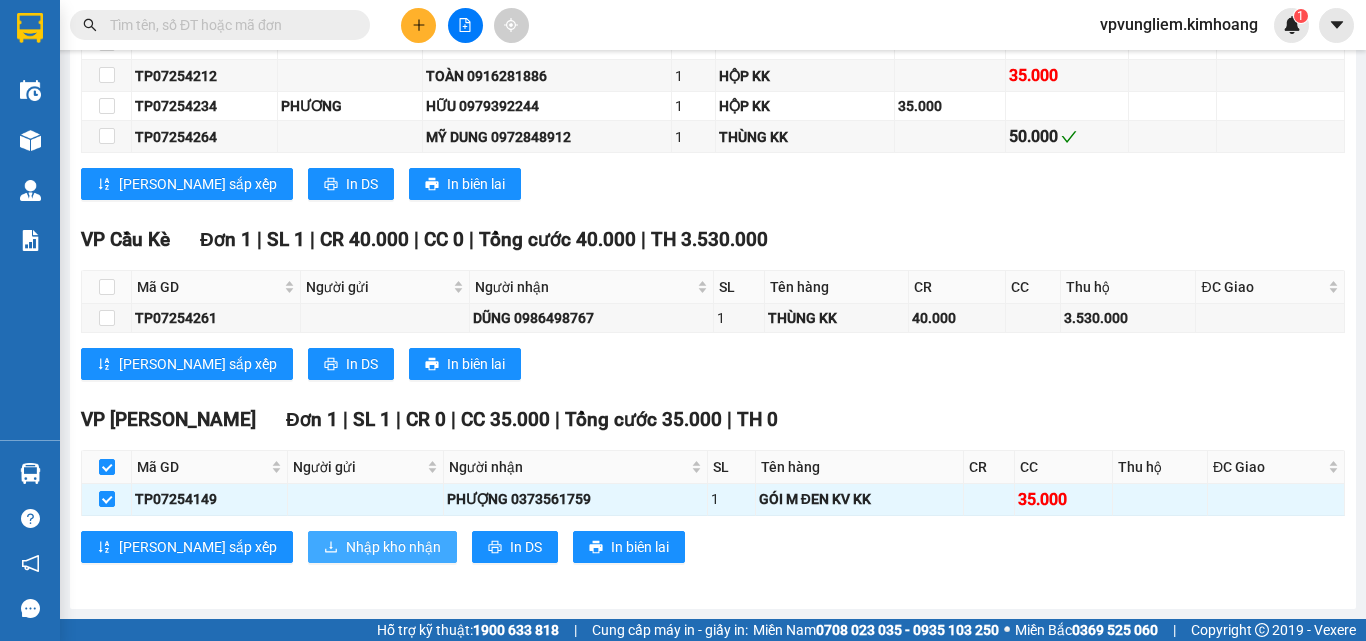 click on "Nhập kho nhận" at bounding box center [393, 547] 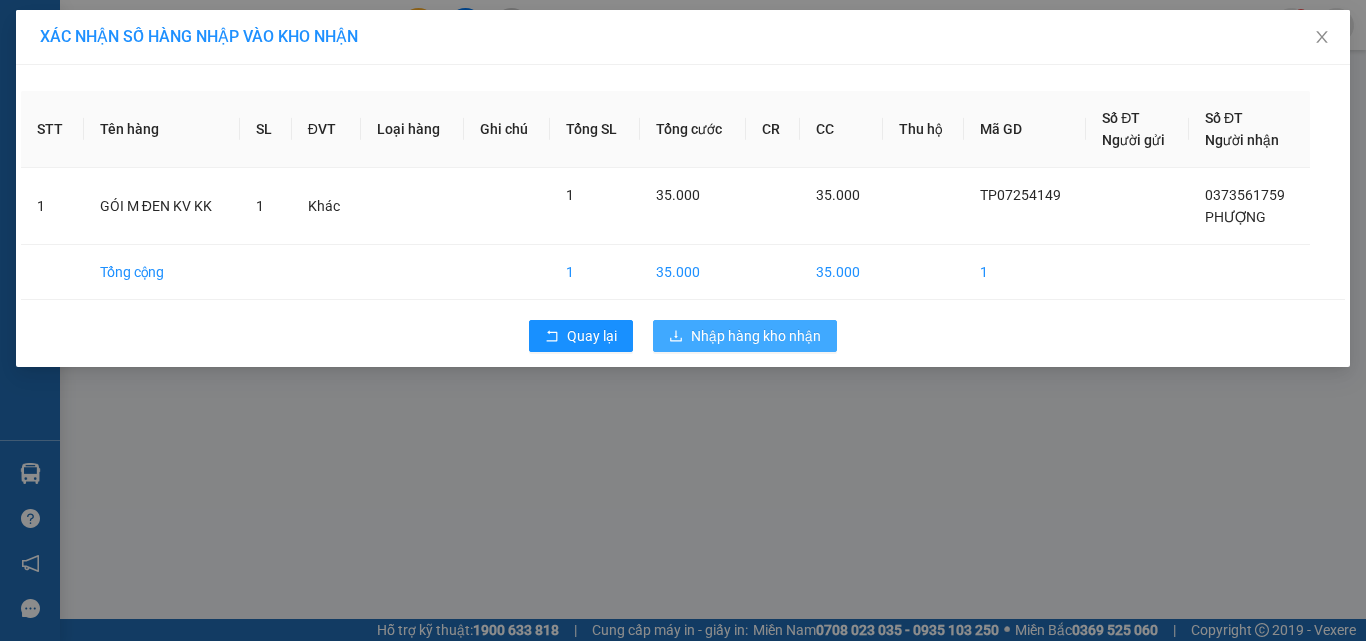 click on "Nhập hàng kho nhận" at bounding box center (756, 336) 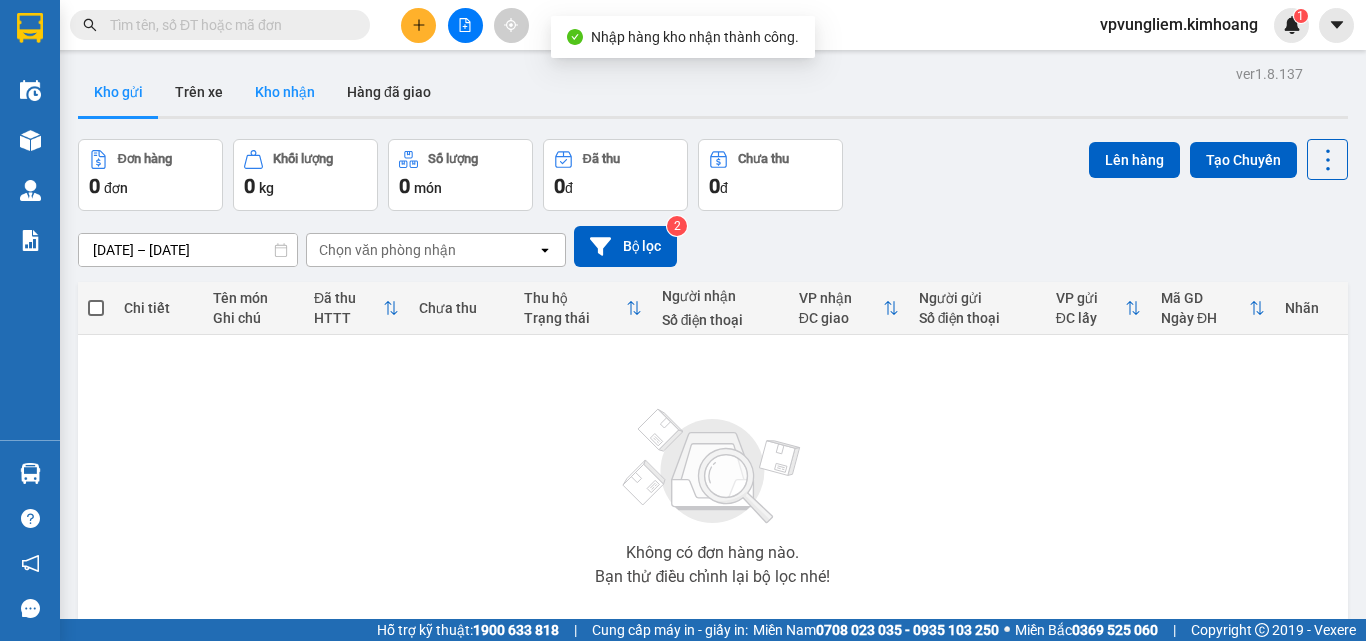 click on "Kho nhận" at bounding box center [285, 92] 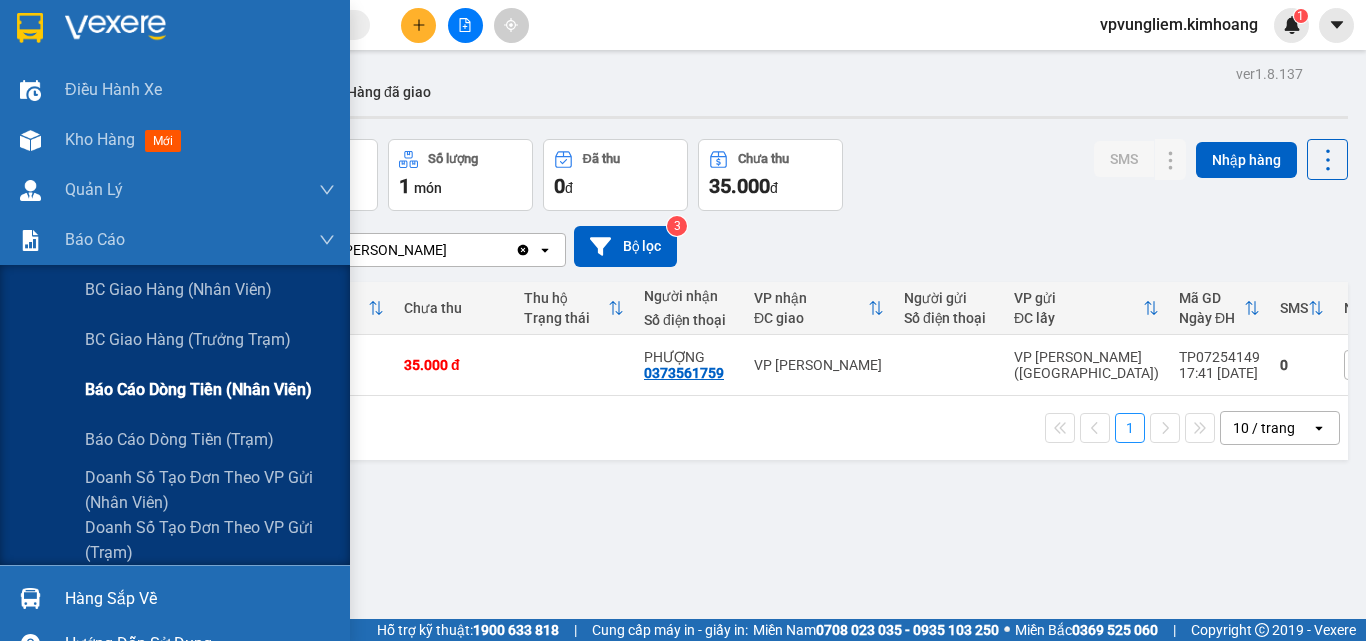 click on "Báo cáo dòng tiền (nhân viên)" at bounding box center [198, 389] 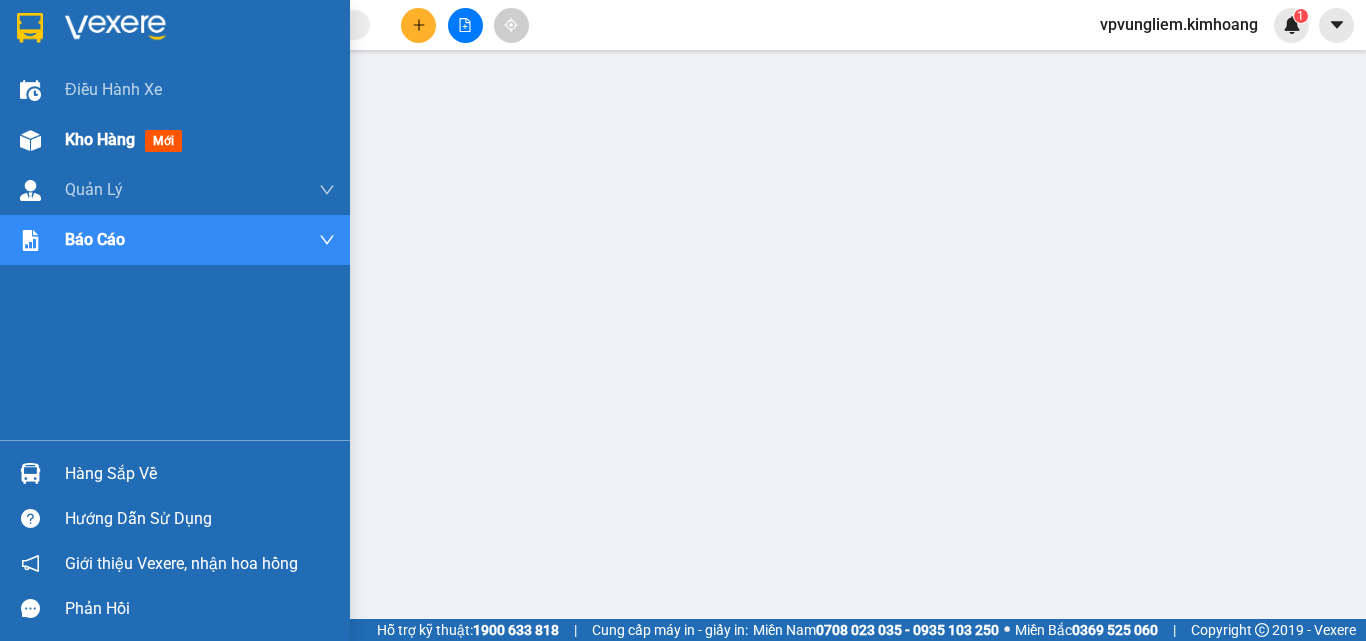 click on "Kho hàng mới" at bounding box center (200, 140) 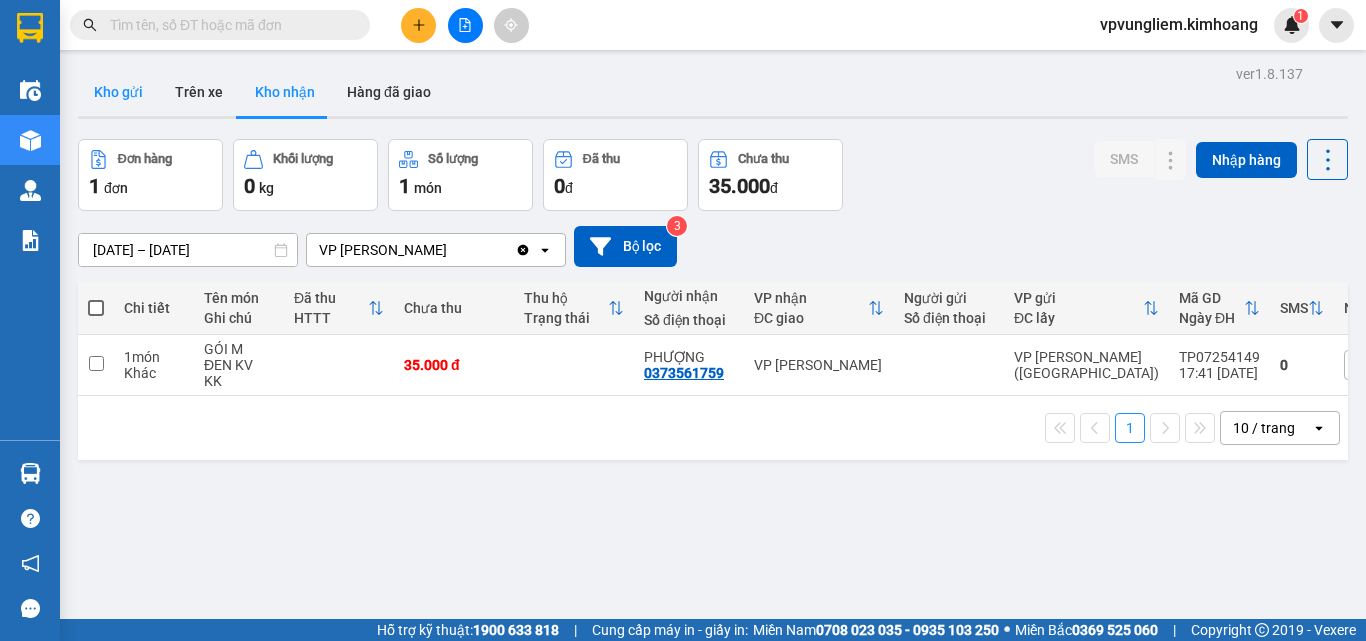 click on "Kho gửi" at bounding box center (118, 92) 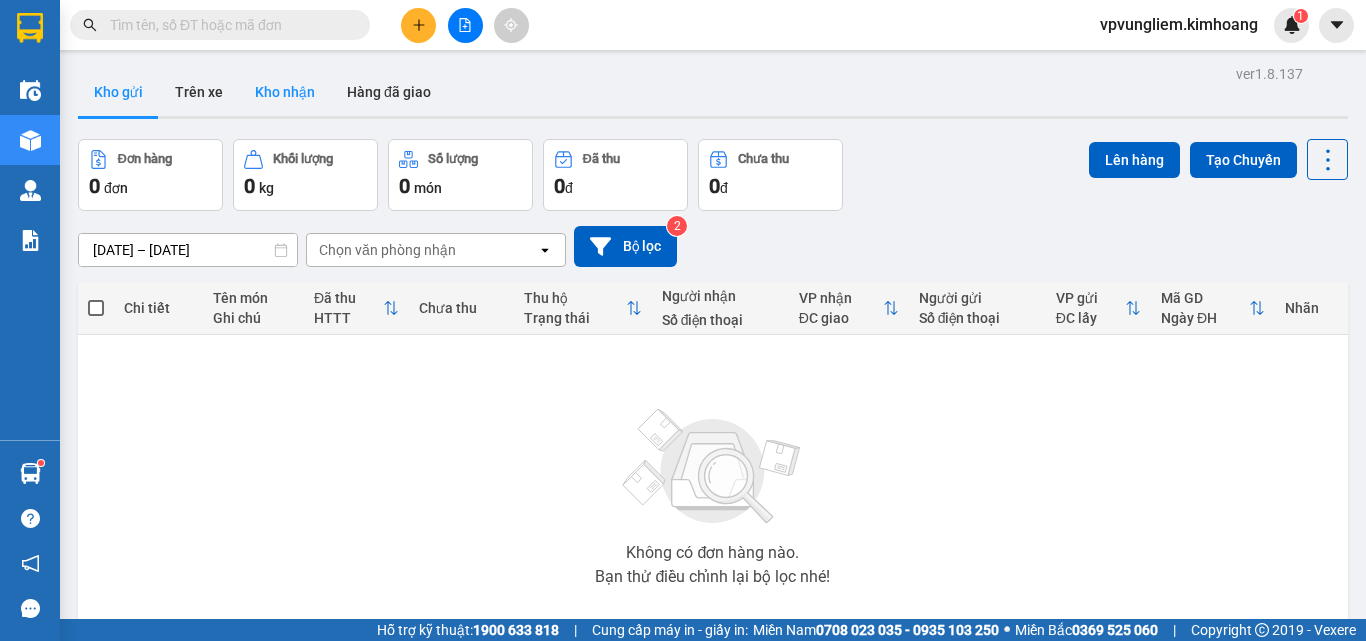 click on "Kho nhận" at bounding box center (285, 92) 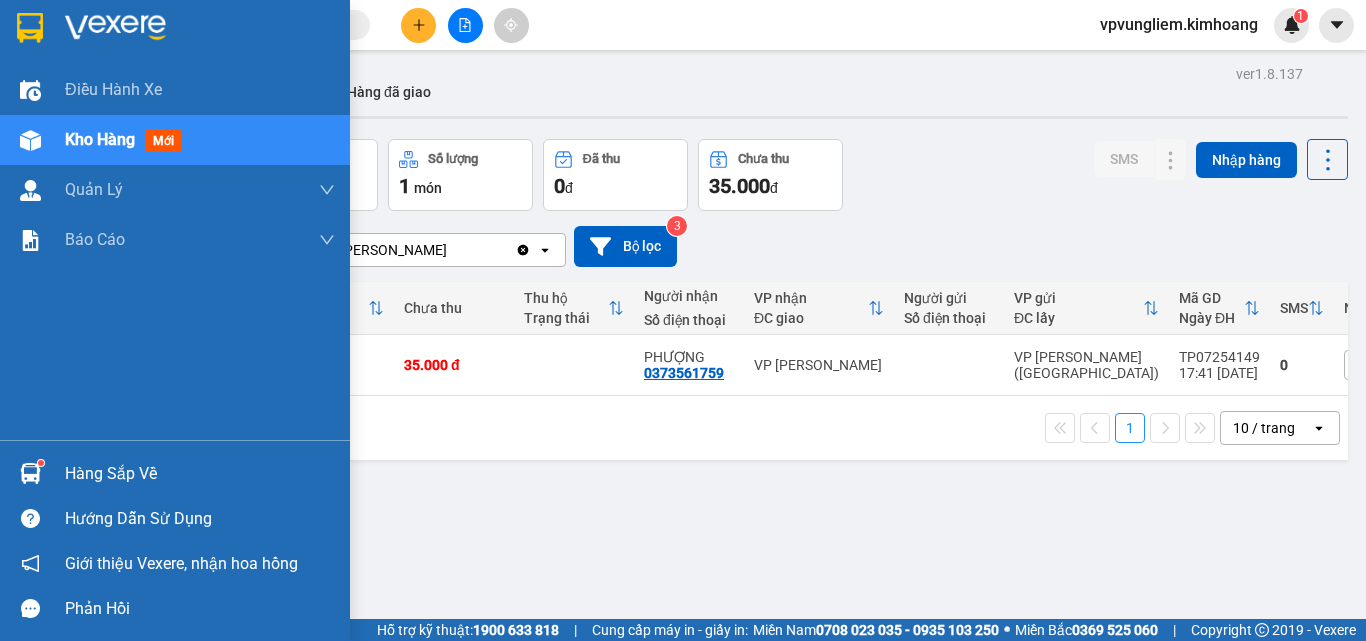 click on "Hàng sắp về" at bounding box center [200, 474] 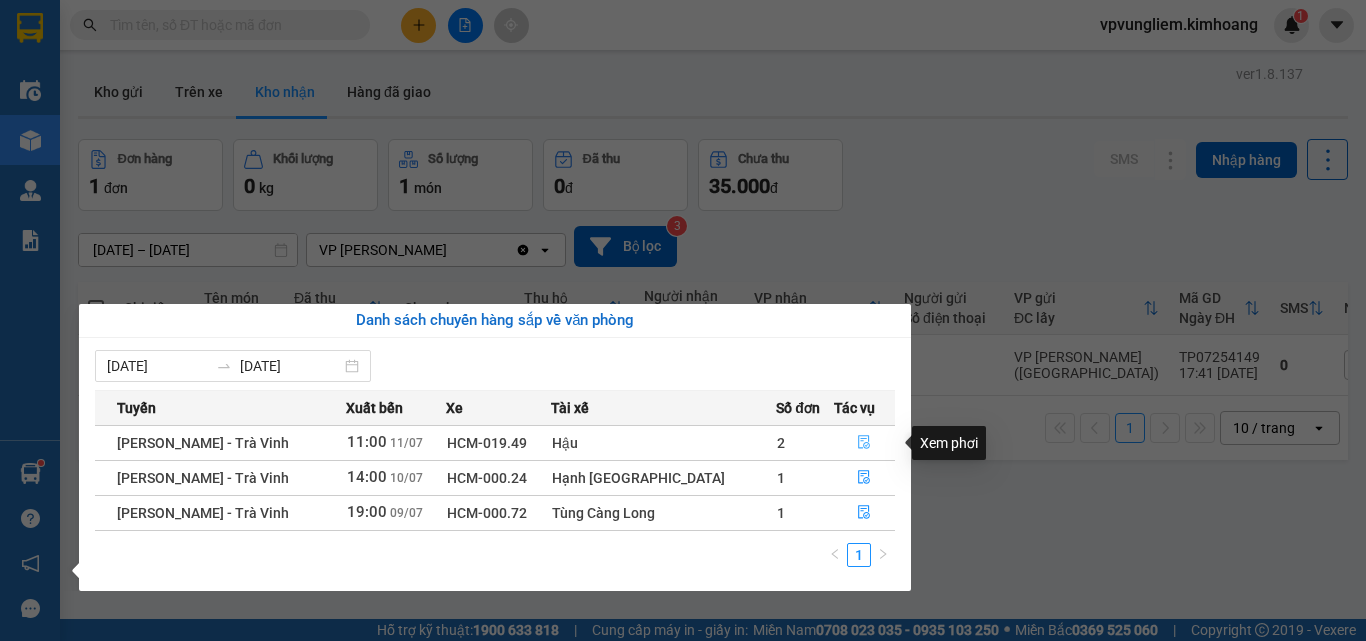 click 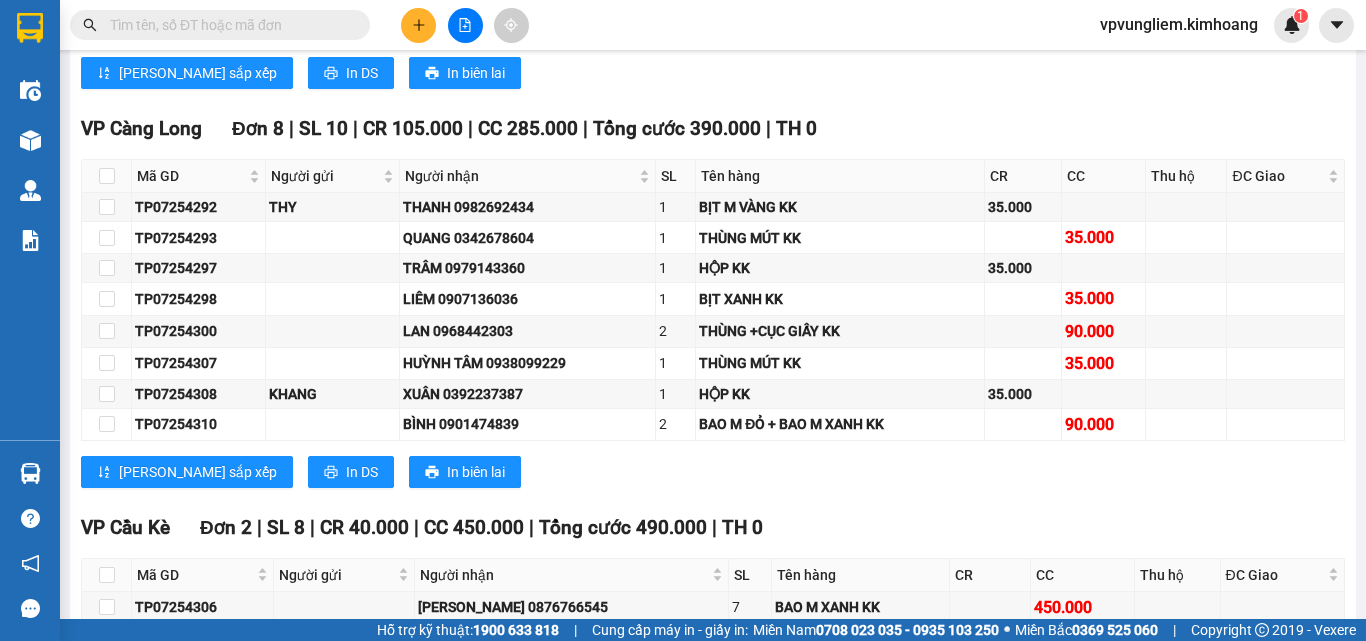 scroll, scrollTop: 2366, scrollLeft: 0, axis: vertical 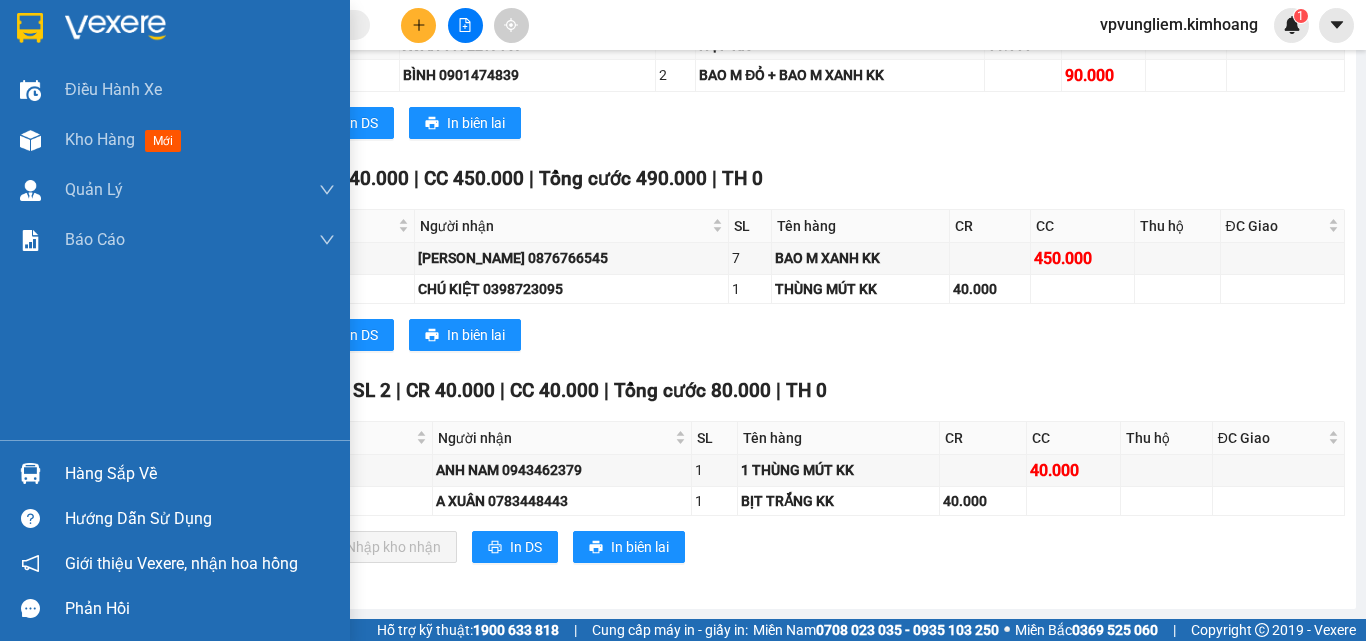 click on "Hàng sắp về" at bounding box center (200, 474) 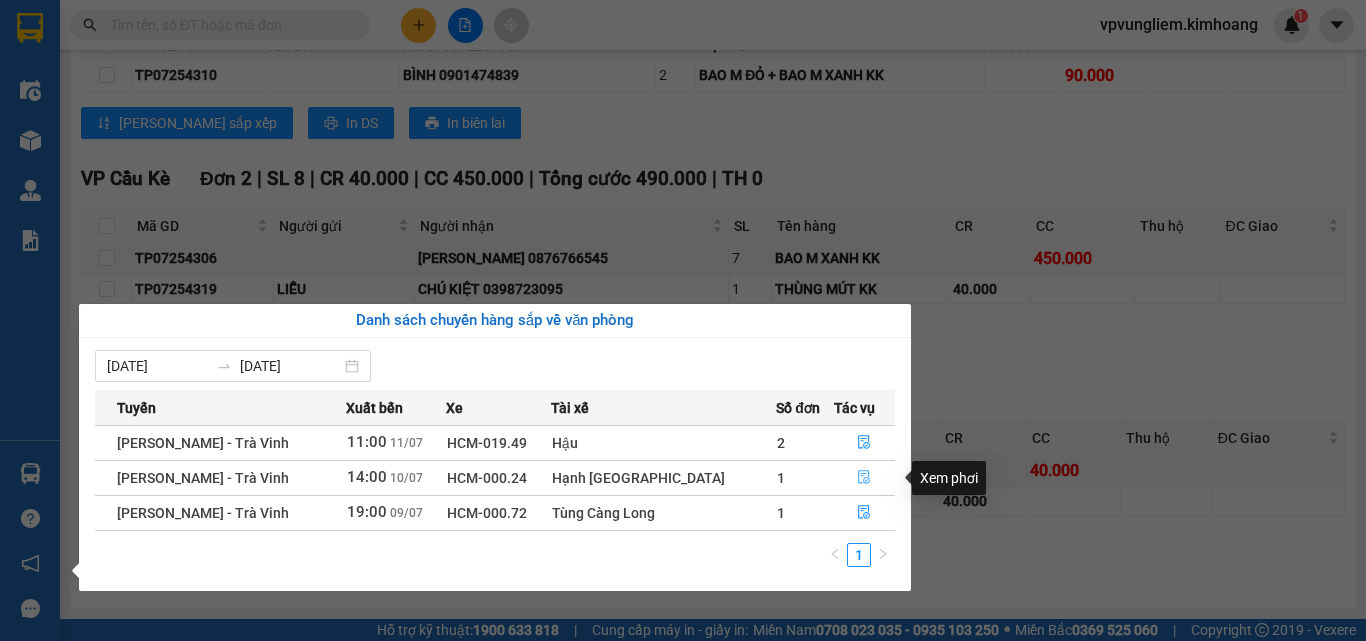 click 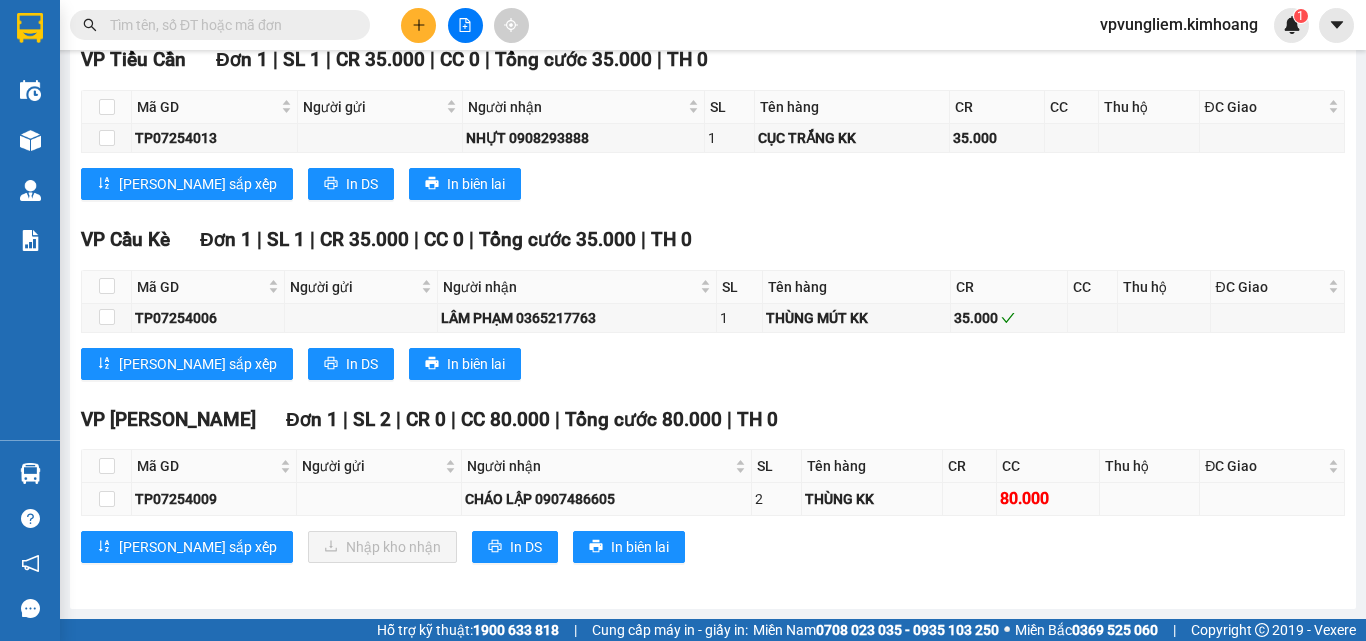 scroll, scrollTop: 1900, scrollLeft: 0, axis: vertical 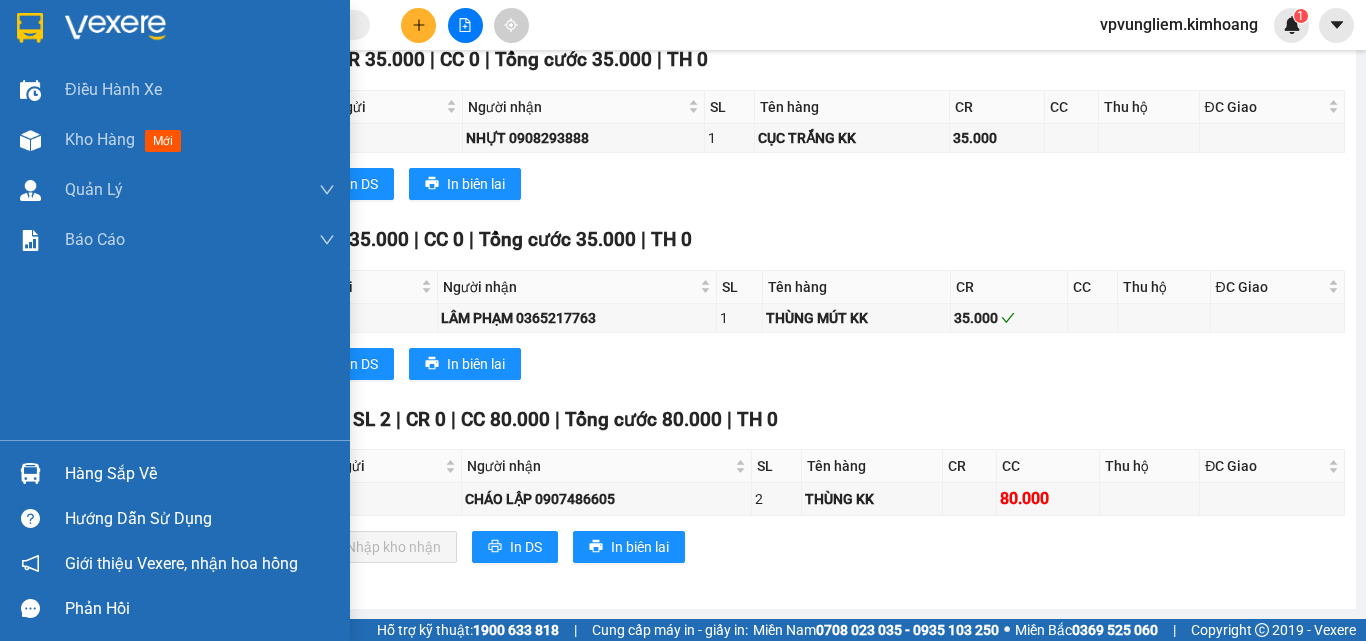 click on "Hàng sắp về" at bounding box center [200, 474] 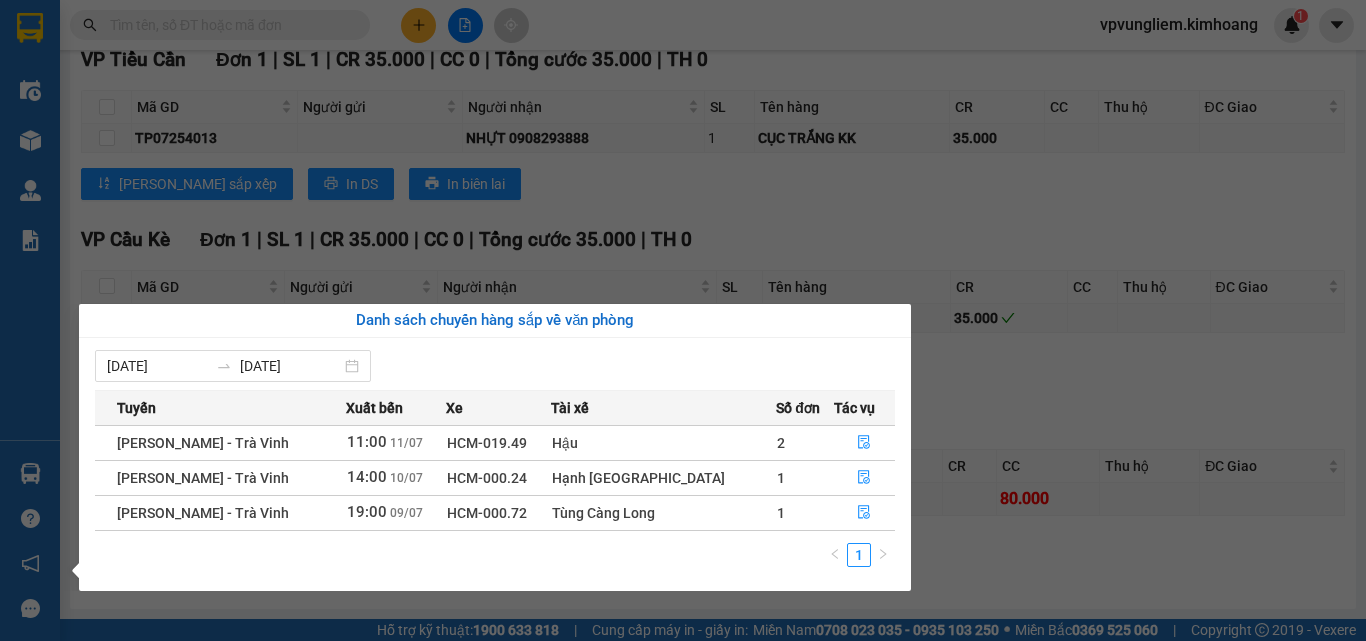 click on "19:00 09/07" at bounding box center (396, 512) 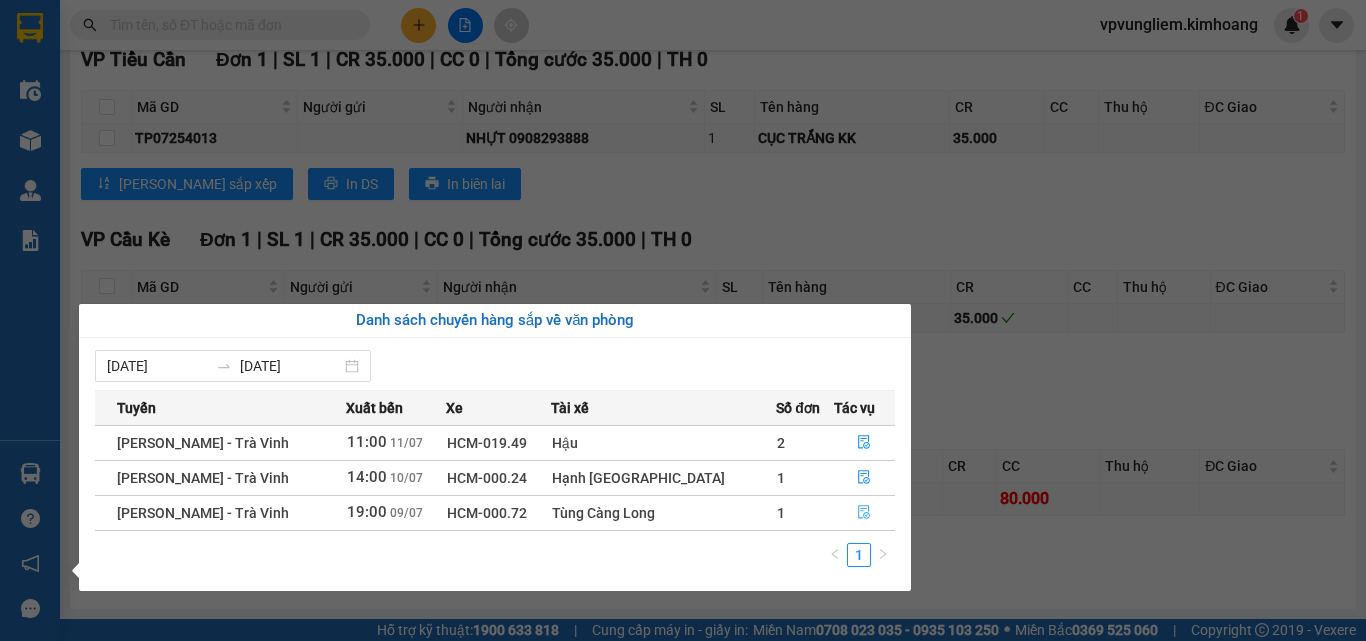 click 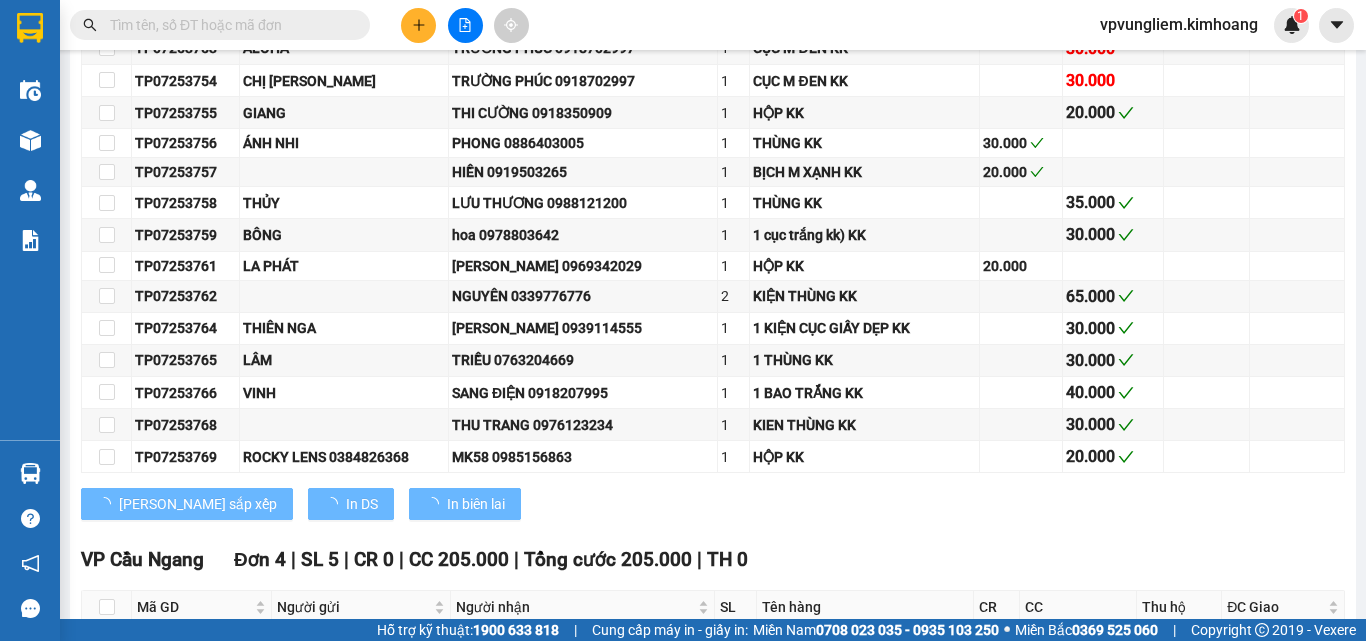 type on "09/07/2025" 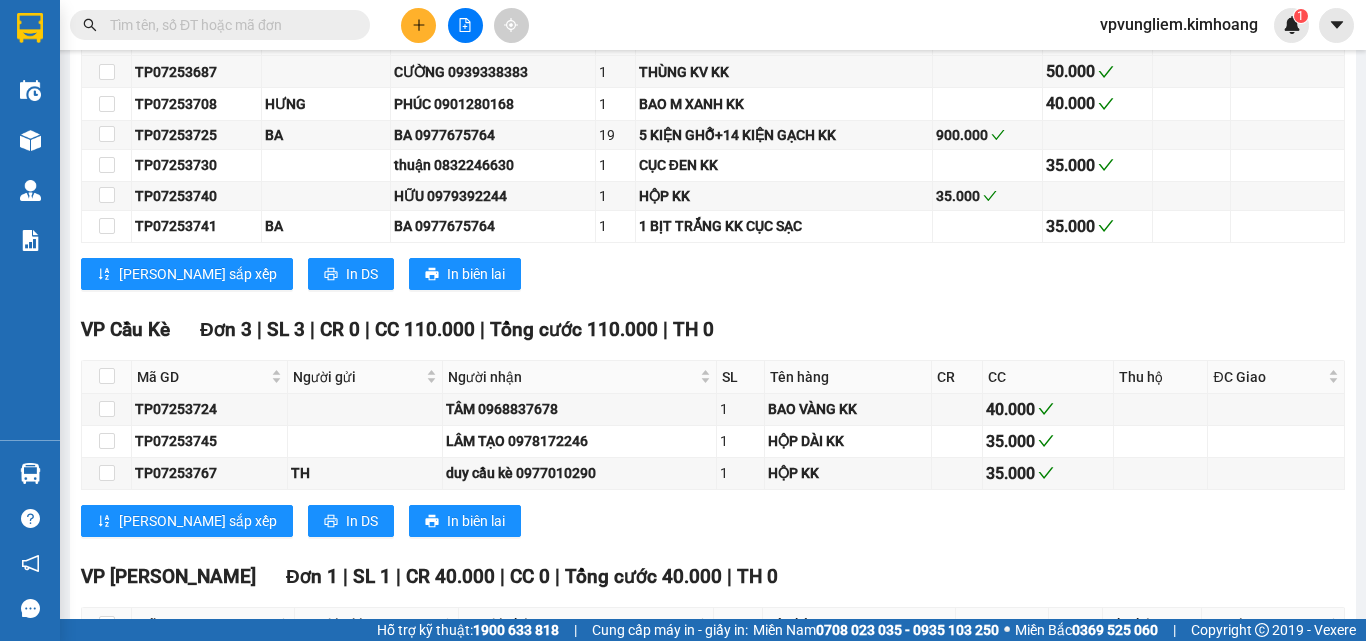 scroll, scrollTop: 3469, scrollLeft: 0, axis: vertical 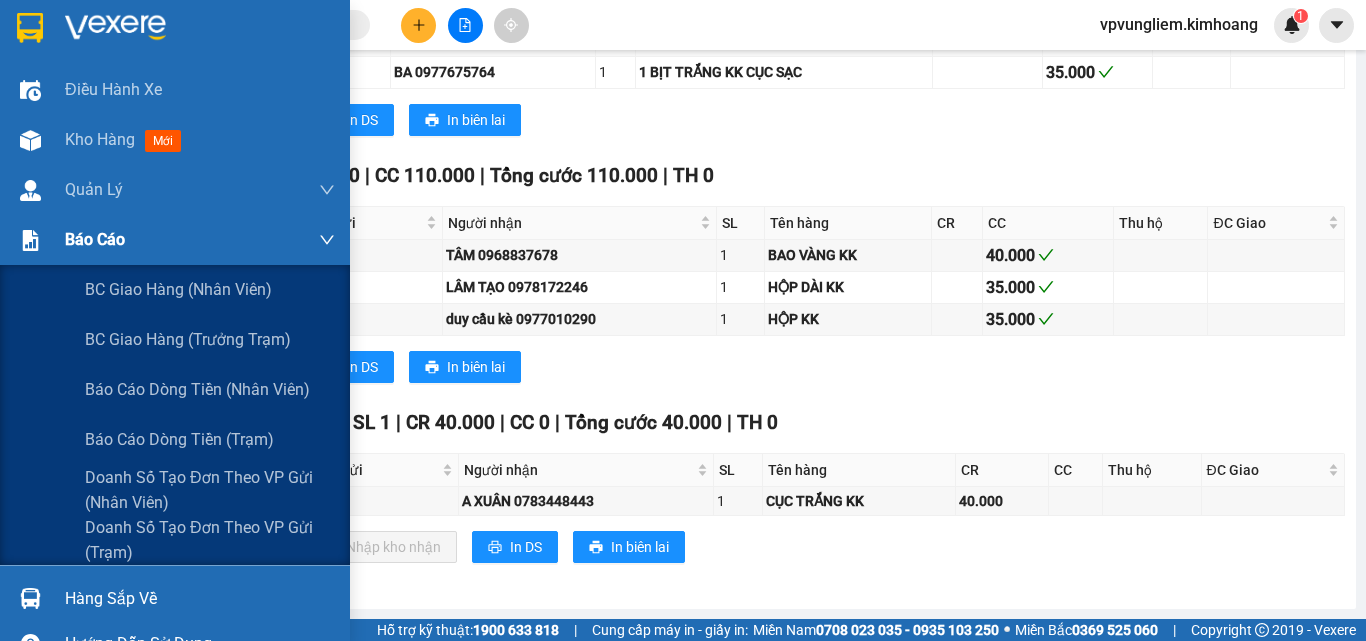 click on "Báo cáo" at bounding box center [200, 240] 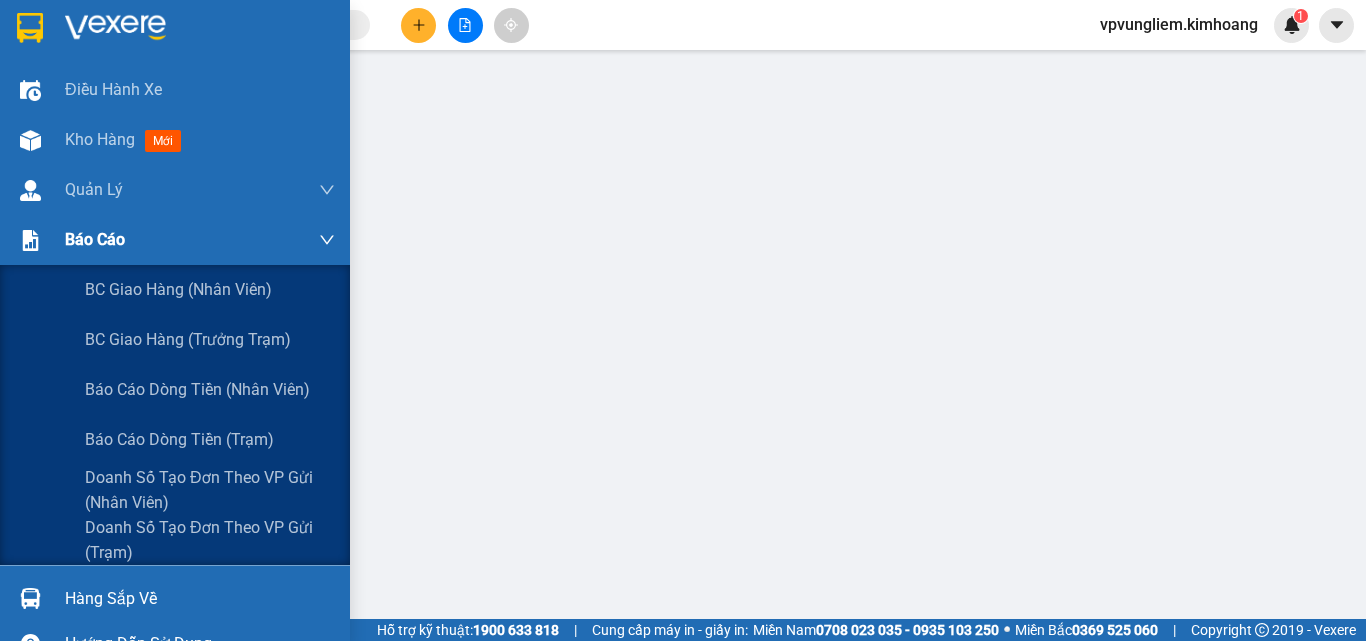 scroll, scrollTop: 351, scrollLeft: 0, axis: vertical 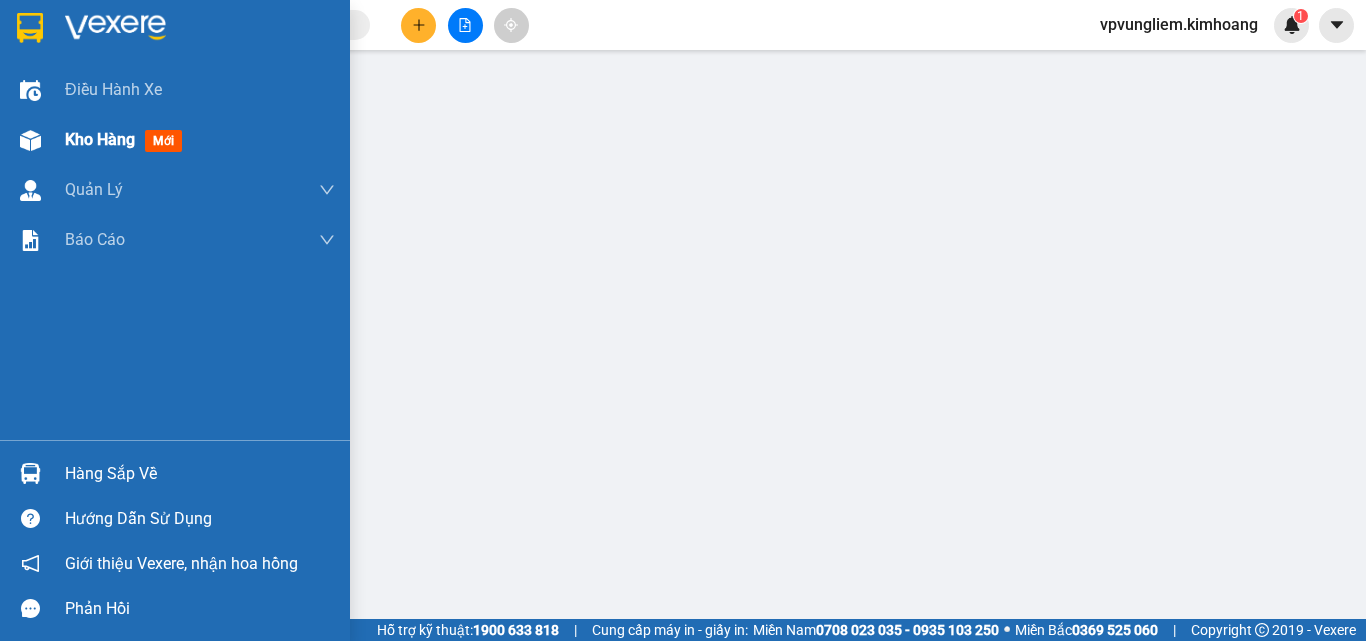 click on "Kho hàng mới" at bounding box center (200, 140) 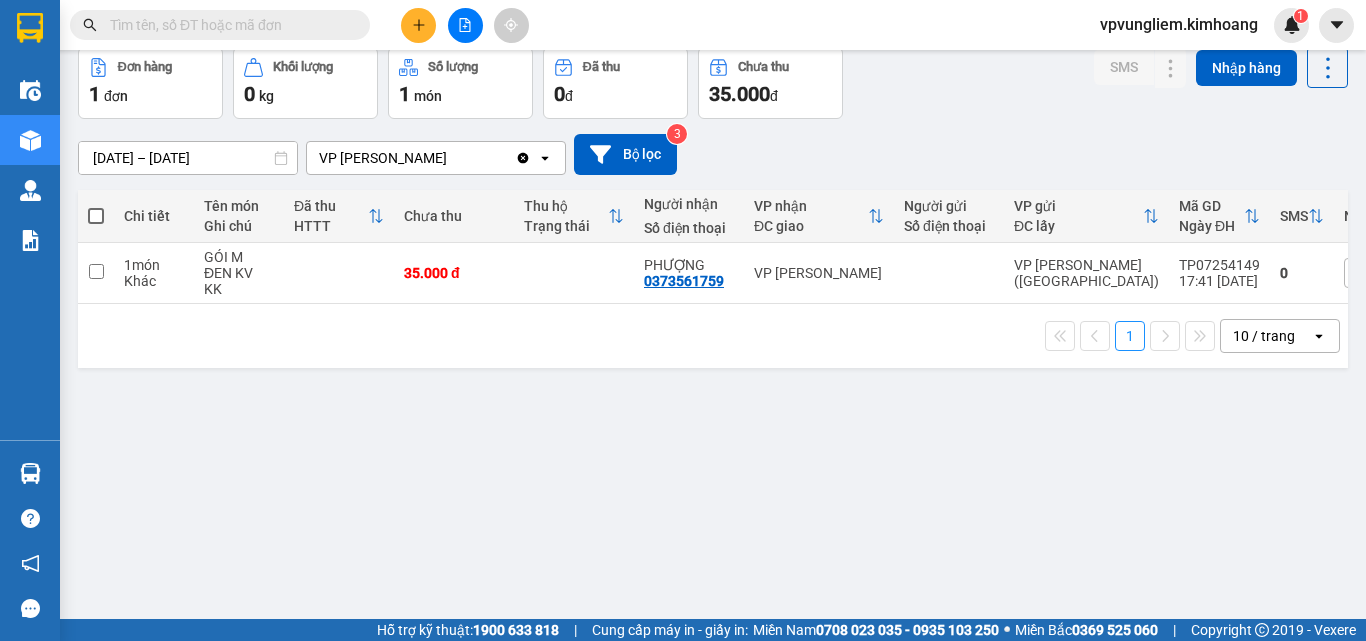 scroll, scrollTop: 0, scrollLeft: 0, axis: both 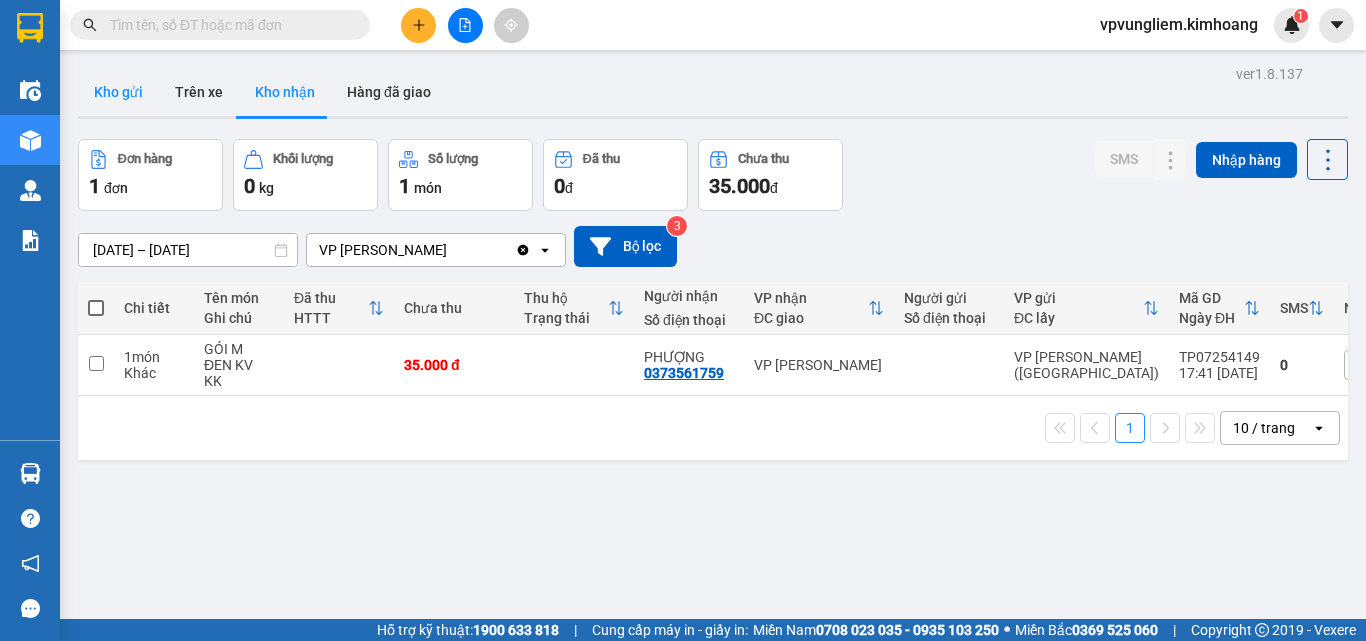 click on "Kho gửi" at bounding box center [118, 92] 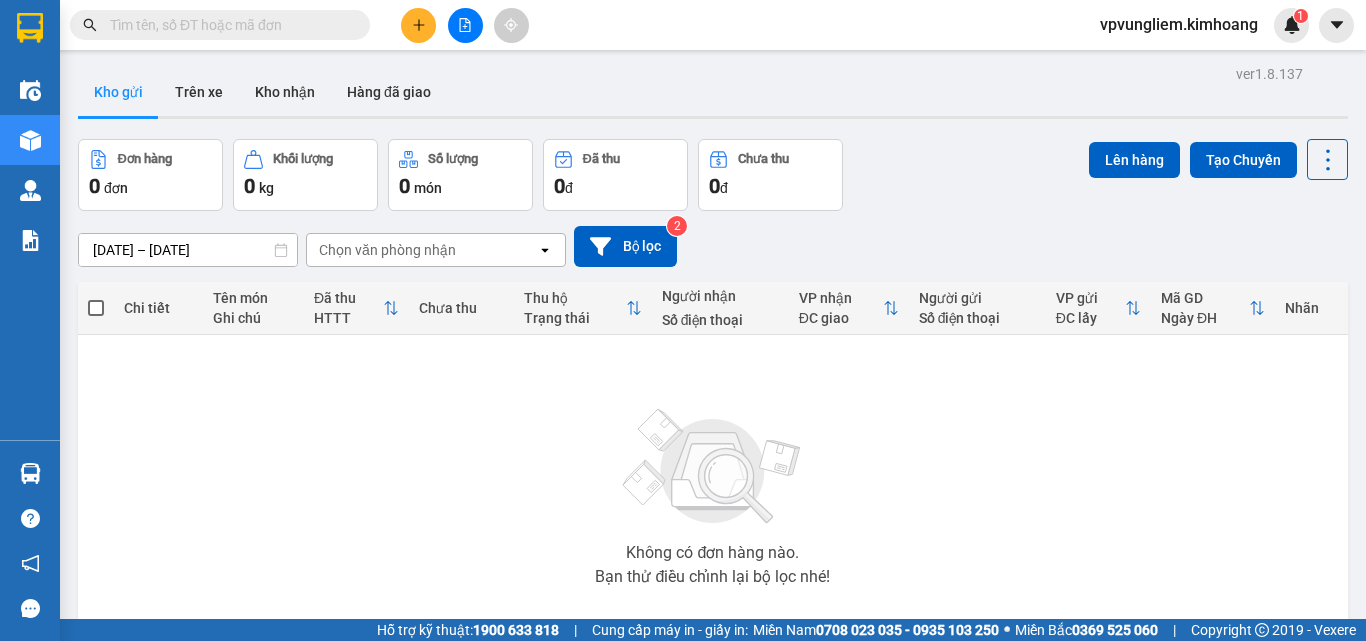 type 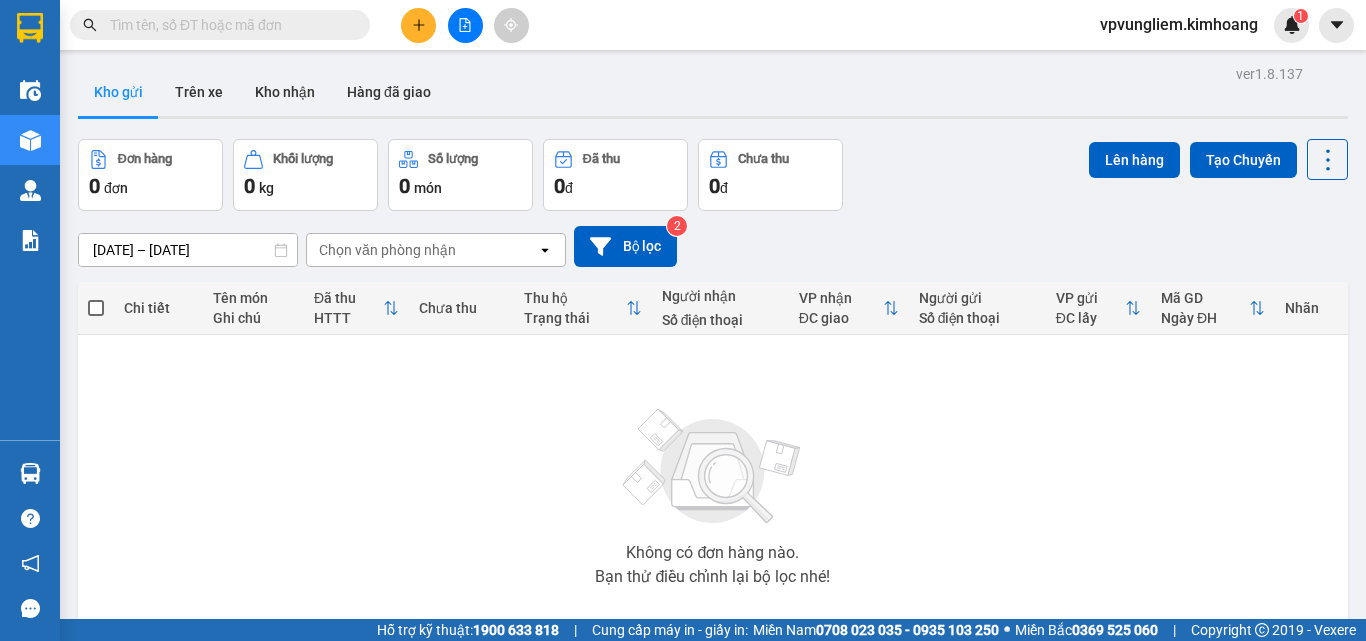 click on "Kết quả tìm kiếm ( 0 )  Bộ lọc  No Data" at bounding box center [195, 25] 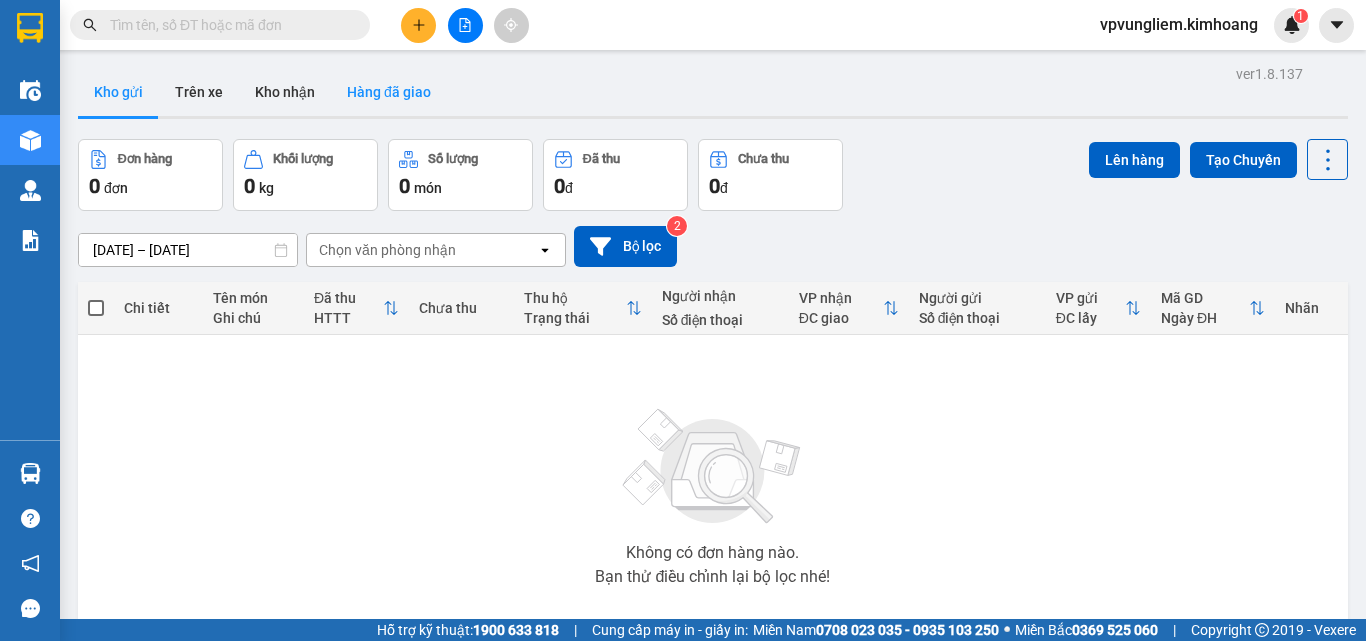 click on "Hàng đã giao" at bounding box center (389, 92) 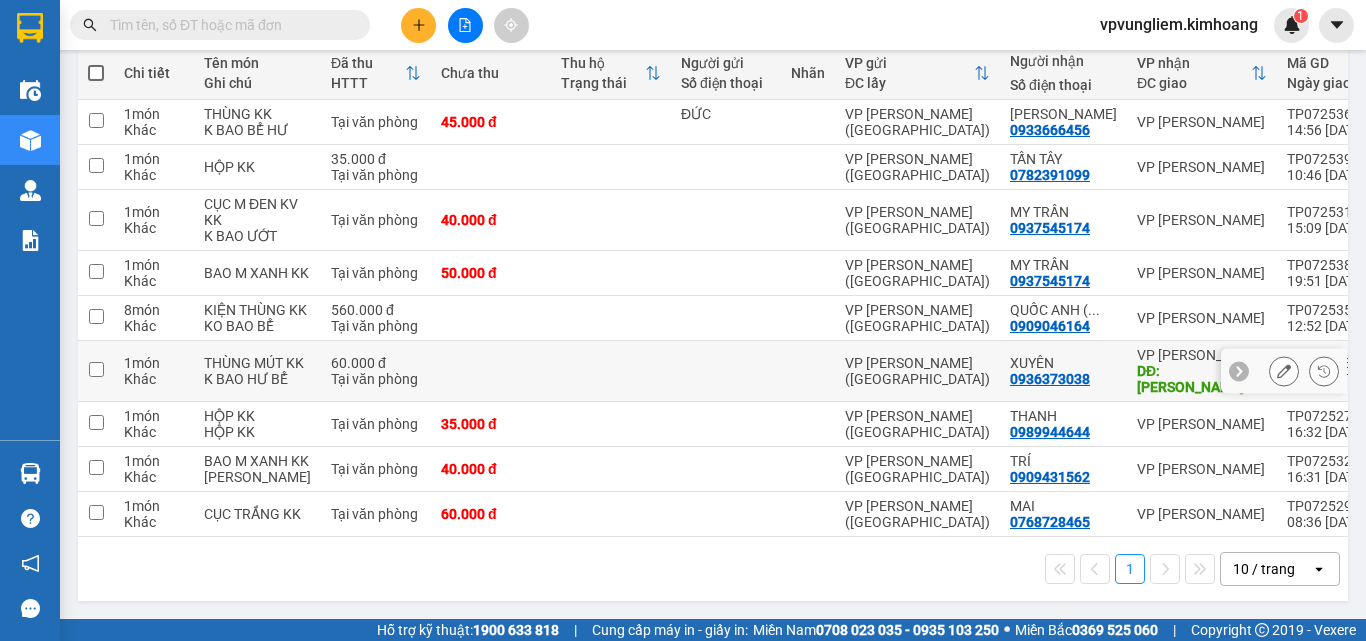 scroll, scrollTop: 0, scrollLeft: 0, axis: both 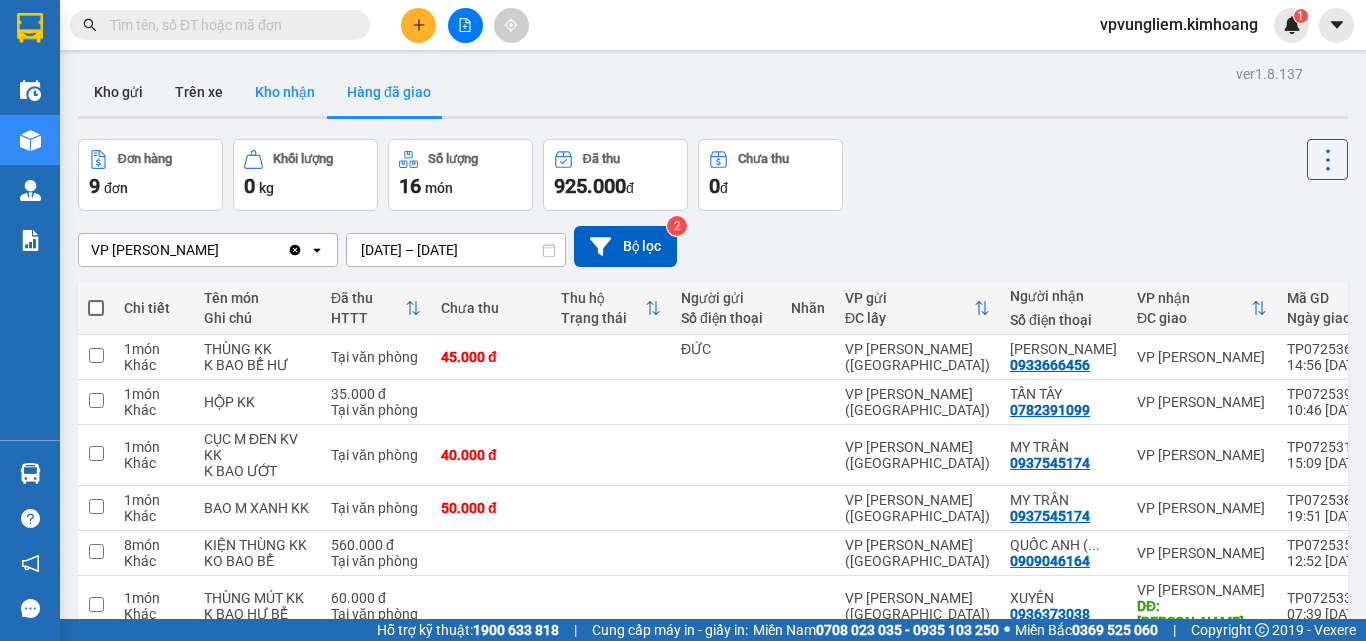 click on "Kho nhận" at bounding box center [285, 92] 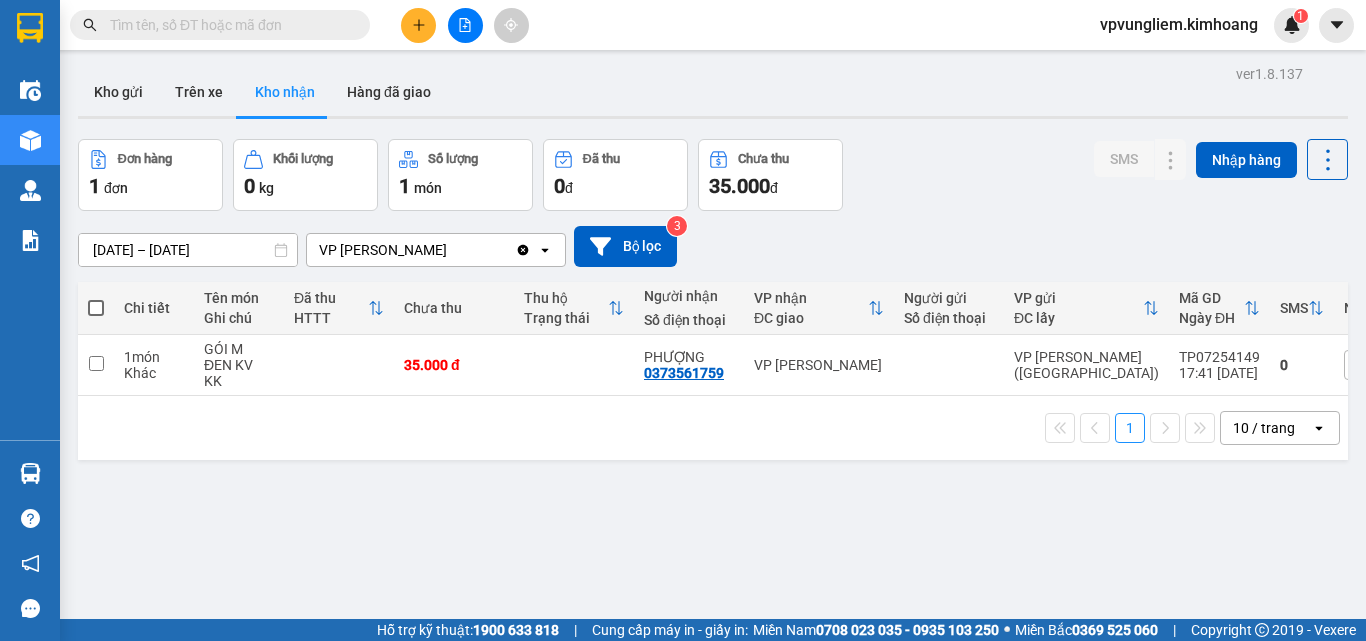 click at bounding box center (96, 308) 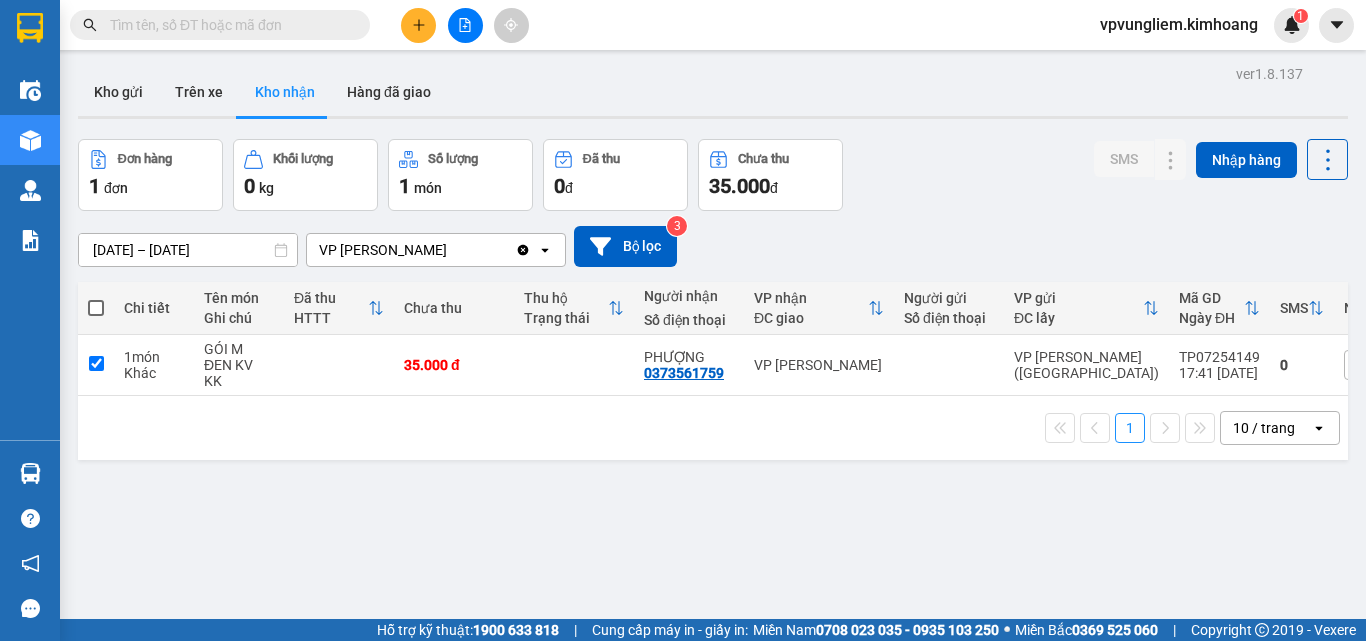 checkbox on "true" 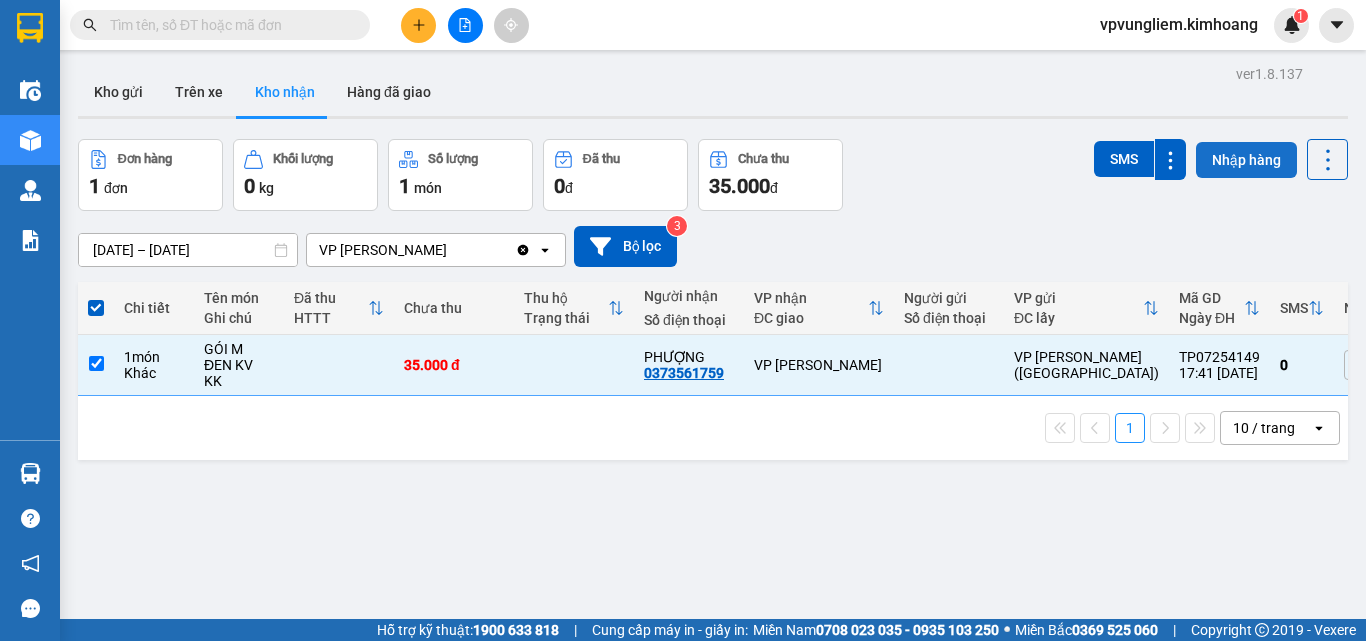 click on "Nhập hàng" at bounding box center [1246, 160] 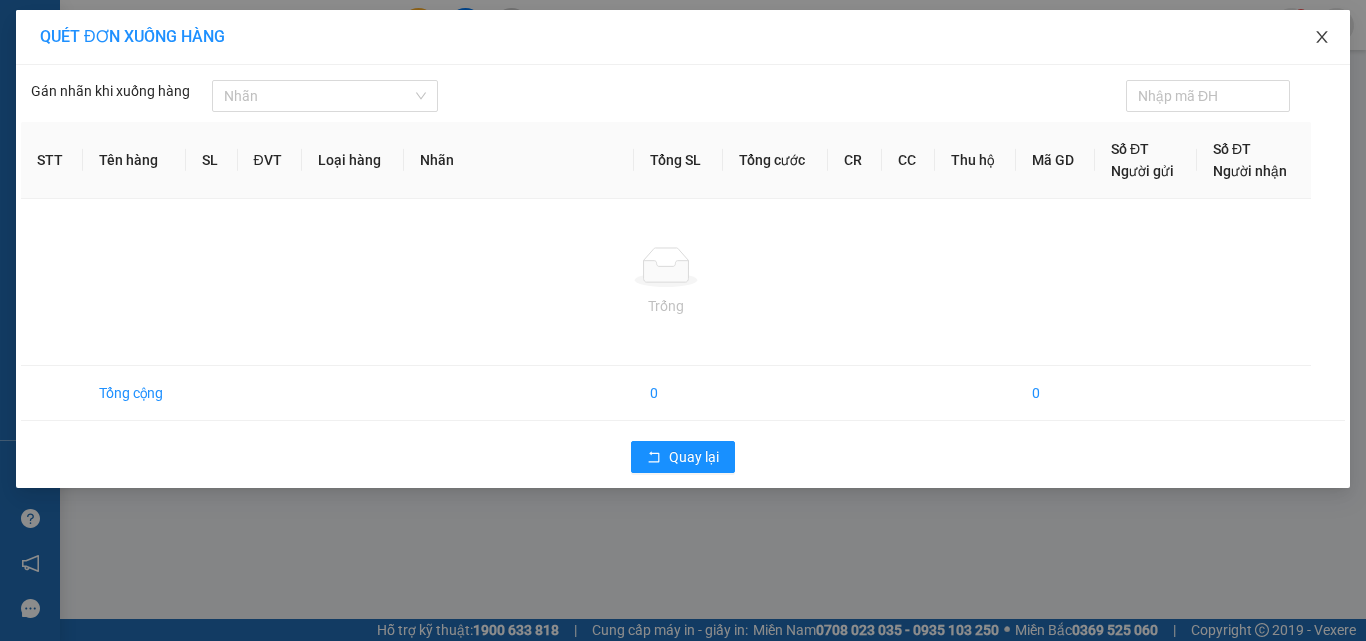 click 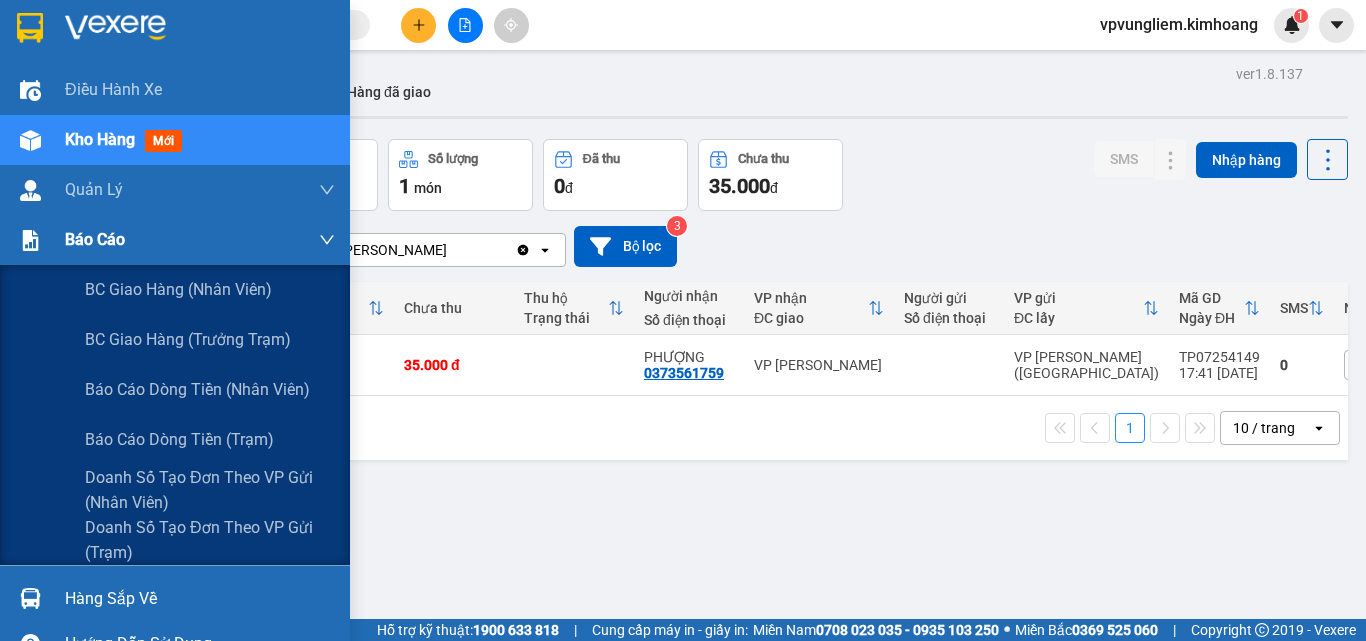 click on "Báo cáo" at bounding box center (175, 240) 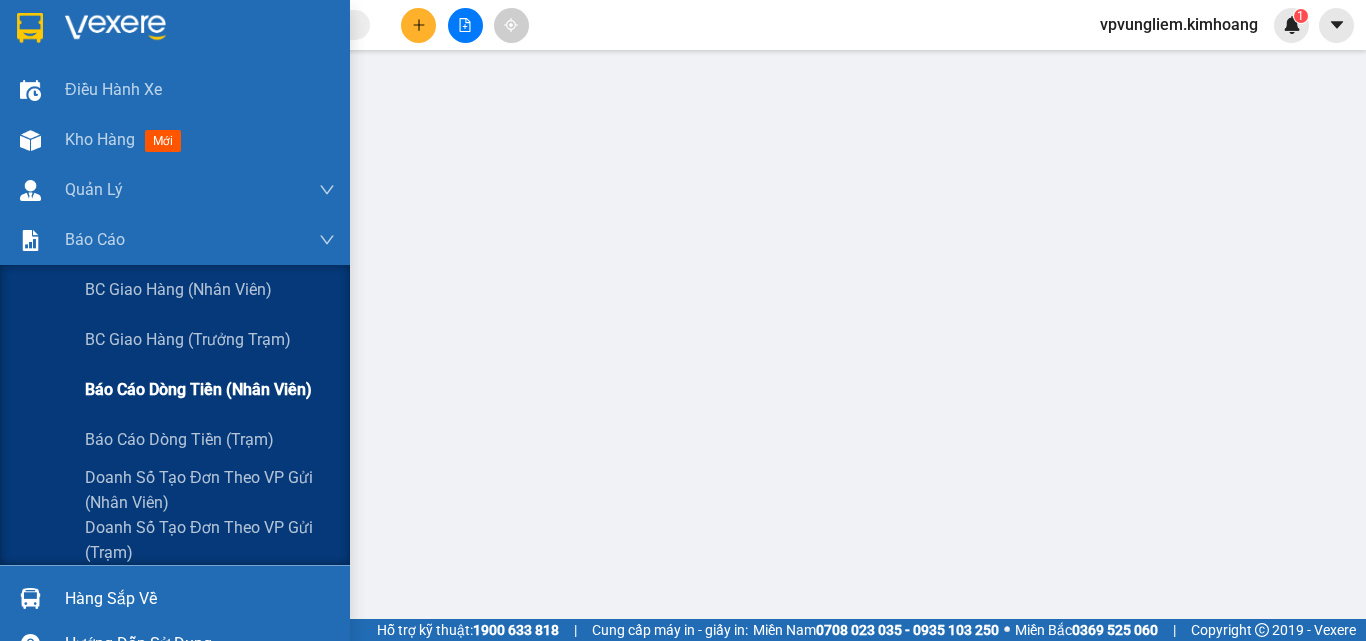 click on "Báo cáo dòng tiền (nhân viên)" at bounding box center (198, 389) 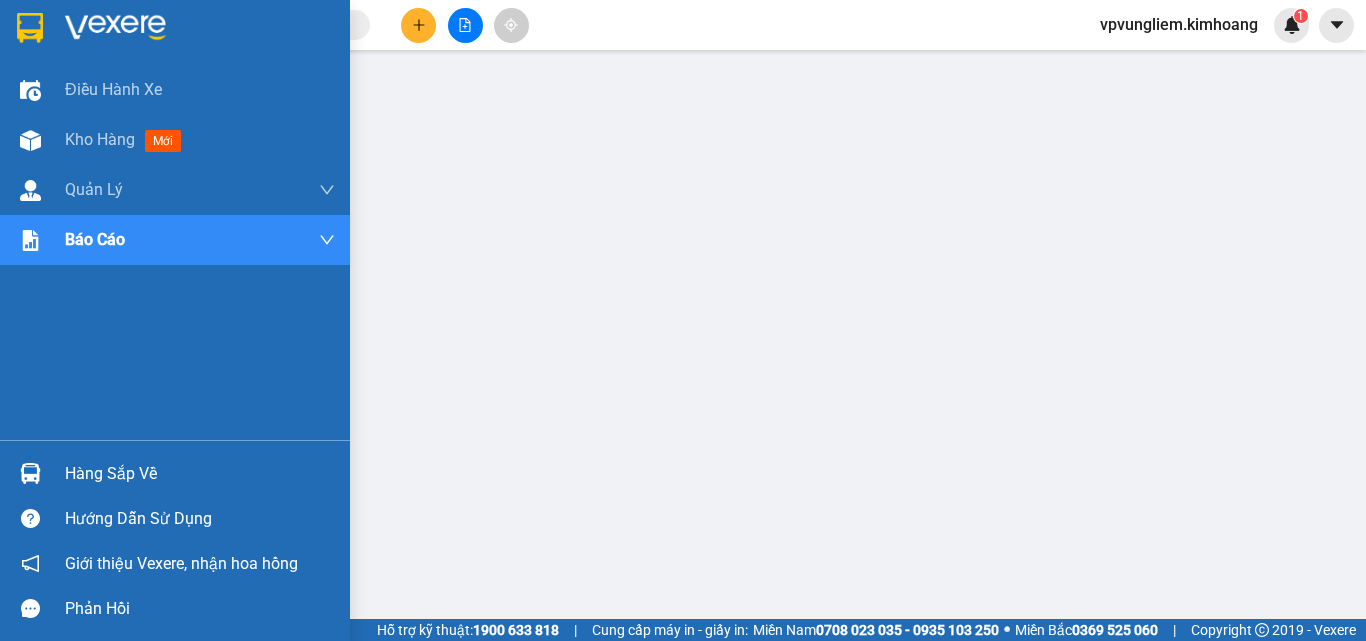 click on "Hàng sắp về" at bounding box center [200, 474] 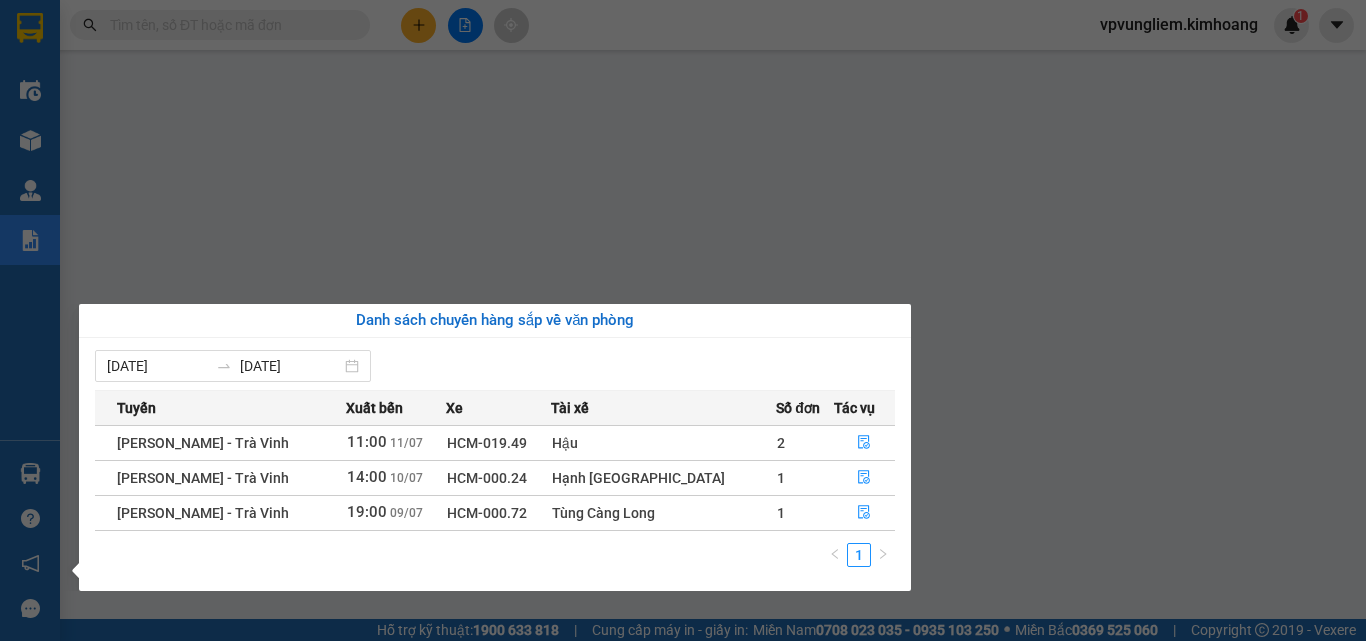 click on "Điều hành xe     Kho hàng mới     Quản Lý Quản lý chuyến Quản lý khách hàng mới     Báo cáo BC giao hàng (nhân viên) BC giao hàng (trưởng trạm) Báo cáo dòng tiền (nhân viên) Báo cáo dòng tiền (trạm) Doanh số tạo đơn theo VP gửi (nhân viên) Doanh số tạo đơn theo VP gửi (trạm) Hàng sắp về Hướng dẫn sử dụng Giới thiệu Vexere, nhận hoa hồng Phản hồi Phần mềm hỗ trợ bạn tốt chứ?" at bounding box center [30, 320] 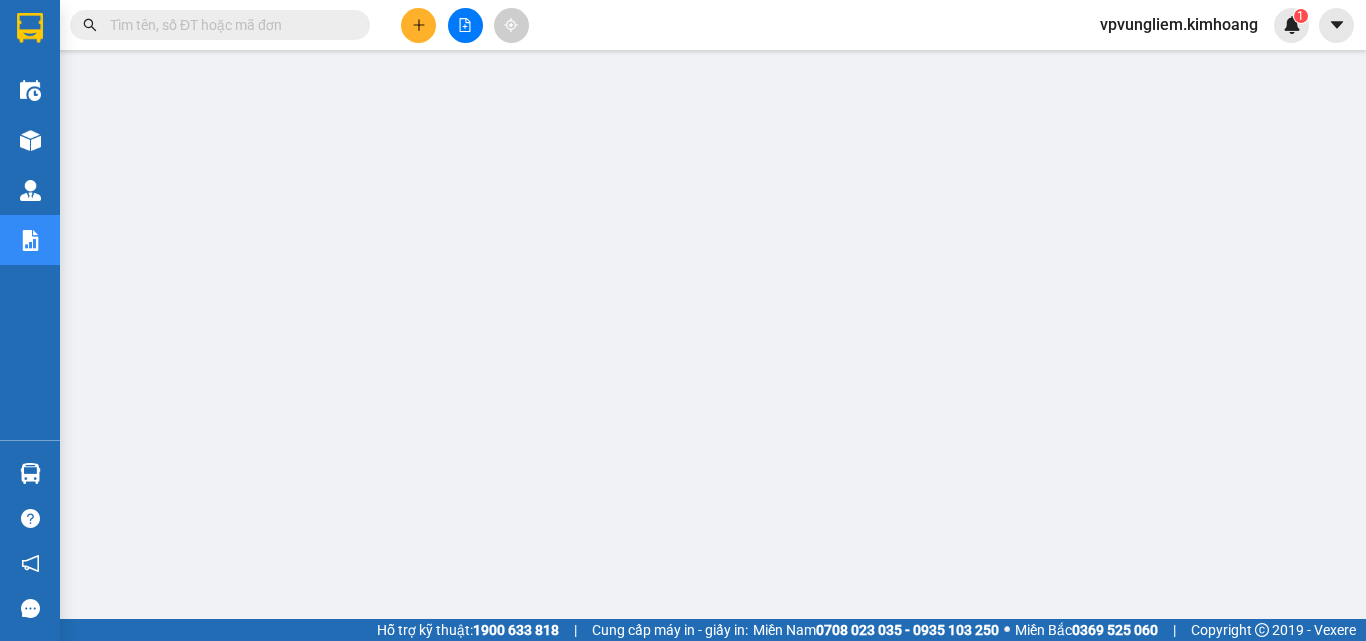 click at bounding box center [356, 25] 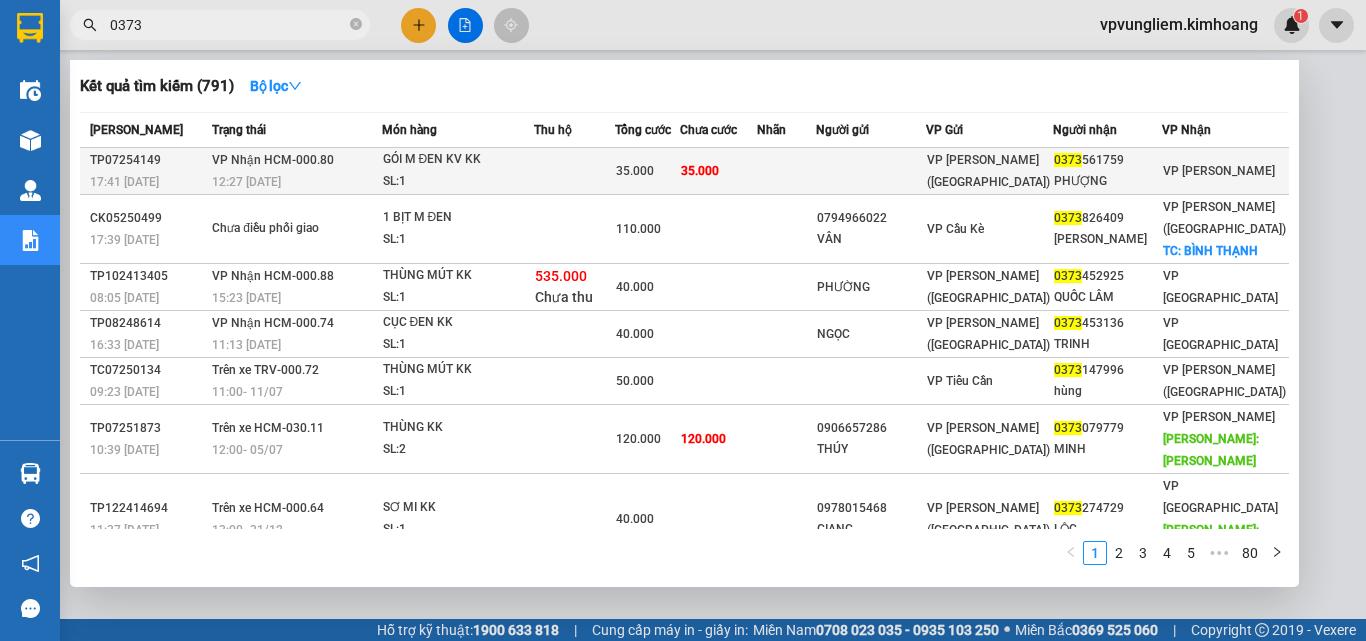 type on "0373" 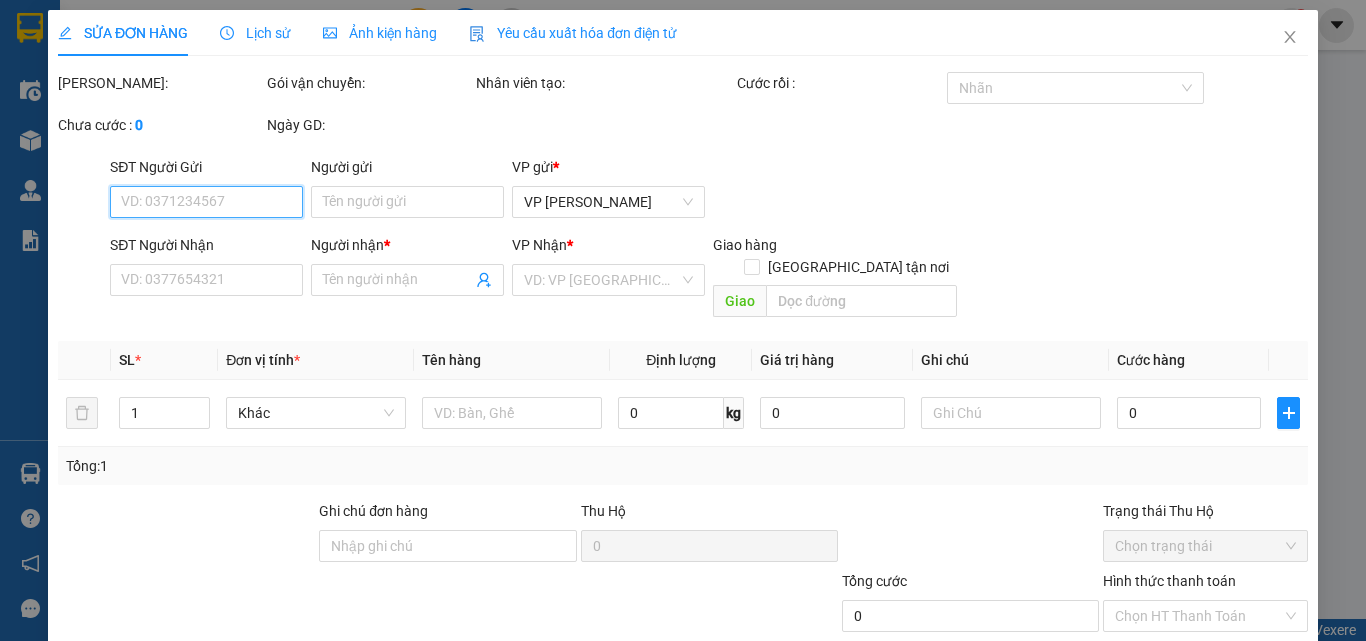 type on "0373561759" 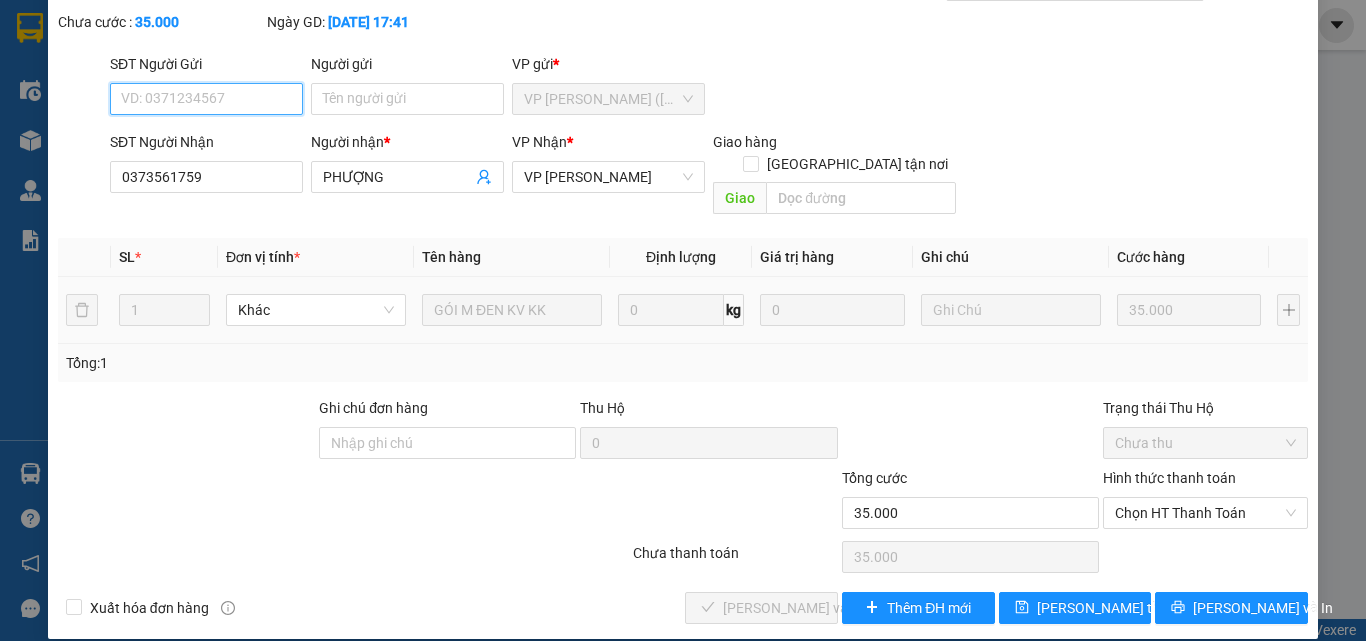 scroll, scrollTop: 0, scrollLeft: 0, axis: both 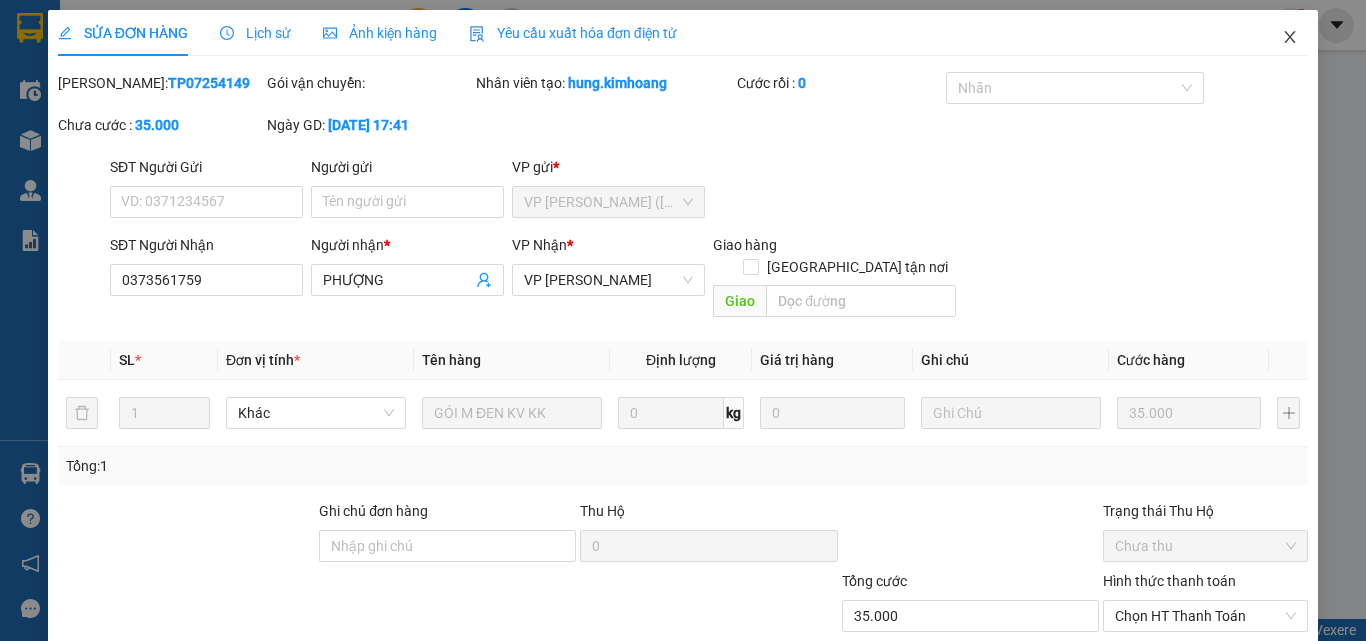 click at bounding box center [1290, 38] 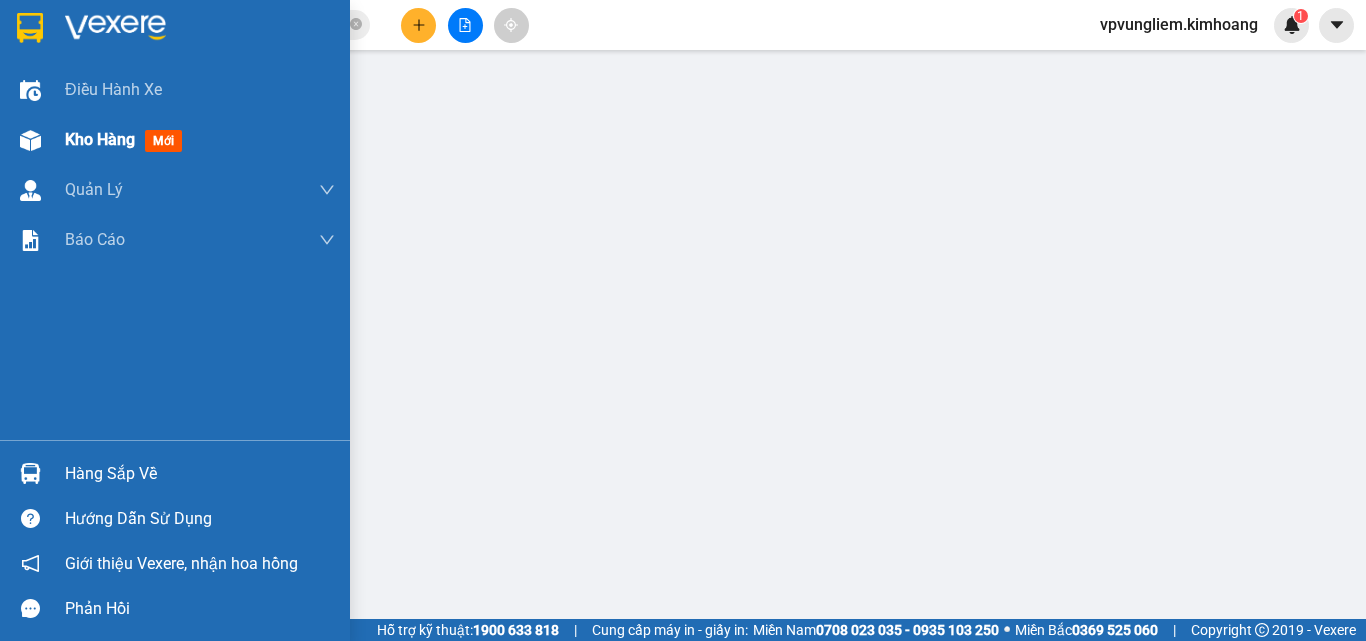 click on "Kho hàng mới" at bounding box center [127, 139] 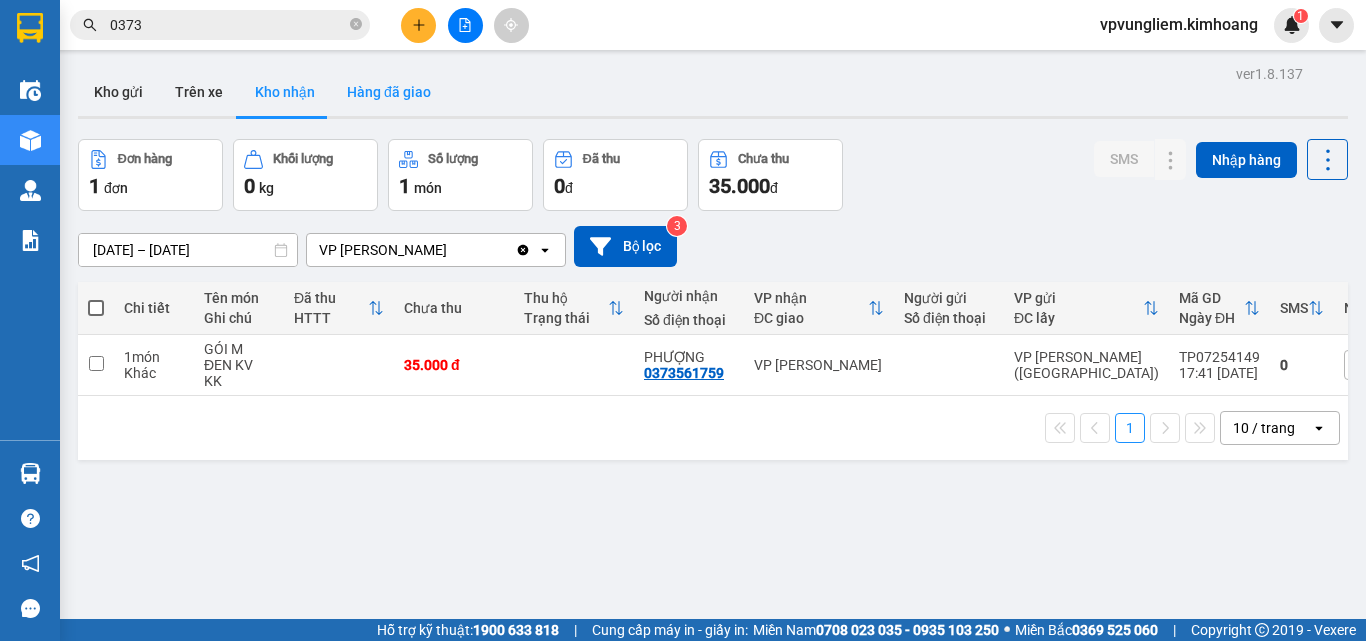 click on "Hàng đã giao" at bounding box center (389, 92) 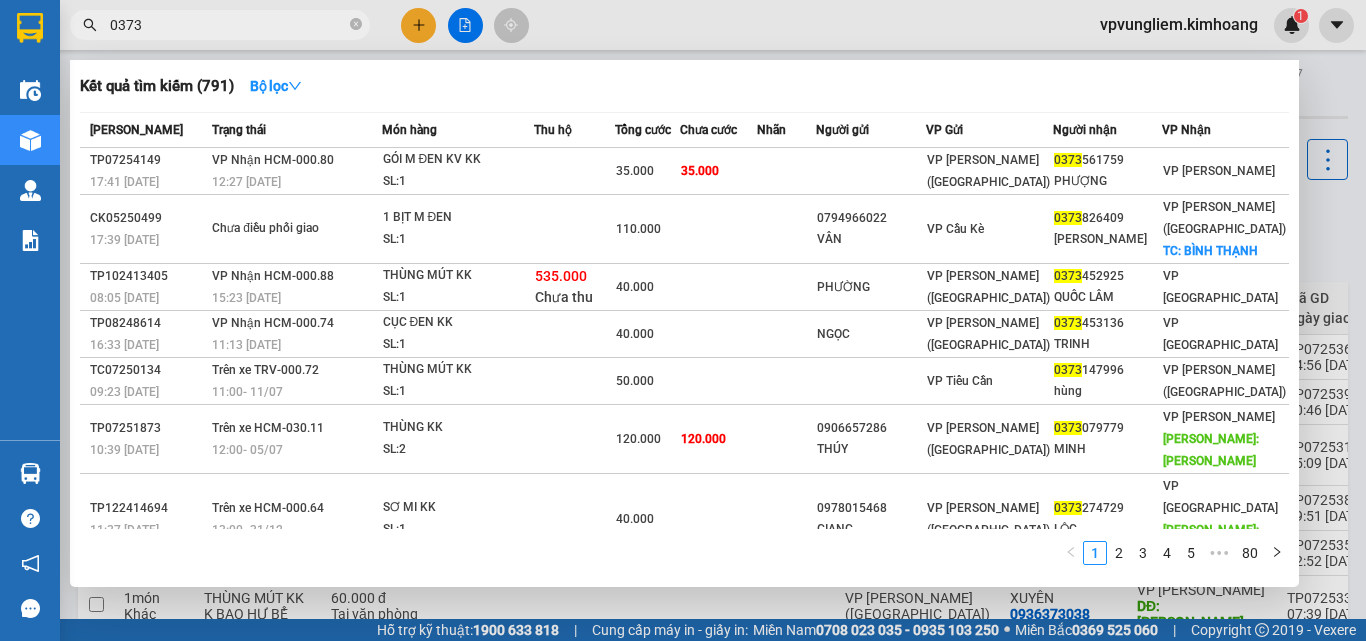 click on "0373" at bounding box center (228, 25) 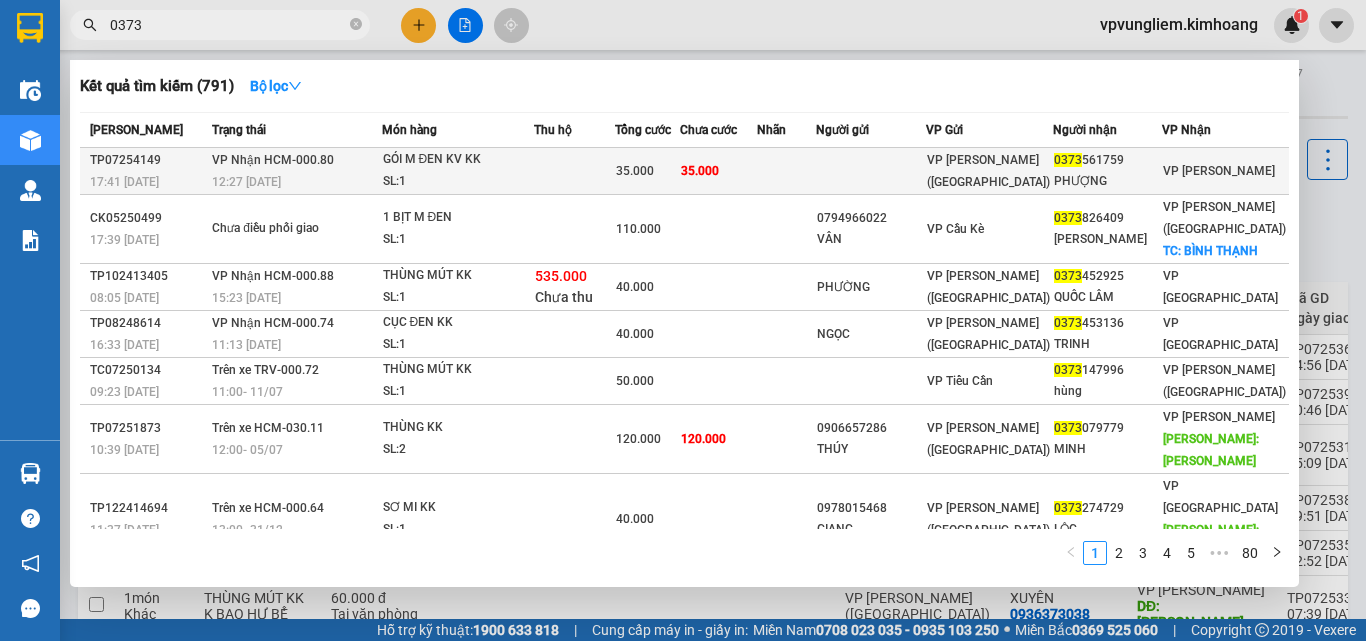 click on "VP Nhận   HCM-000.80 12:27 - 11/07" at bounding box center [294, 171] 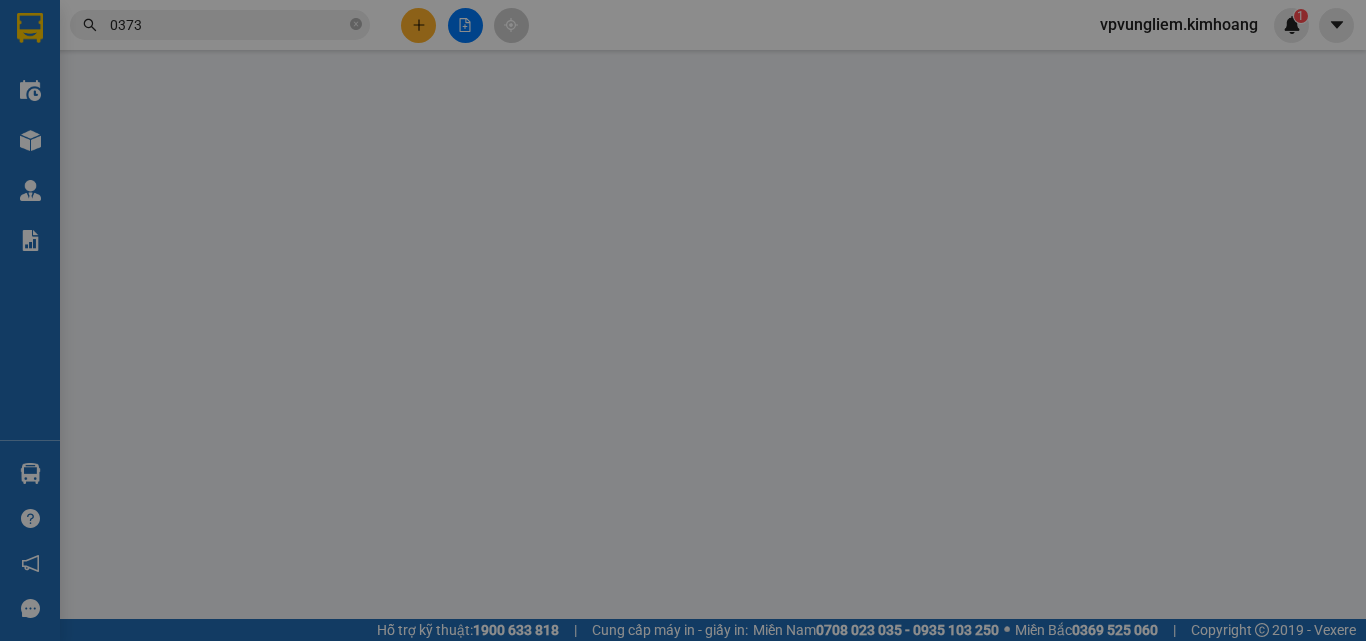 type on "0373561759" 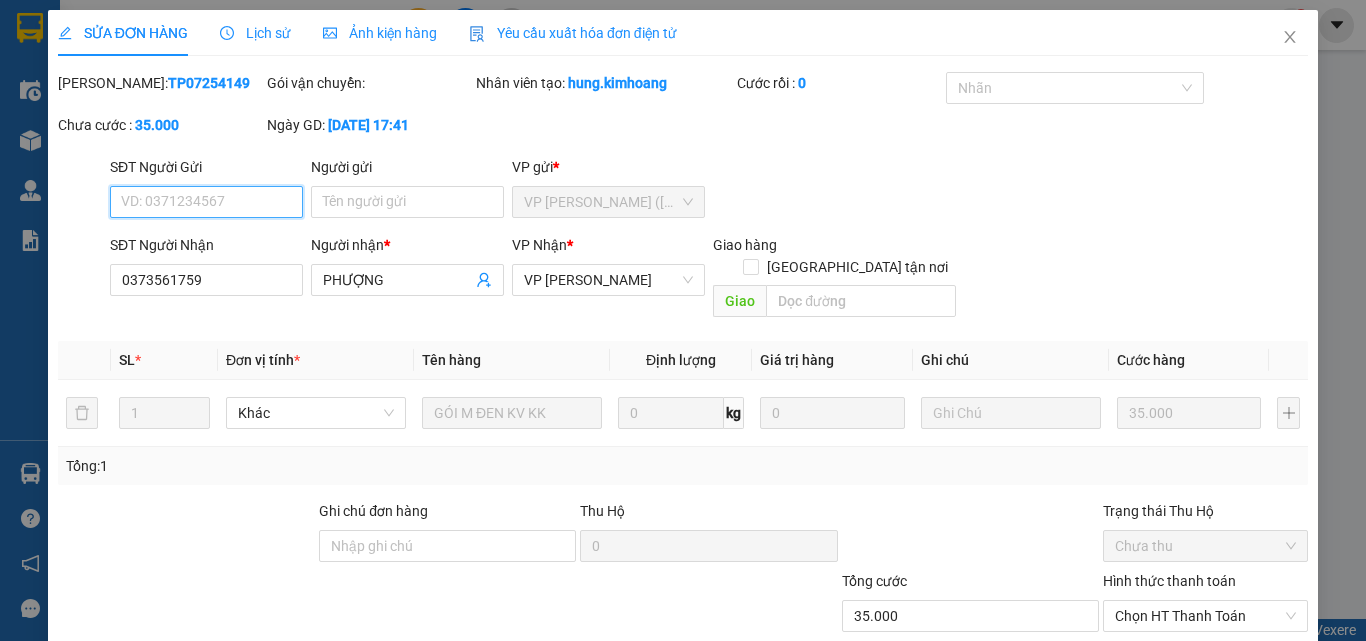 scroll, scrollTop: 103, scrollLeft: 0, axis: vertical 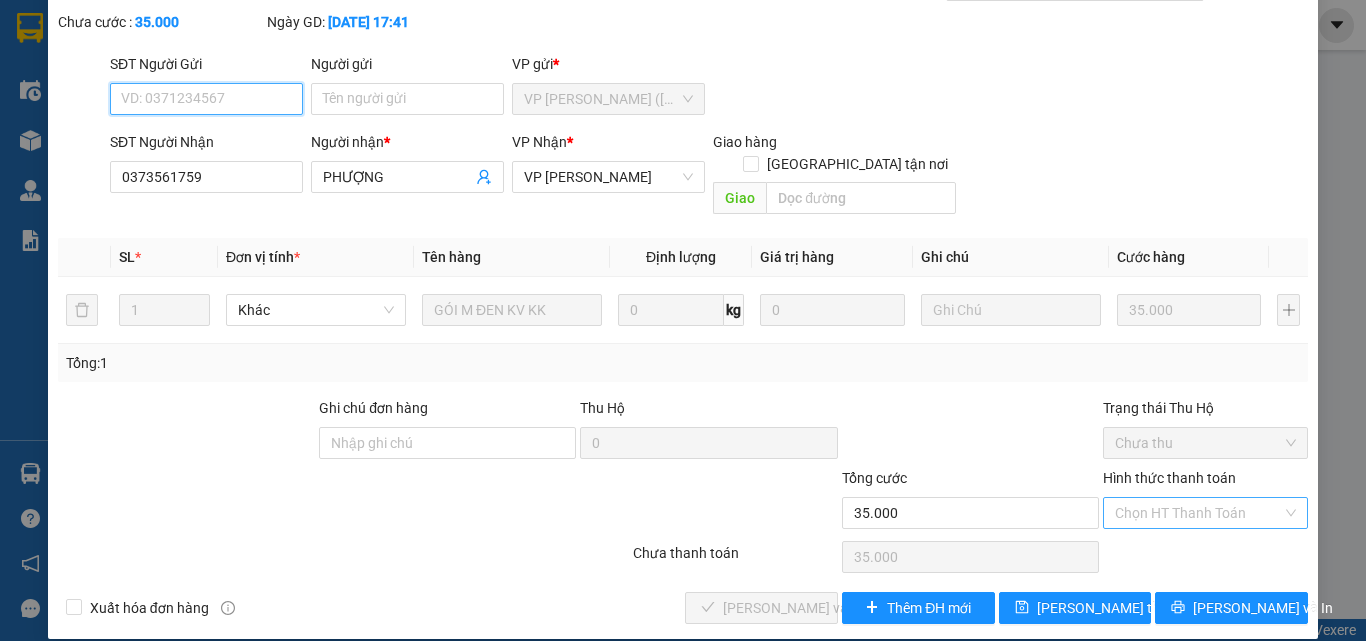 click on "Chọn HT Thanh Toán" at bounding box center [1205, 513] 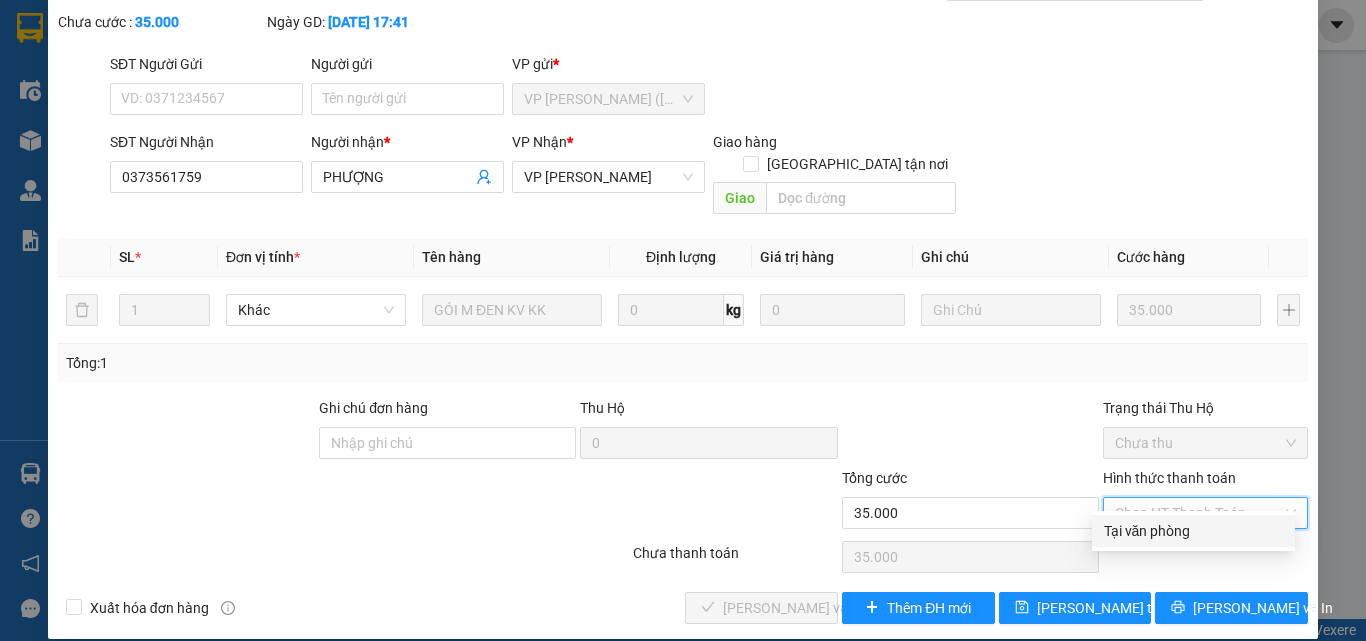 click on "Tại văn phòng" at bounding box center (1193, 531) 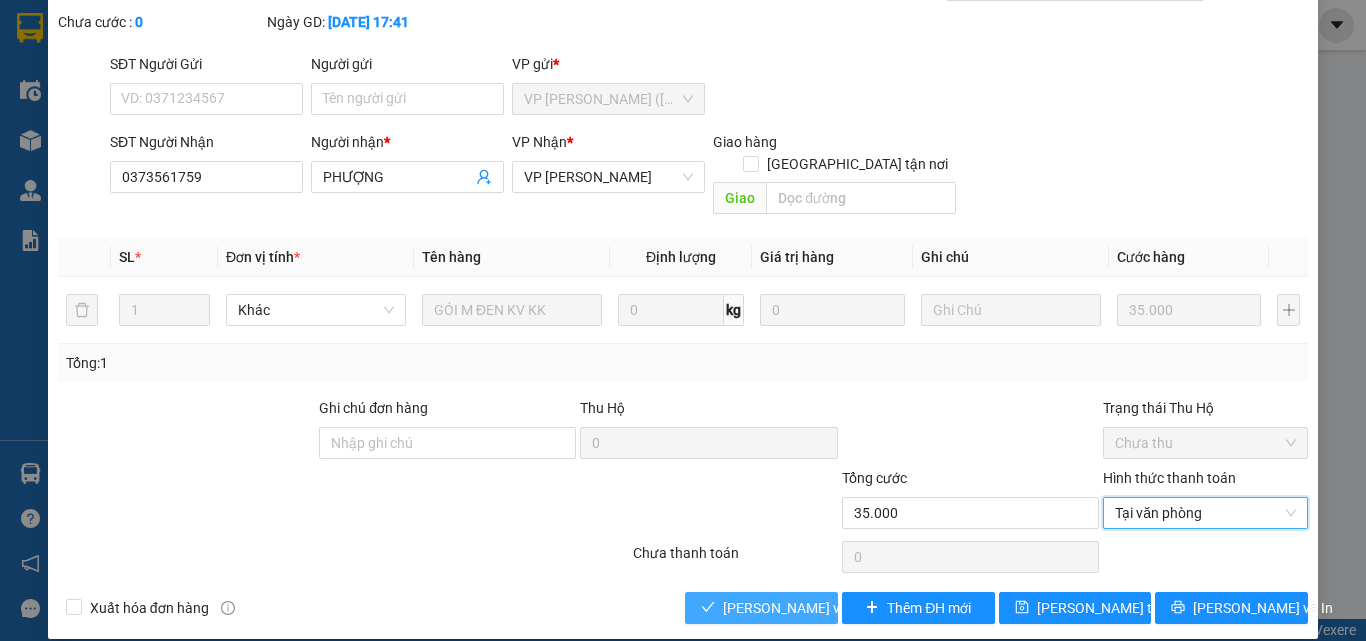 click on "Lưu và Giao hàng" at bounding box center [819, 608] 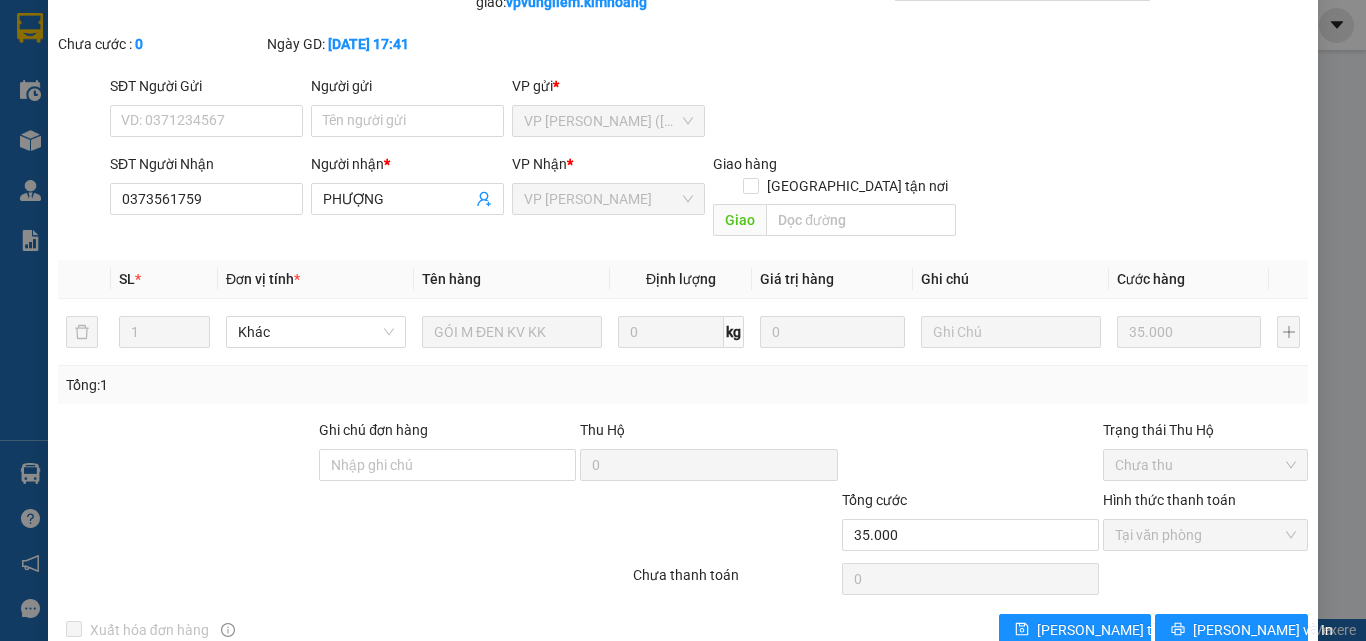 click on "SỬA ĐƠN HÀNG Lịch sử Ảnh kiện hàng Yêu cầu xuất hóa đơn điện tử Total Paid Fee 35.000 Total UnPaid Fee 0 Cash Collection Total Fee Mã ĐH:  TP07254149 Gói vận chuyển:   Nhân viên giao: vpvungliem.kimhoang Cước rồi :   35.000   Nhãn Chưa cước :   0 Ngày GD:   10-07-2025 lúc 17:41 SĐT Người Gửi VD: 0371234567 Người gửi Tên người gửi VP gửi  * VP Trần Phú (Hàng) SĐT Người Nhận 0373561759 Người nhận  * PHƯỢNG VP Nhận  * VP Vũng Liêm Giao hàng Giao tận nơi Giao SL  * Đơn vị tính  * Tên hàng  Định lượng Giá trị hàng Ghi chú Cước hàng                   1 Khác GÓI M ĐEN KV KK 0 kg 0 35.000 Tổng:  1 Ghi chú đơn hàng Thu Hộ 0 Trạng thái Thu Hộ   Chưa thu Tổng cước 35.000 Hình thức thanh toán Tại văn phòng Số tiền thu trước 35.000 Chọn HT Thanh Toán Chưa thanh toán 0 Chọn HT Thanh Toán Xuất hóa đơn hàng Lưu thay đổi Lưu và In" at bounding box center (683, 320) 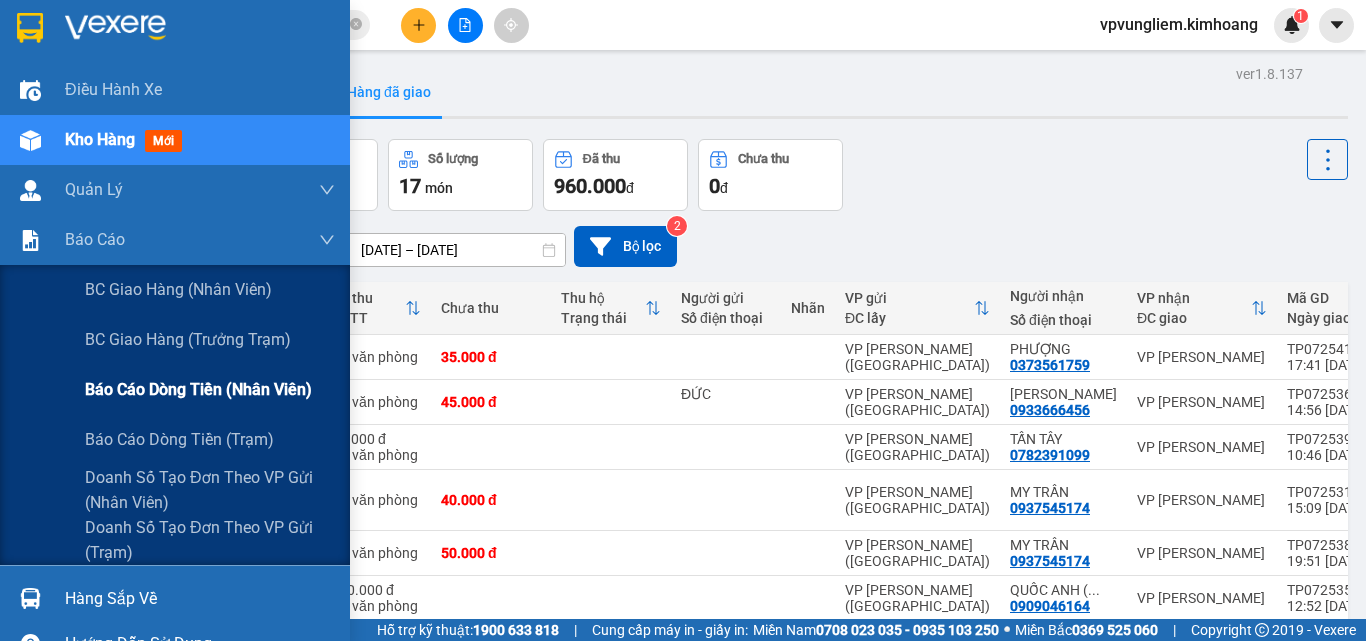 click on "Báo cáo dòng tiền (nhân viên)" at bounding box center (198, 389) 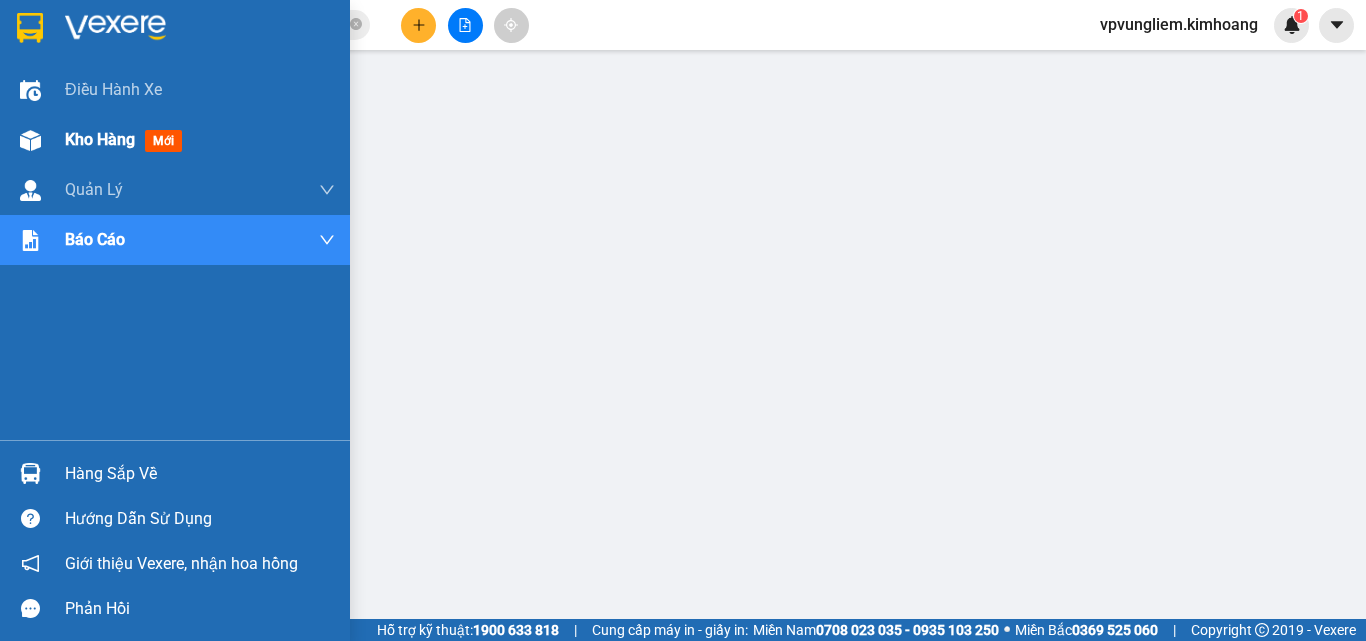 click on "Kho hàng mới" at bounding box center (200, 140) 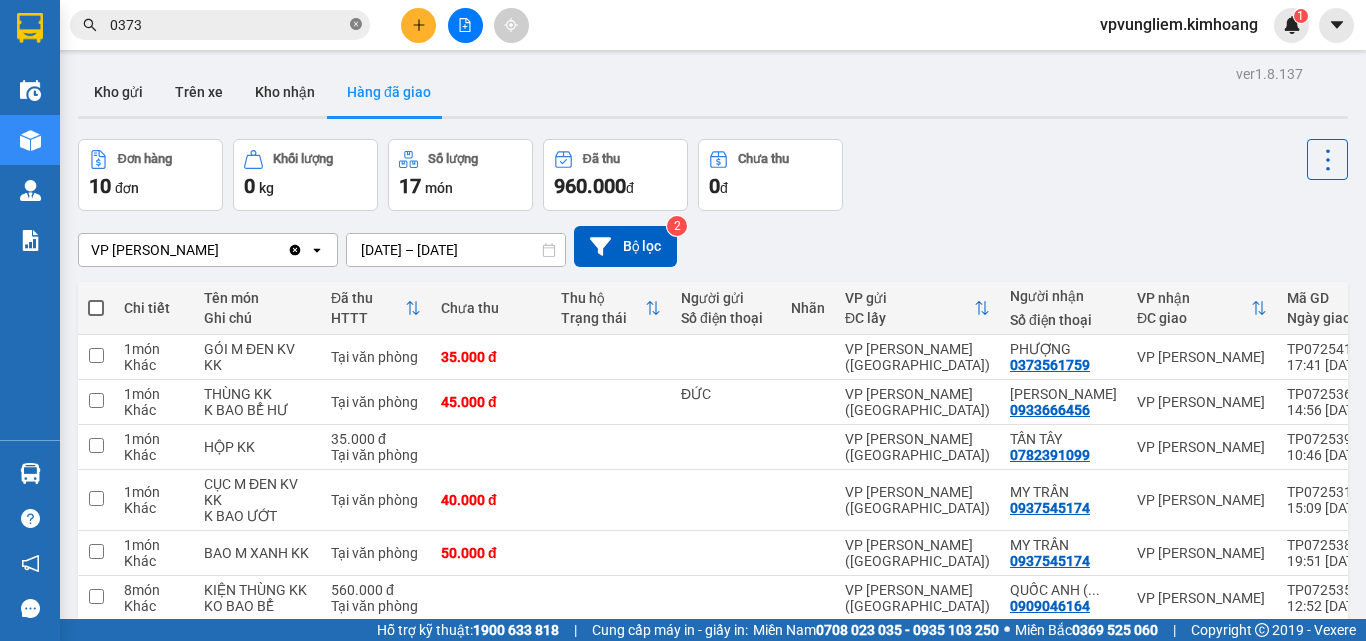 click 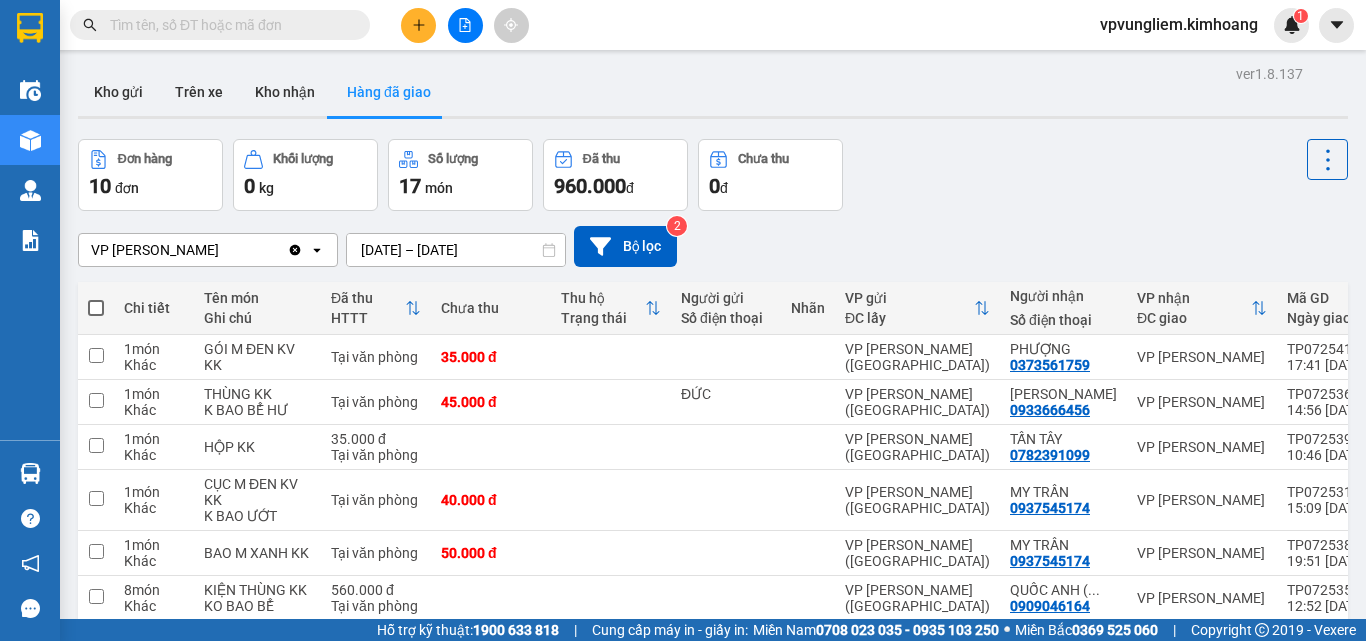 click at bounding box center [356, 25] 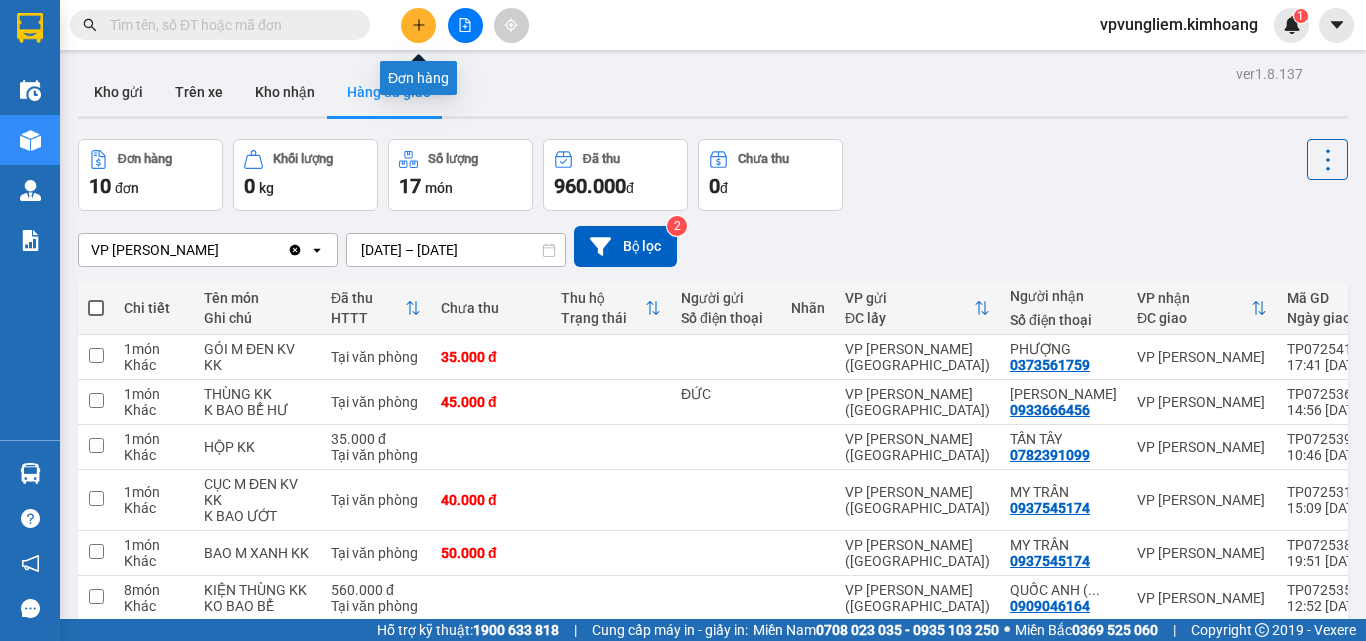 click 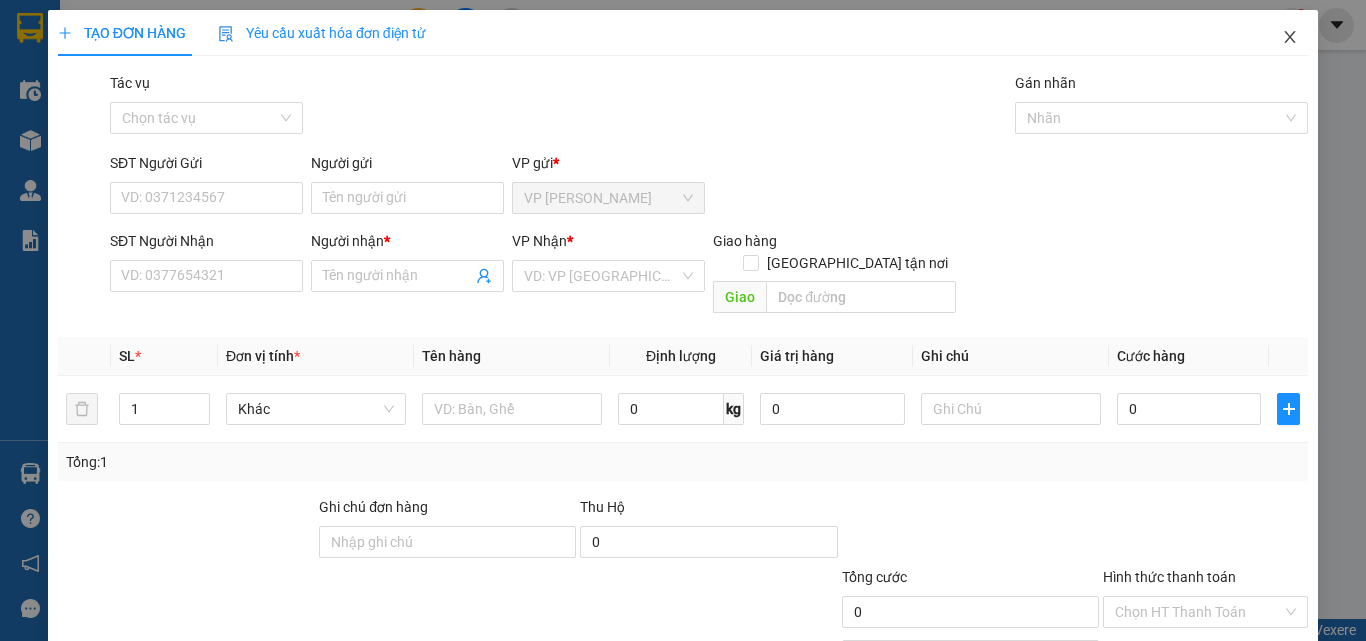 click at bounding box center [1290, 38] 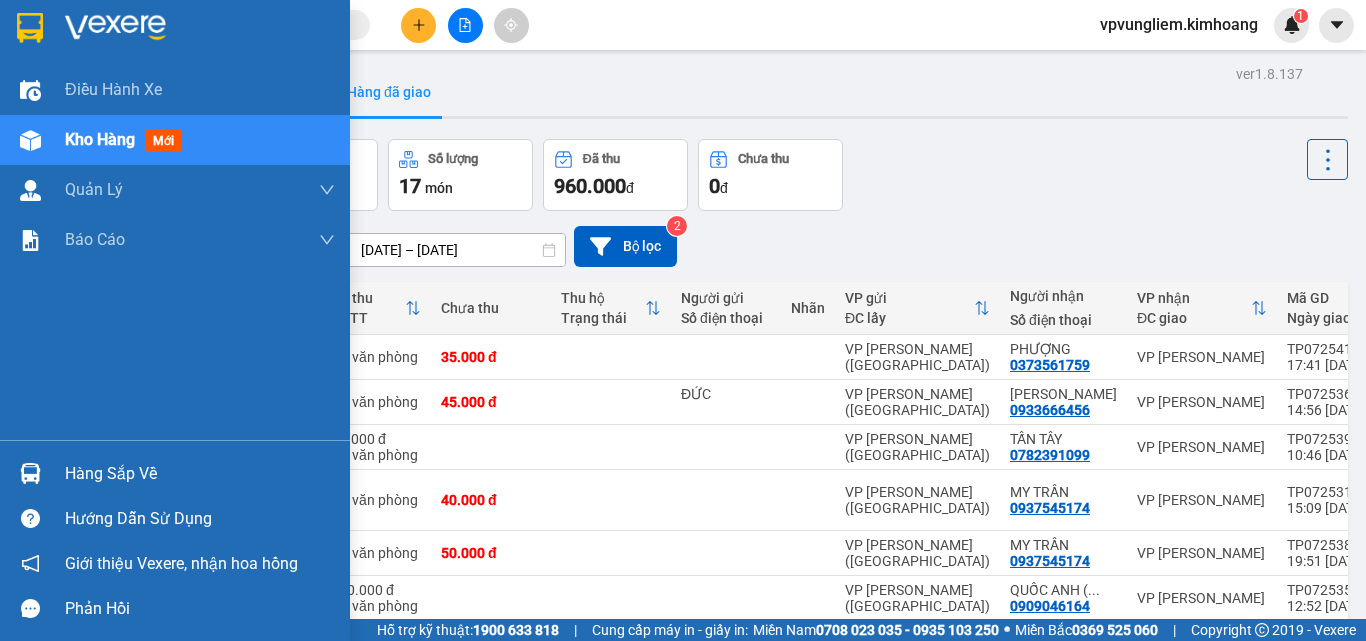 click on "Điều hành xe     Kho hàng mới     Quản Lý Quản lý chuyến Quản lý khách hàng mới     Báo cáo BC giao hàng (nhân viên) BC giao hàng (trưởng trạm) Báo cáo dòng tiền (nhân viên) Báo cáo dòng tiền (trạm) Doanh số tạo đơn theo VP gửi (nhân viên) Doanh số tạo đơn theo VP gửi (trạm)" at bounding box center (175, 252) 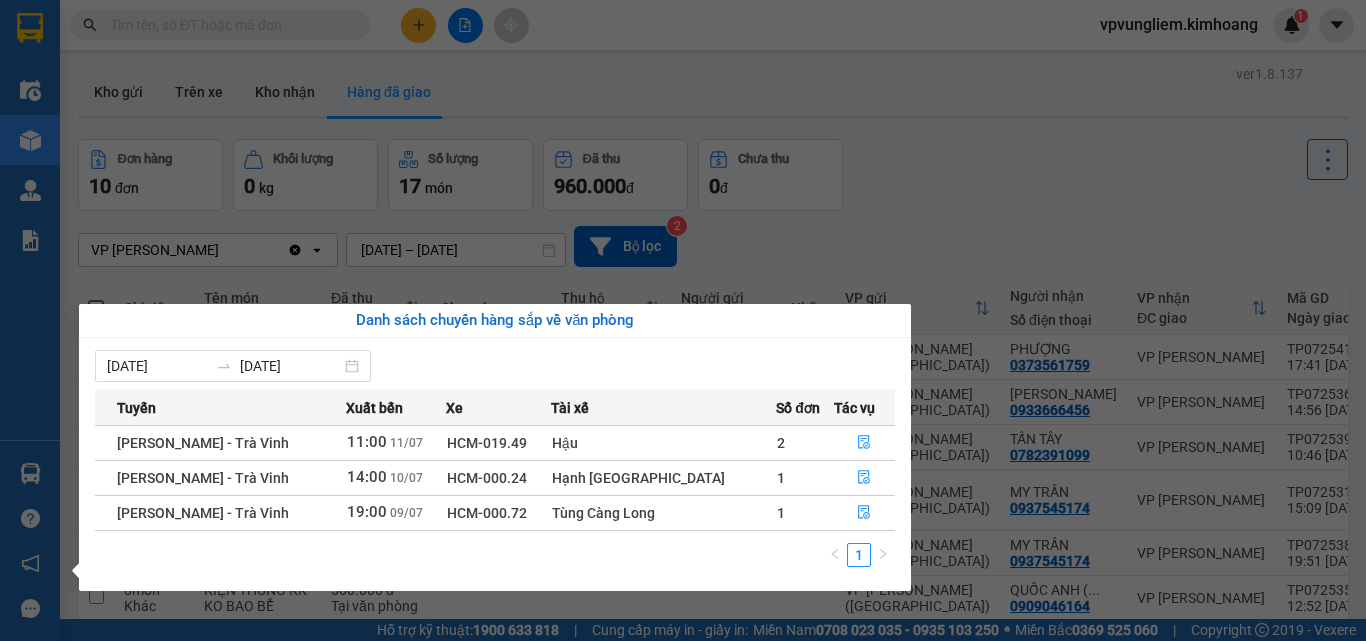 click on "Điều hành xe     Kho hàng mới     Quản Lý Quản lý chuyến Quản lý khách hàng mới     Báo cáo BC giao hàng (nhân viên) BC giao hàng (trưởng trạm) Báo cáo dòng tiền (nhân viên) Báo cáo dòng tiền (trạm) Doanh số tạo đơn theo VP gửi (nhân viên) Doanh số tạo đơn theo VP gửi (trạm) Hàng sắp về Hướng dẫn sử dụng Giới thiệu Vexere, nhận hoa hồng Phản hồi Phần mềm hỗ trợ bạn tốt chứ?" at bounding box center [30, 320] 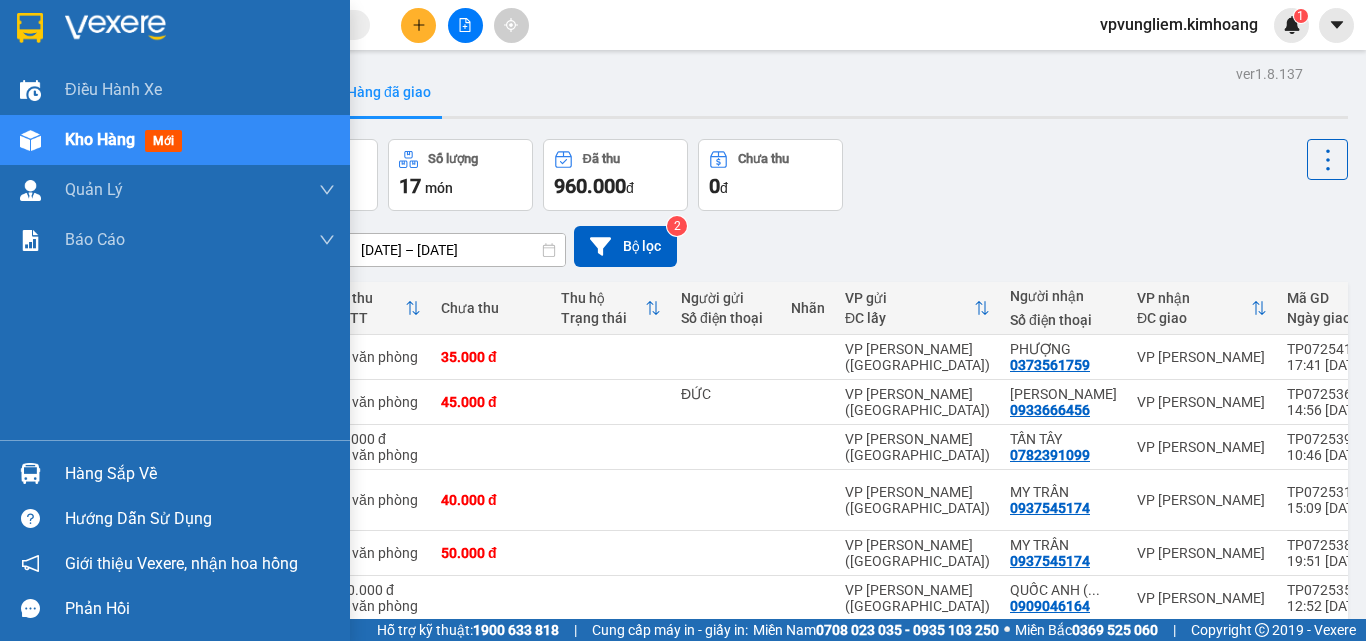 click on "Kho hàng mới" at bounding box center (200, 140) 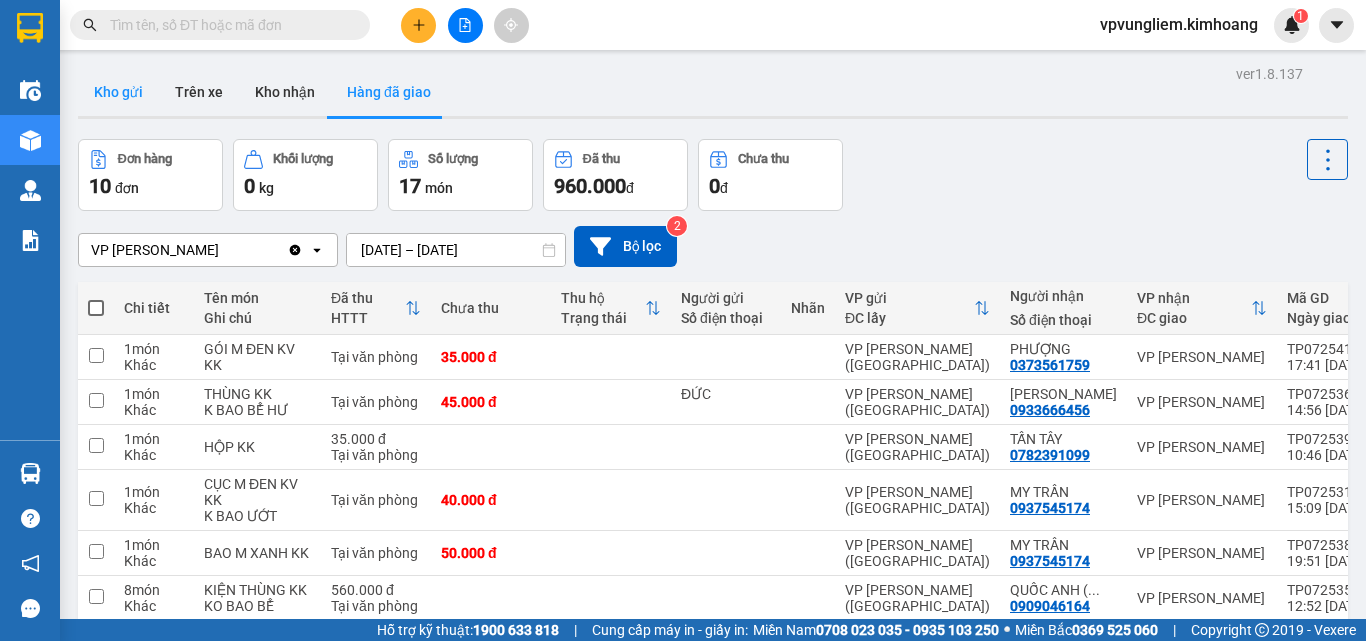 click on "Kho gửi" at bounding box center [118, 92] 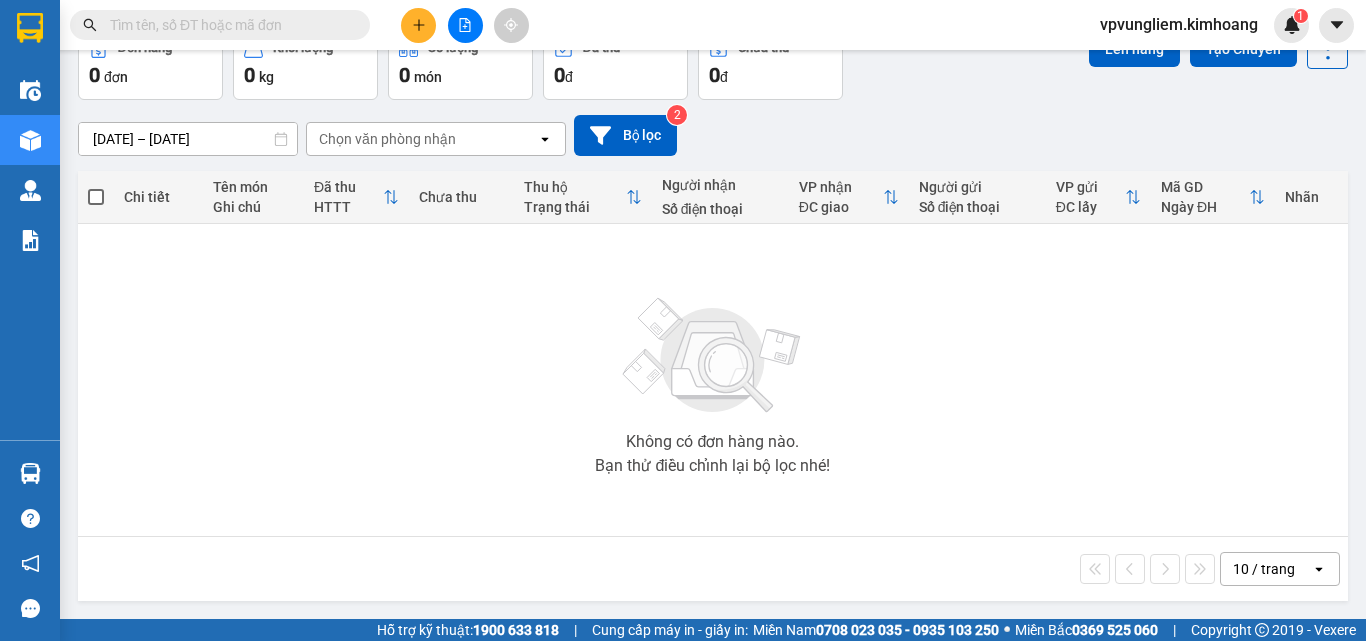 scroll, scrollTop: 0, scrollLeft: 0, axis: both 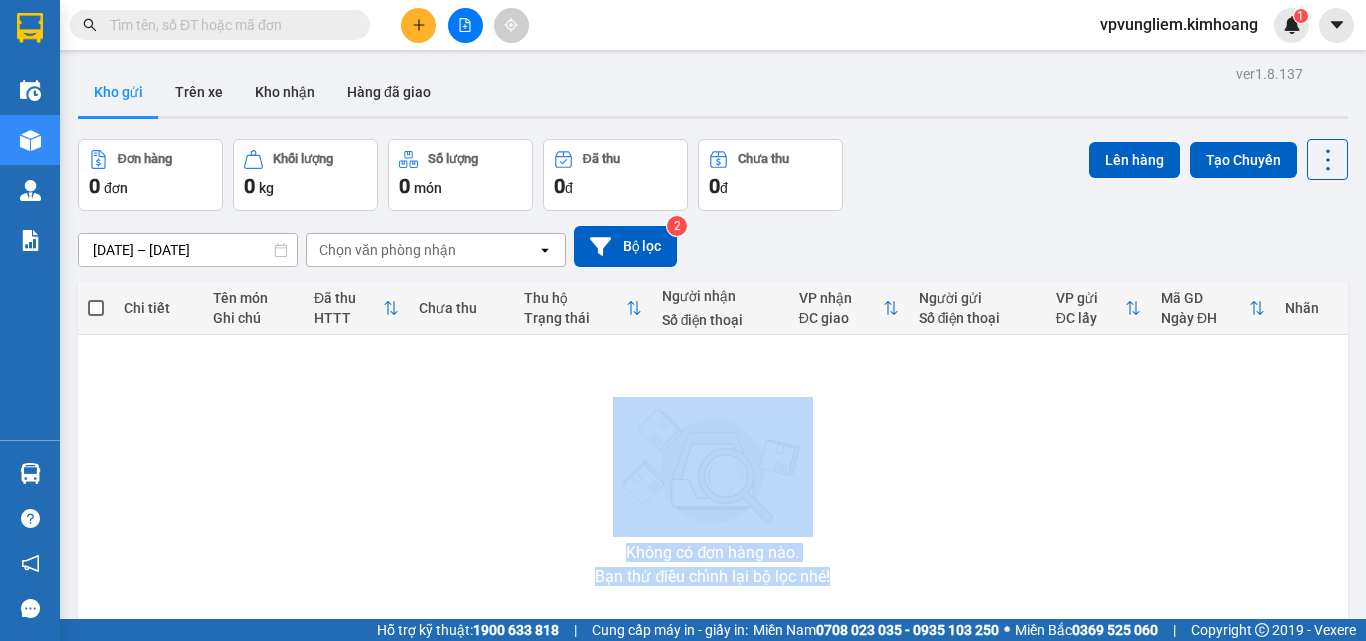 drag, startPoint x: 1180, startPoint y: 454, endPoint x: 1152, endPoint y: 452, distance: 28.071337 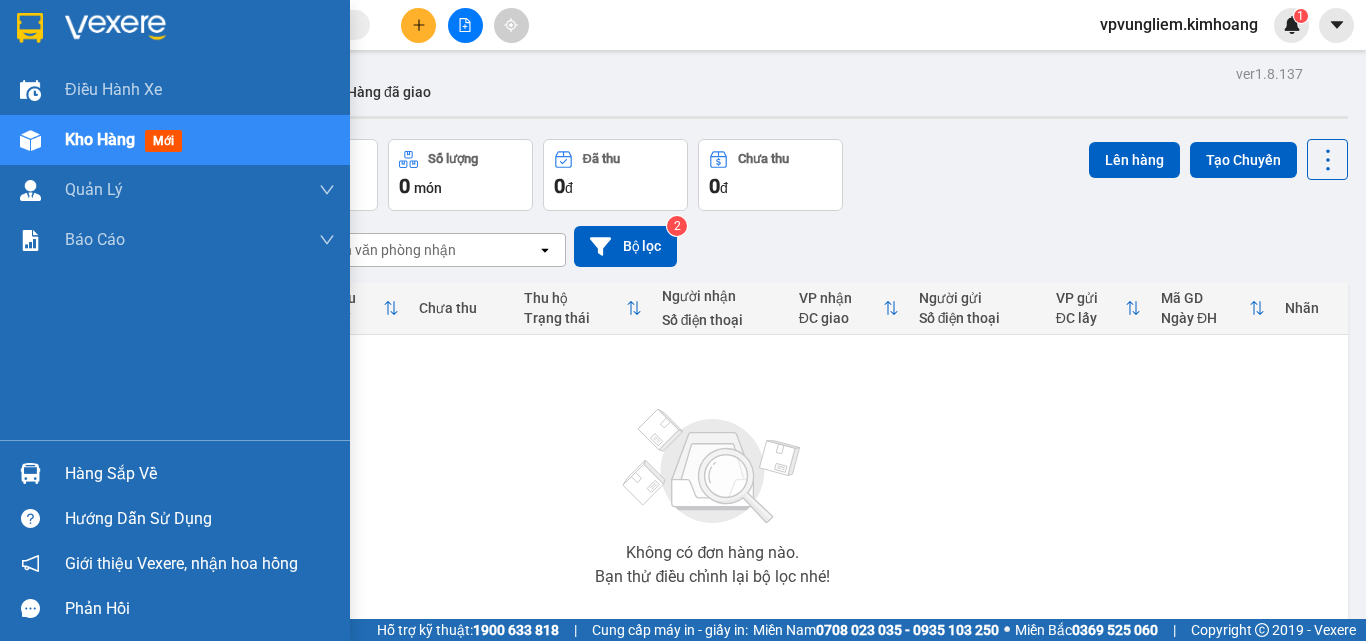 click on "Hàng sắp về" at bounding box center (200, 474) 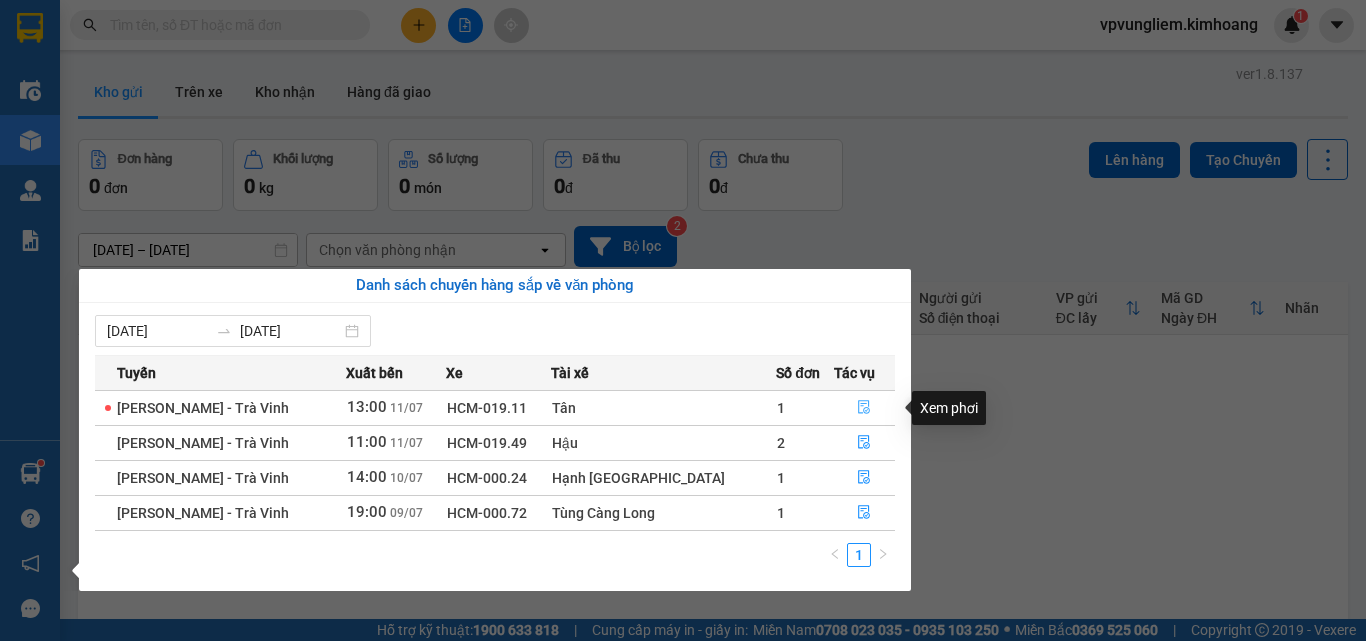 click 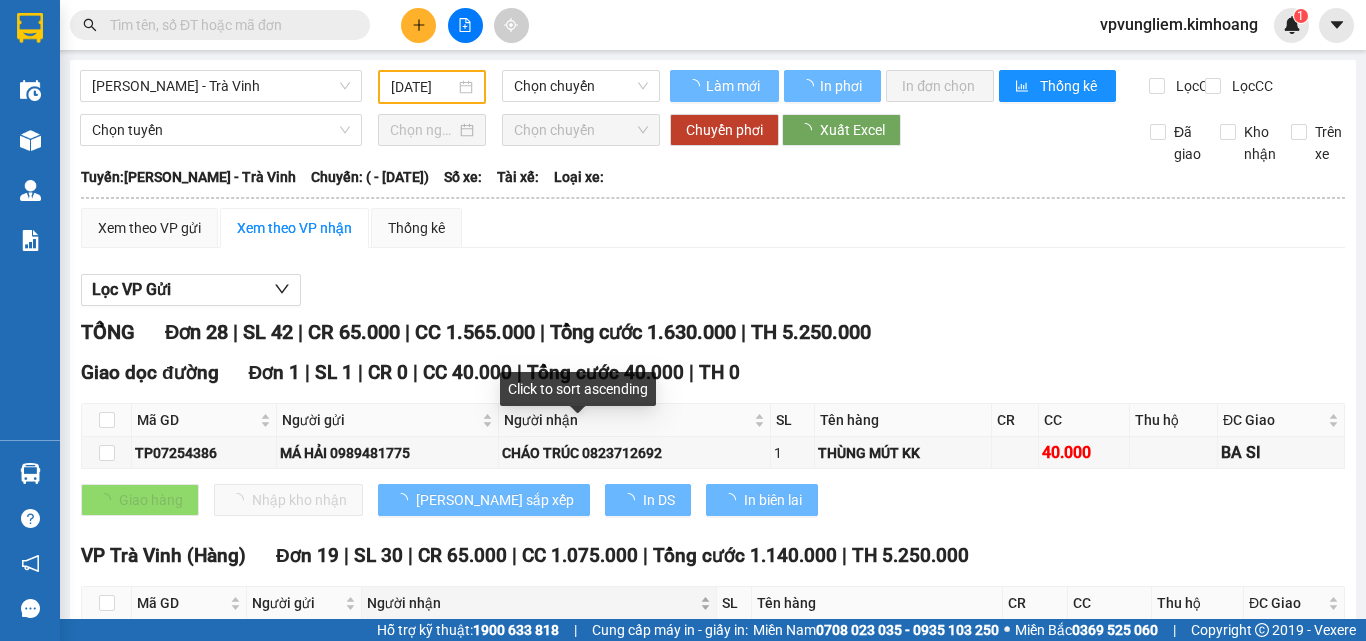 type on "[DATE]" 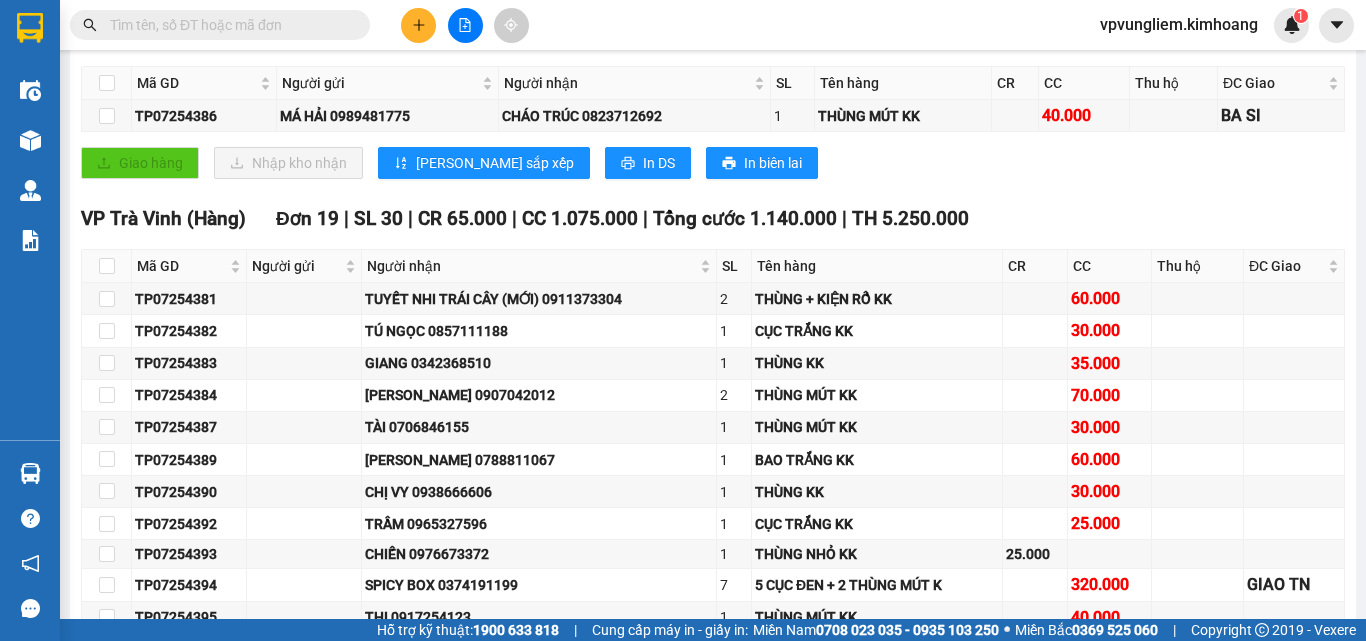 scroll, scrollTop: 0, scrollLeft: 0, axis: both 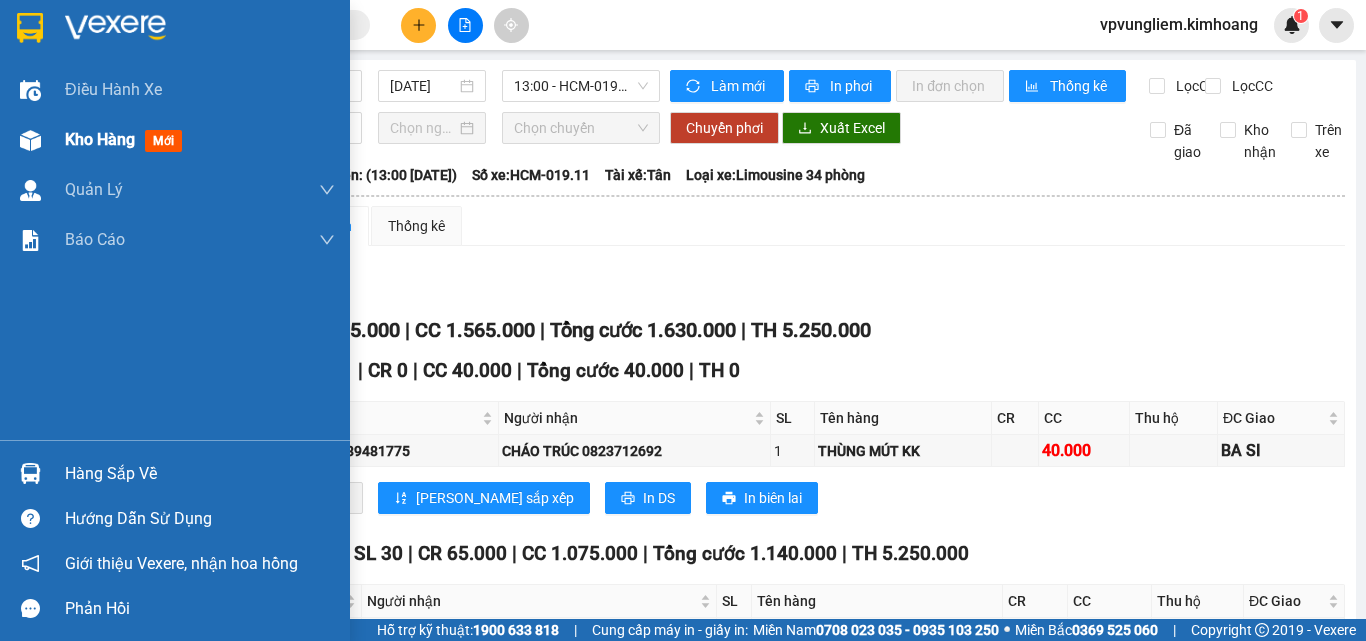 click on "Kho hàng mới" at bounding box center (200, 140) 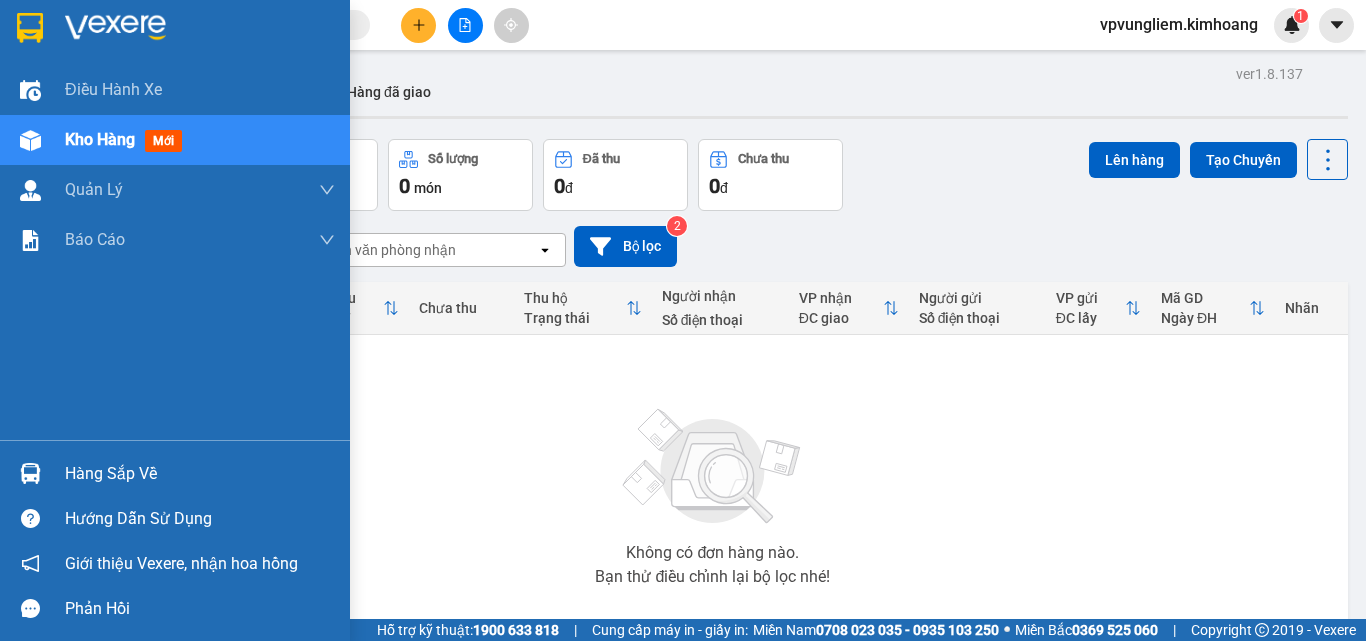 click on "Hàng sắp về" at bounding box center (200, 474) 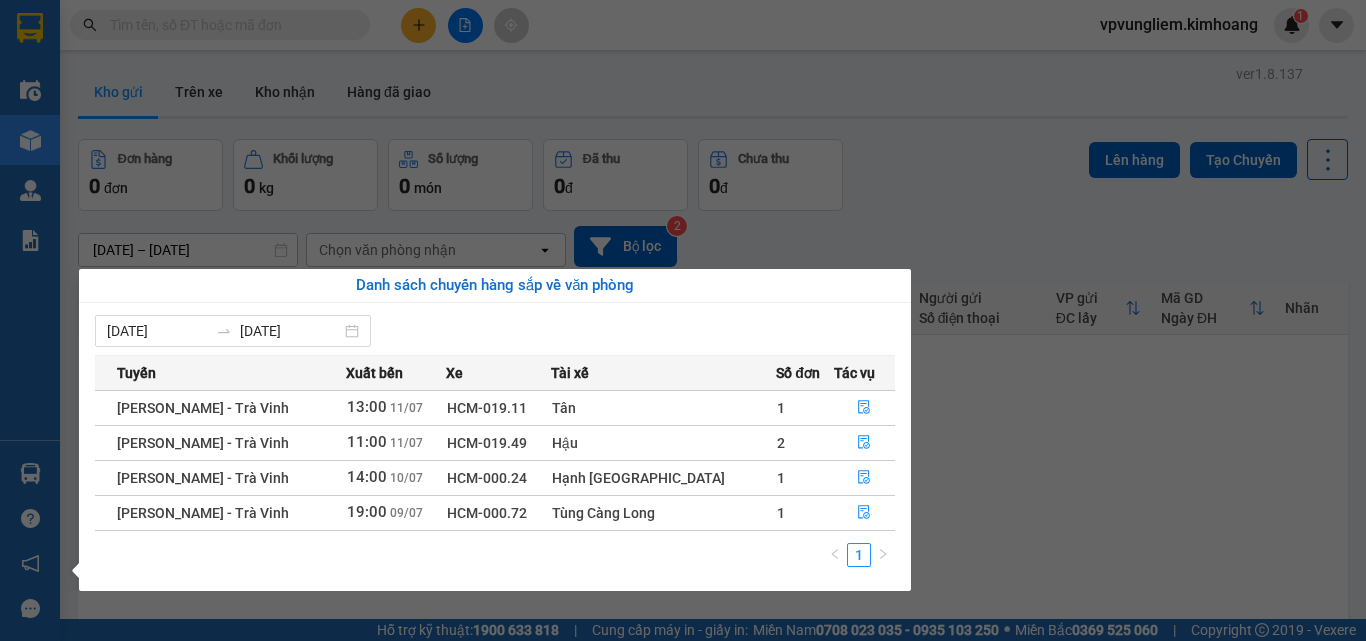 click on "Kết quả tìm kiếm ( 791 )  Bộ lọc  Mã ĐH Trạng thái Món hàng Thu hộ Tổng cước Chưa cước Nhãn Người gửi VP Gửi Người nhận VP Nhận TP07254149 17:41 - 10/07 VP Nhận   HCM-000.80 12:27 - 11/07 GÓI M ĐEN KV KK SL:  1 35.000 35.000 VP Trần Phú (Hàng) 0373561759 PHƯỢNG VP Vũng Liêm CK05250499 17:39 - 22/05 Chưa điều phối giao 1 BỊT M ĐEN SL:  1 110.000 0794966022 VÂN VP Cầu Kè 0373826409 QUỲNH ANH VP Trần Phú (Hàng) TC: BÌNH THẠNH TP102413405 08:05 - 31/10 VP Nhận   HCM-000.88 15:23 - 31/10 THÙNG MÚT KK SL:  1 535.000 Chưa thu 40.000 PHƯỜNG  VP Trần Phú (Hàng) 0373452925 QUỐC LÂM  VP Bình Phú TP08248614 16:33 - 20/08 VP Nhận   HCM-000.74 11:13 - 26/08 CỤC ĐEN KK SL:  1 40.000 NGỌC VP Trần Phú (Hàng) 0373453136 TRINH VP Bình Phú TC07250134 09:23 - 11/07 Trên xe   TRV-000.72 11:00  -   11/07 THÙNG MÚT KK SL:  1 50.000 VP Tiểu Cần 0373147996 hùng VP Trần Phú (Hàng) TP07251873 10:39 - 05/07 Trên xe" at bounding box center (683, 320) 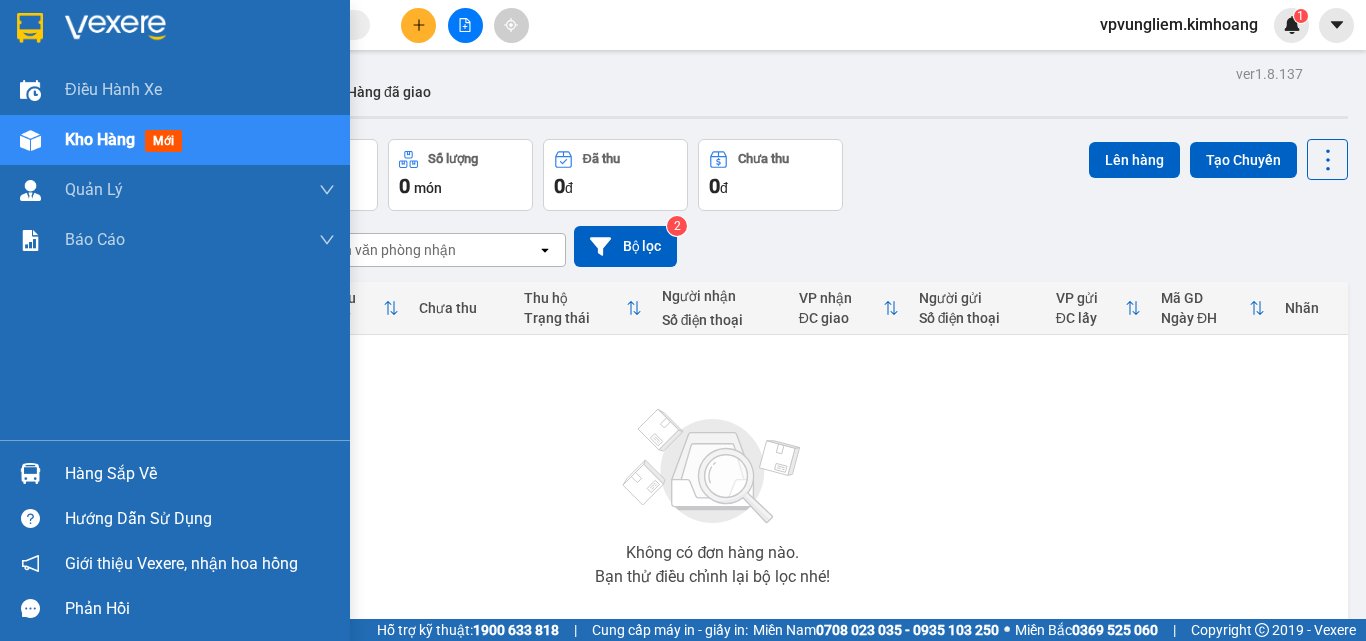click on "Hàng sắp về" at bounding box center (200, 474) 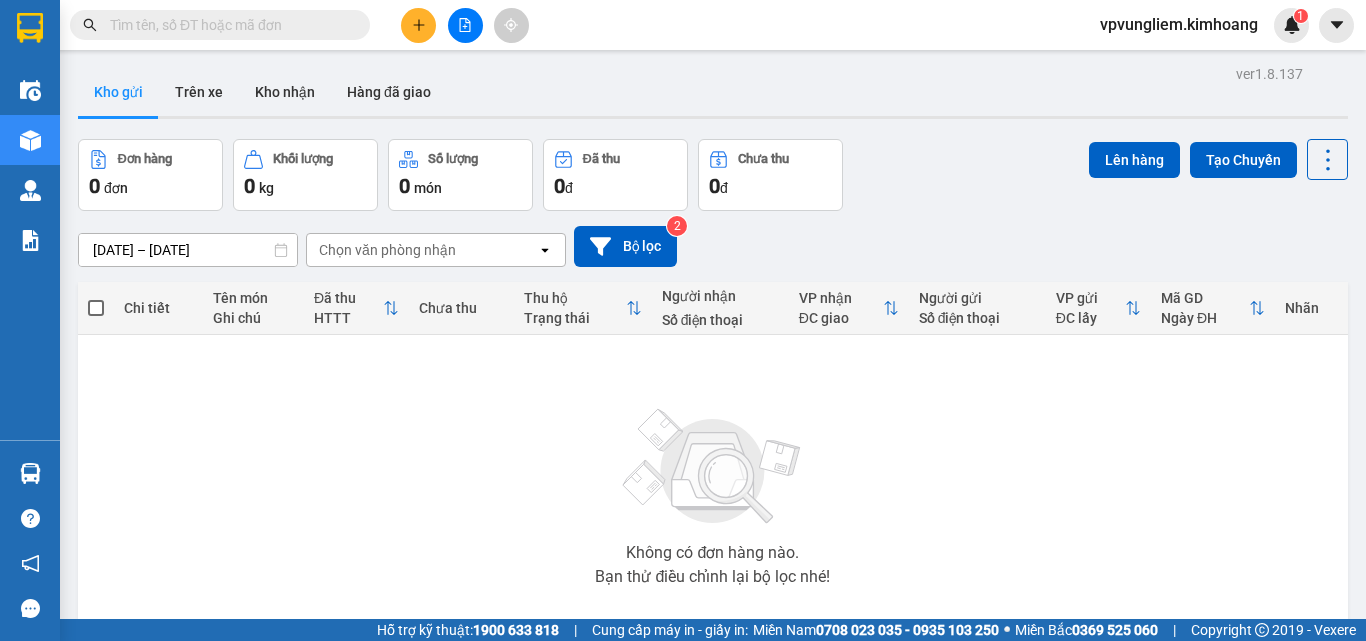 click on "Kết quả tìm kiếm ( 791 )  Bộ lọc  Mã ĐH Trạng thái Món hàng Thu hộ Tổng cước Chưa cước Nhãn Người gửi VP Gửi Người nhận VP Nhận TP07254149 17:41 - 10/07 VP Nhận   HCM-000.80 12:27 - 11/07 GÓI M ĐEN KV KK SL:  1 35.000 35.000 VP Trần Phú (Hàng) 0373561759 PHƯỢNG VP Vũng Liêm CK05250499 17:39 - 22/05 Chưa điều phối giao 1 BỊT M ĐEN SL:  1 110.000 0794966022 VÂN VP Cầu Kè 0373826409 QUỲNH ANH VP Trần Phú (Hàng) TC: BÌNH THẠNH TP102413405 08:05 - 31/10 VP Nhận   HCM-000.88 15:23 - 31/10 THÙNG MÚT KK SL:  1 535.000 Chưa thu 40.000 PHƯỜNG  VP Trần Phú (Hàng) 0373452925 QUỐC LÂM  VP Bình Phú TP08248614 16:33 - 20/08 VP Nhận   HCM-000.74 11:13 - 26/08 CỤC ĐEN KK SL:  1 40.000 NGỌC VP Trần Phú (Hàng) 0373453136 TRINH VP Bình Phú TC07250134 09:23 - 11/07 Trên xe   TRV-000.72 11:00  -   11/07 THÙNG MÚT KK SL:  1 50.000 VP Tiểu Cần 0373147996 hùng VP Trần Phú (Hàng) TP07251873 10:39 - 05/07 Trên xe" at bounding box center (683, 320) 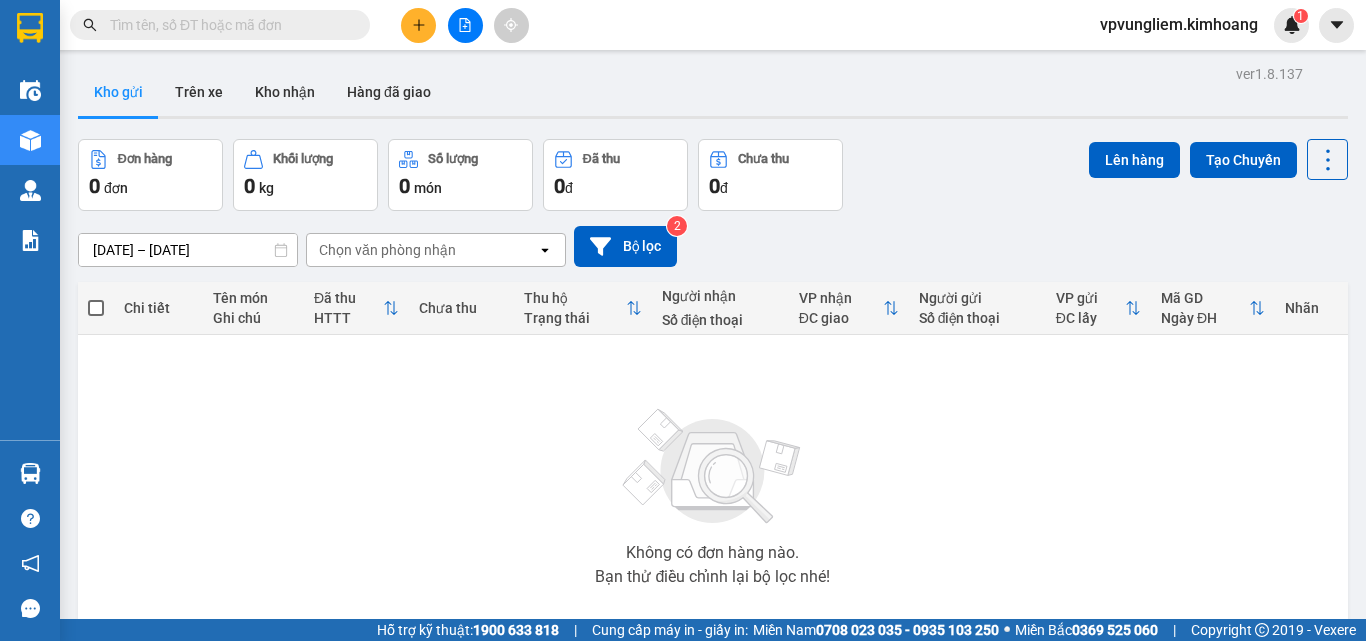 click on "Thu hộ Trạng thái" at bounding box center (582, 308) 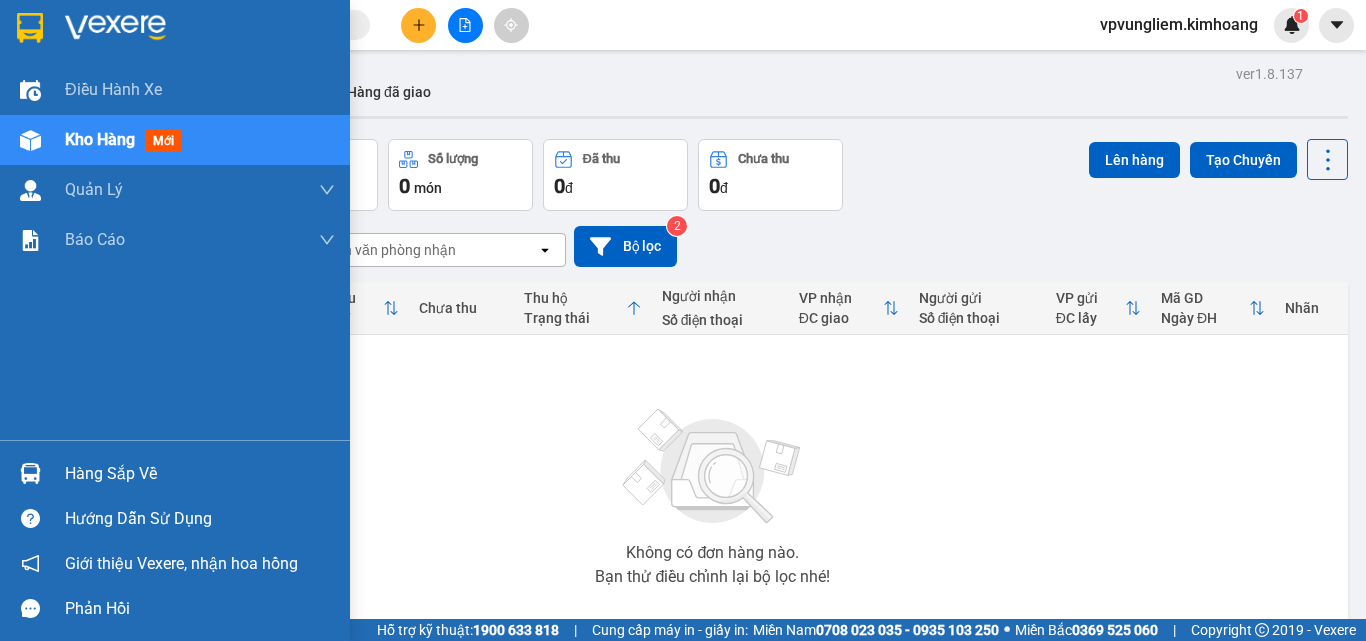 click on "Hàng sắp về" at bounding box center (200, 474) 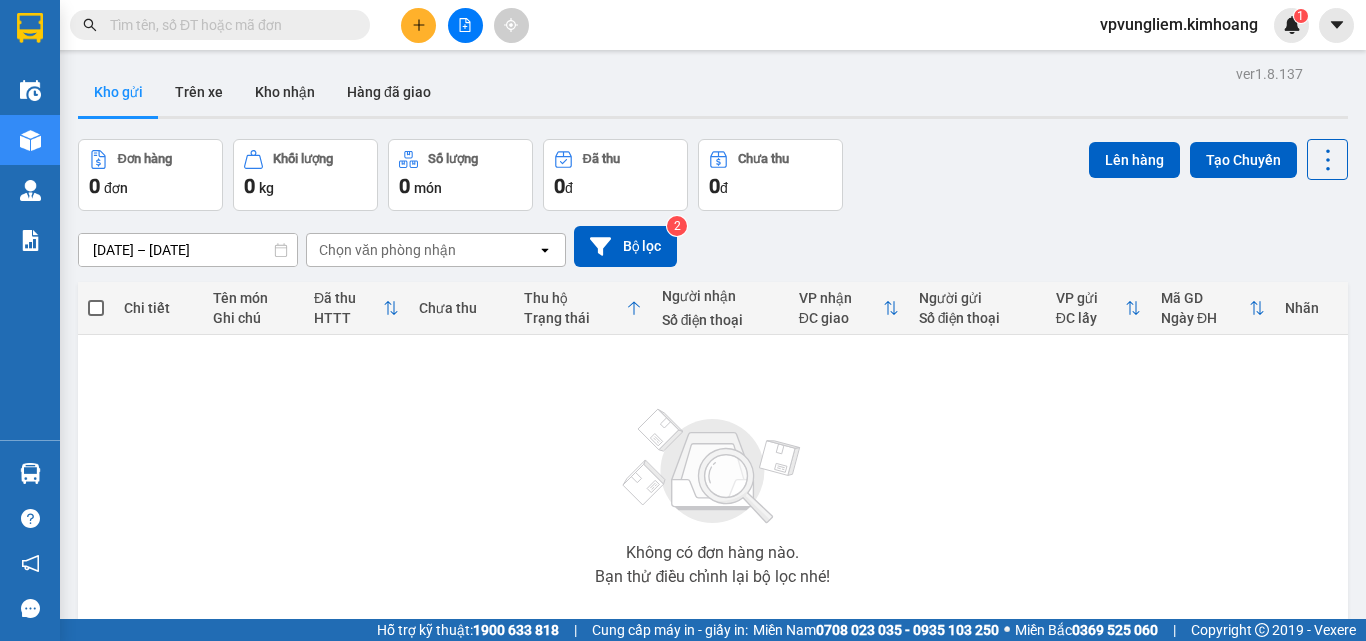 click on "Kết quả tìm kiếm ( 791 )  Bộ lọc  Mã ĐH Trạng thái Món hàng Thu hộ Tổng cước Chưa cước Nhãn Người gửi VP Gửi Người nhận VP Nhận TP07254149 17:41 - 10/07 VP Nhận   HCM-000.80 12:27 - 11/07 GÓI M ĐEN KV KK SL:  1 35.000 35.000 VP Trần Phú (Hàng) 0373561759 PHƯỢNG VP Vũng Liêm CK05250499 17:39 - 22/05 Chưa điều phối giao 1 BỊT M ĐEN SL:  1 110.000 0794966022 VÂN VP Cầu Kè 0373826409 QUỲNH ANH VP Trần Phú (Hàng) TC: BÌNH THẠNH TP102413405 08:05 - 31/10 VP Nhận   HCM-000.88 15:23 - 31/10 THÙNG MÚT KK SL:  1 535.000 Chưa thu 40.000 PHƯỜNG  VP Trần Phú (Hàng) 0373452925 QUỐC LÂM  VP Bình Phú TP08248614 16:33 - 20/08 VP Nhận   HCM-000.74 11:13 - 26/08 CỤC ĐEN KK SL:  1 40.000 NGỌC VP Trần Phú (Hàng) 0373453136 TRINH VP Bình Phú TC07250134 09:23 - 11/07 Trên xe   TRV-000.72 11:00  -   11/07 THÙNG MÚT KK SL:  1 50.000 VP Tiểu Cần 0373147996 hùng VP Trần Phú (Hàng) TP07251873 10:39 - 05/07 Trên xe" at bounding box center [683, 320] 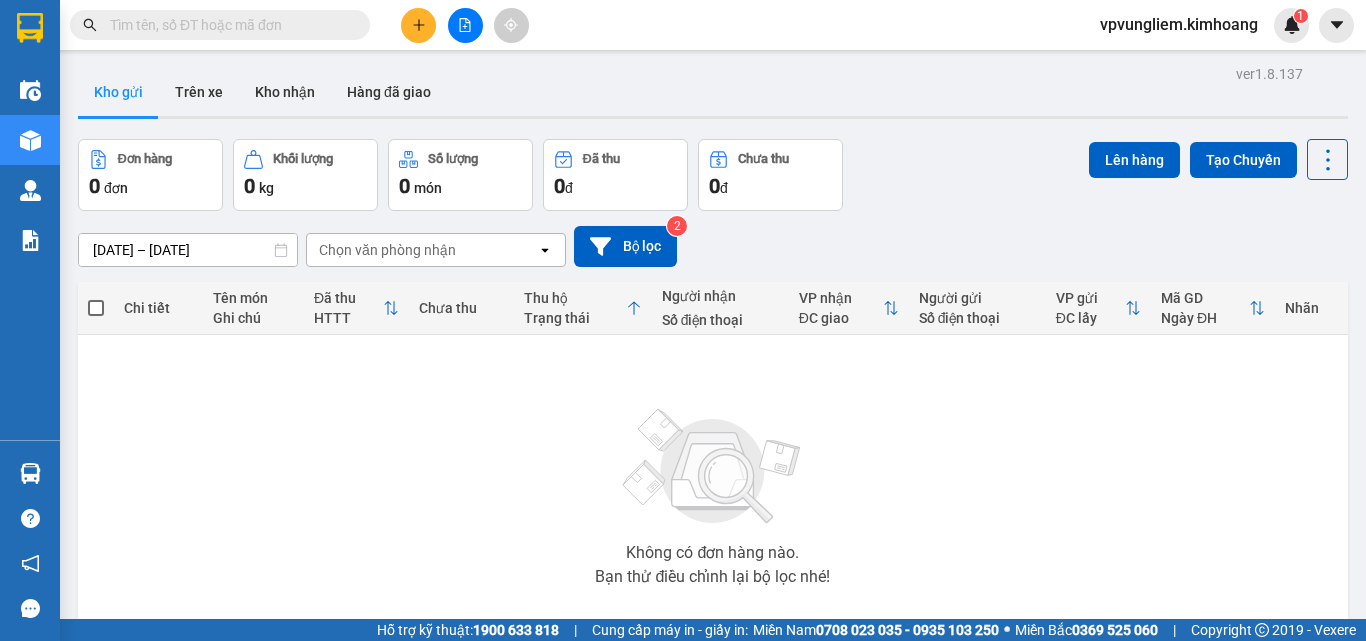 drag, startPoint x: 46, startPoint y: 325, endPoint x: 4, endPoint y: 352, distance: 49.92995 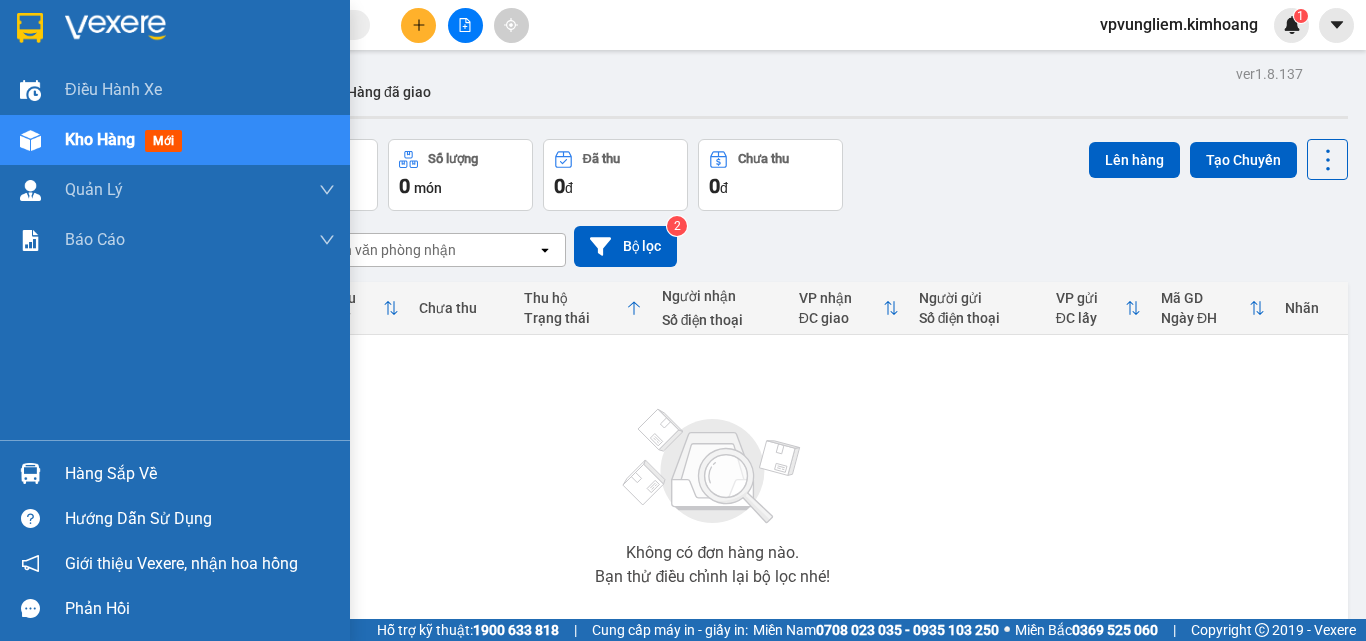 click on "Hàng sắp về" at bounding box center (200, 474) 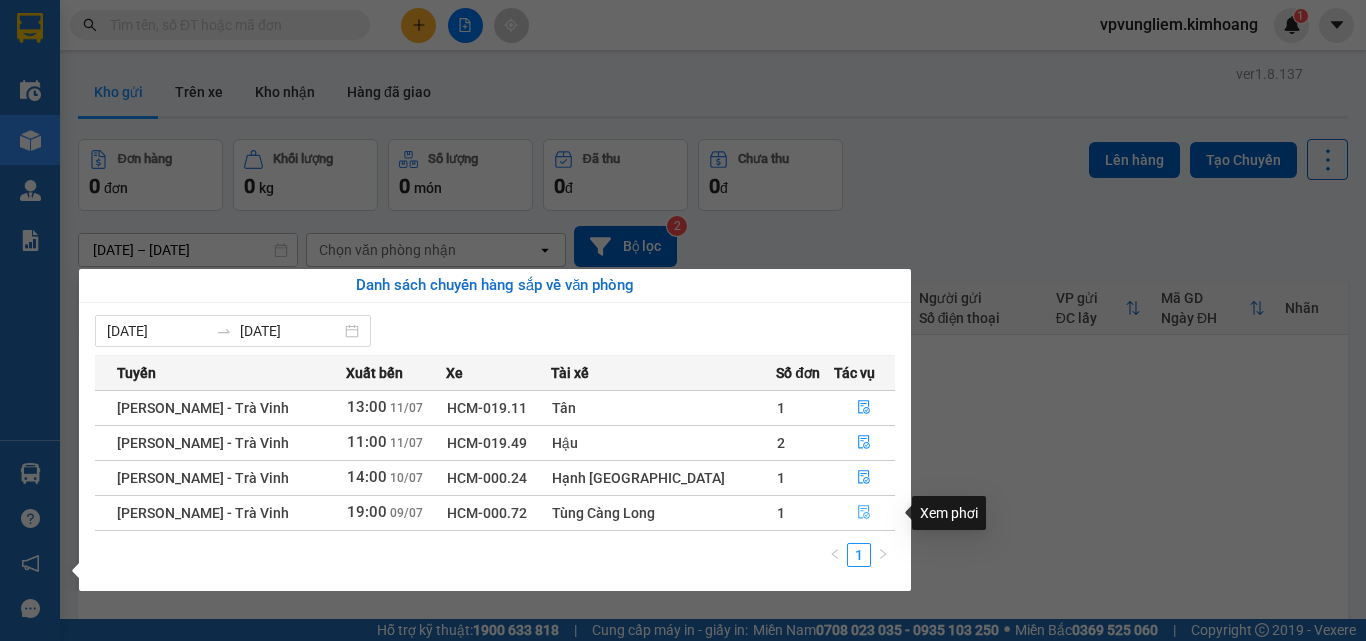 click 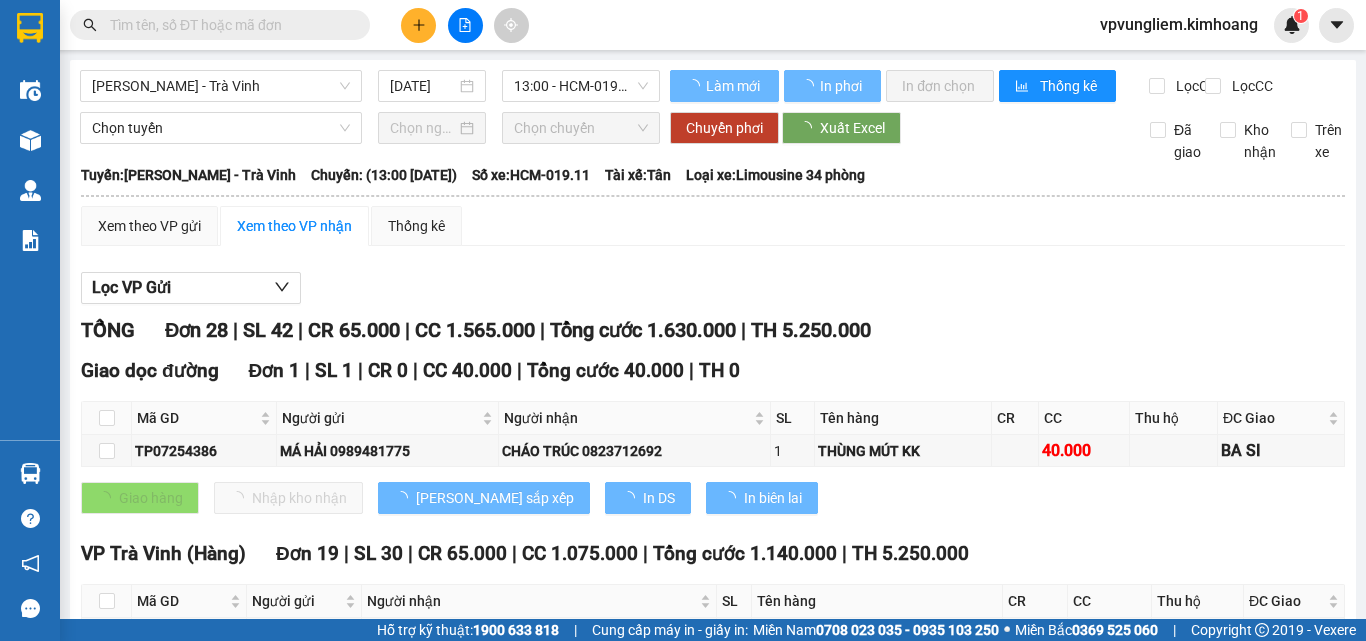 scroll, scrollTop: 500, scrollLeft: 0, axis: vertical 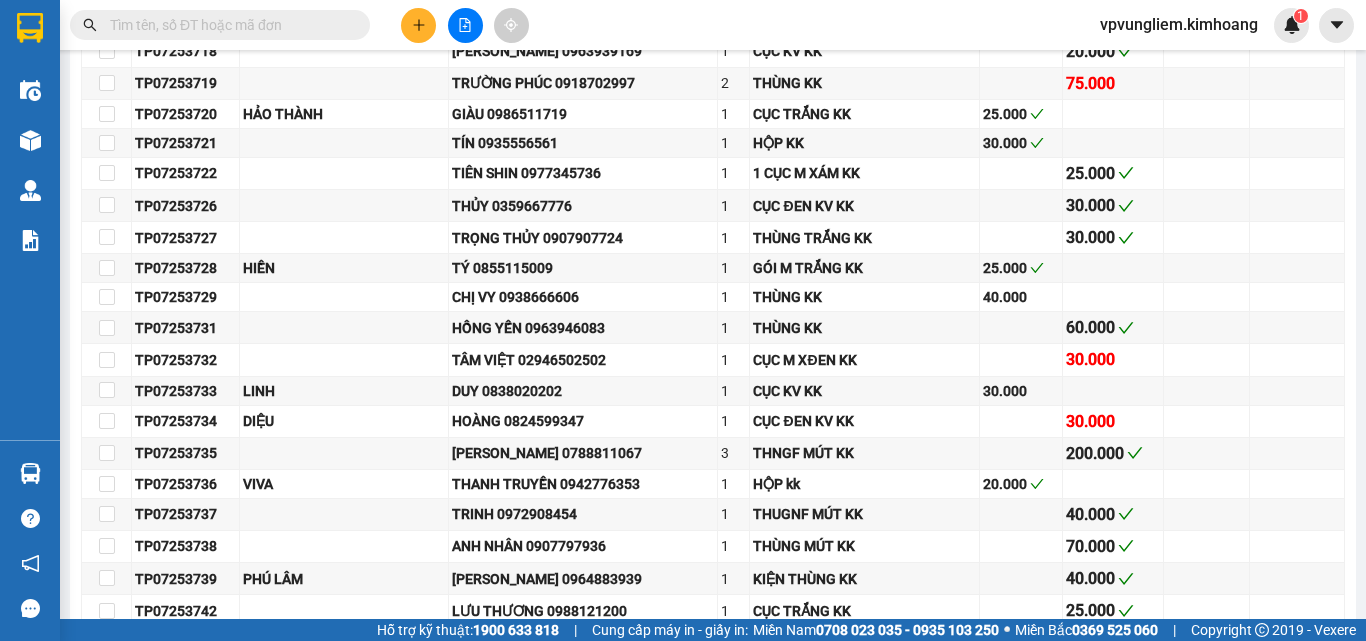 type on "09/07/2025" 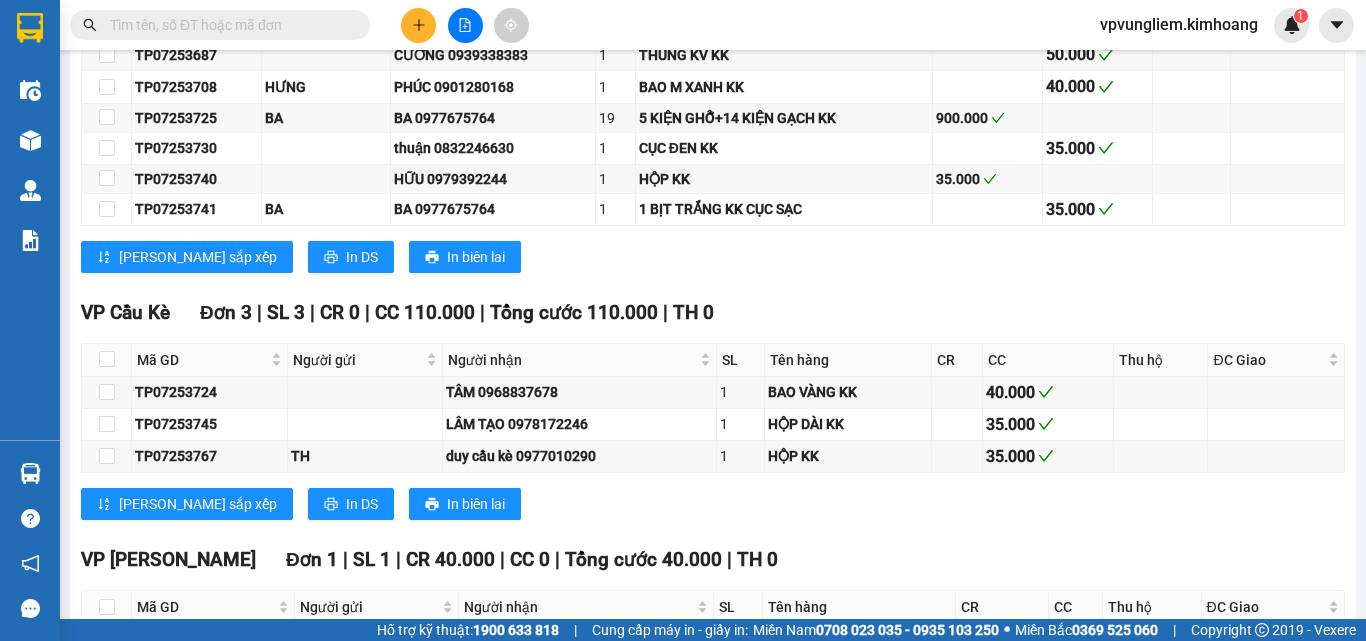 scroll, scrollTop: 3469, scrollLeft: 0, axis: vertical 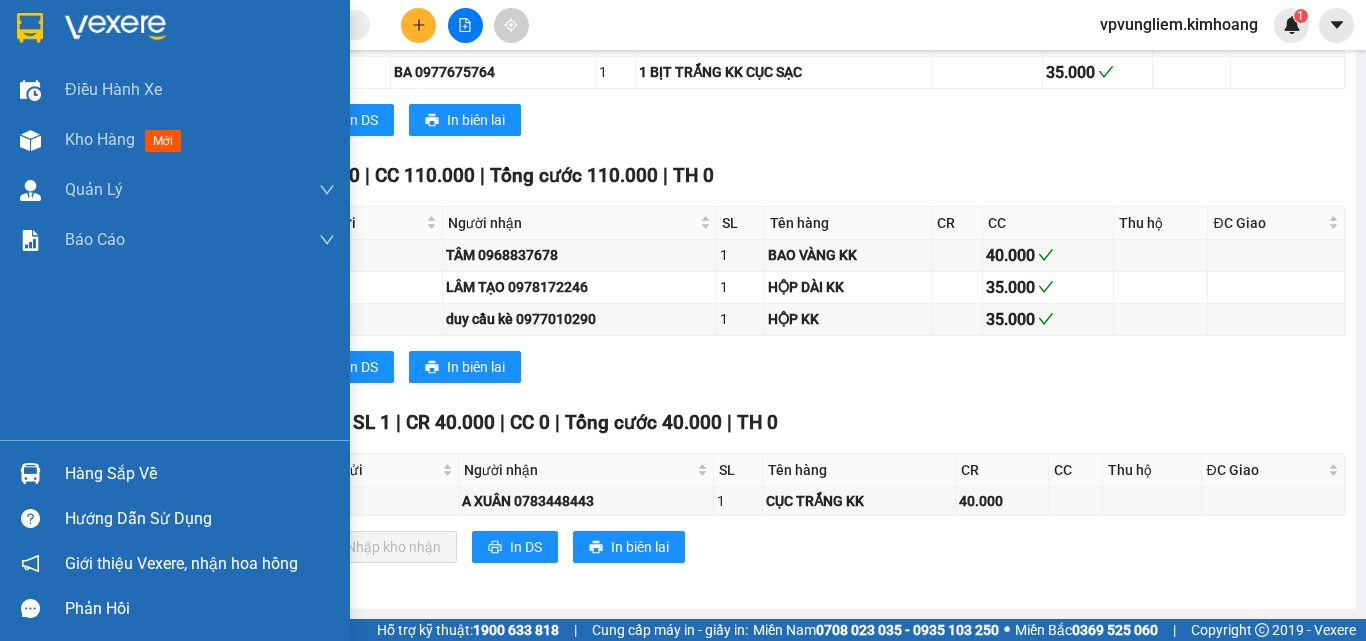 click on "Điều hành xe     Kho hàng mới     Quản Lý Quản lý chuyến Quản lý khách hàng mới     Báo cáo BC giao hàng (nhân viên) BC giao hàng (trưởng trạm) Báo cáo dòng tiền (nhân viên) Báo cáo dòng tiền (trạm) Doanh số tạo đơn theo VP gửi (nhân viên) Doanh số tạo đơn theo VP gửi (trạm)" at bounding box center (175, 252) 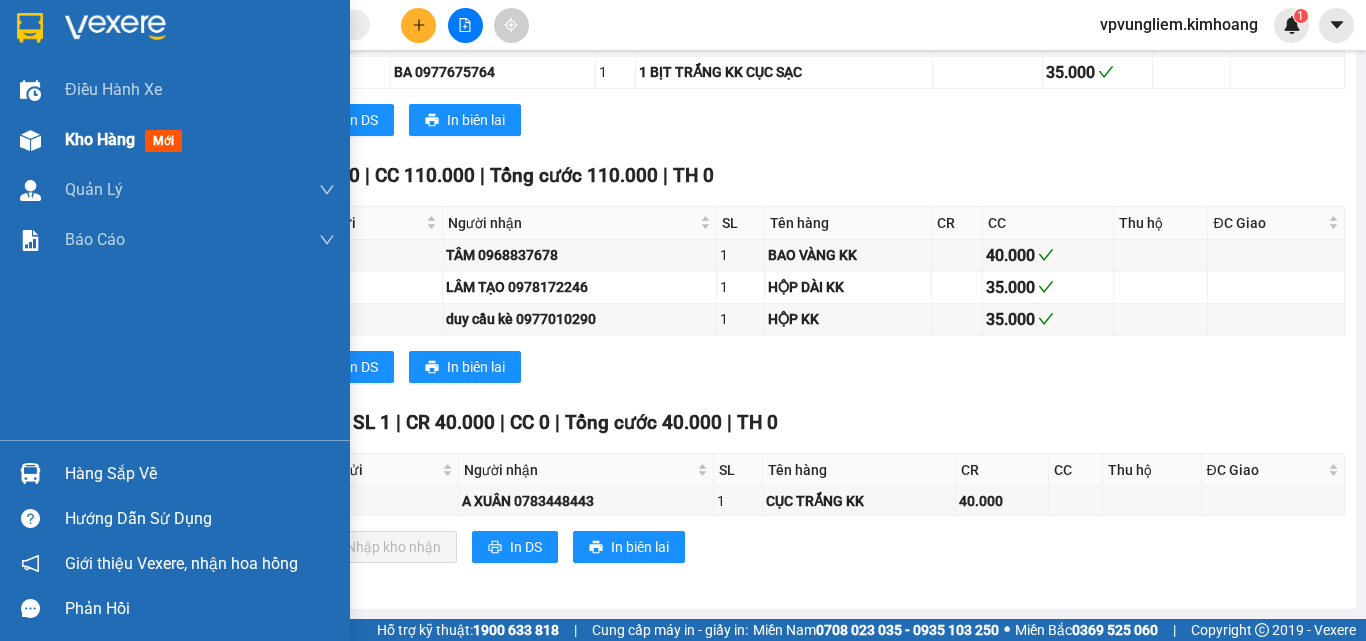 click on "Kho hàng mới" at bounding box center [200, 140] 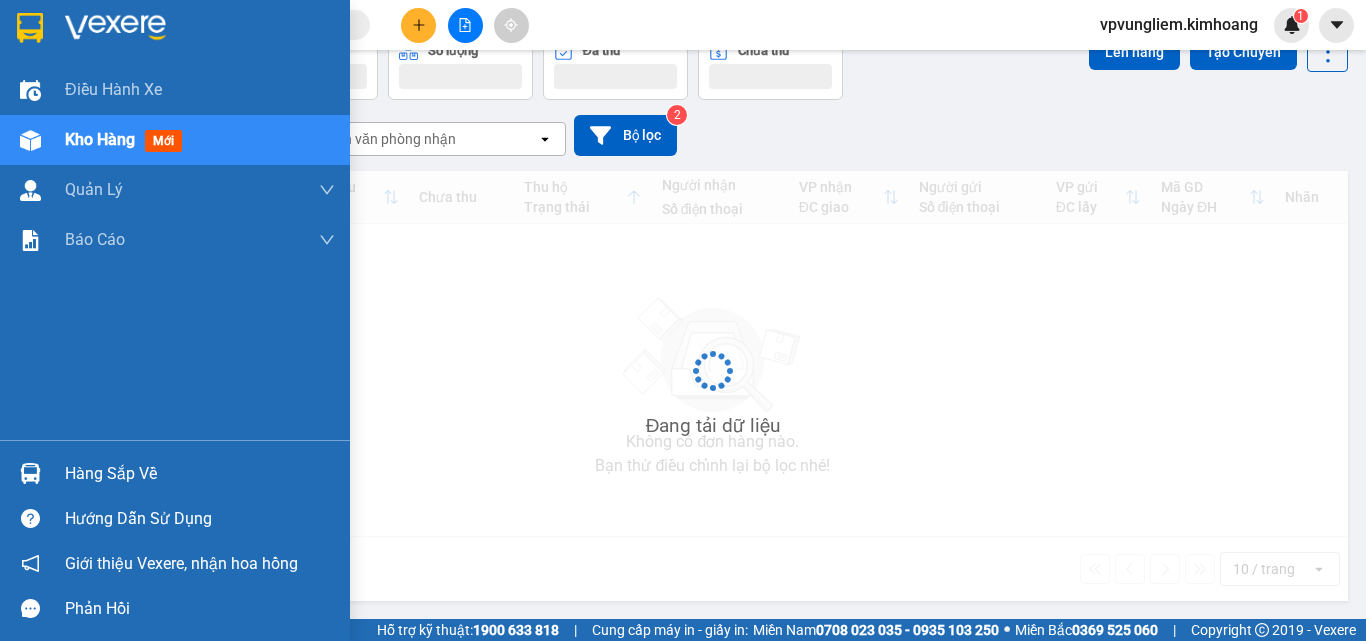 scroll, scrollTop: 111, scrollLeft: 0, axis: vertical 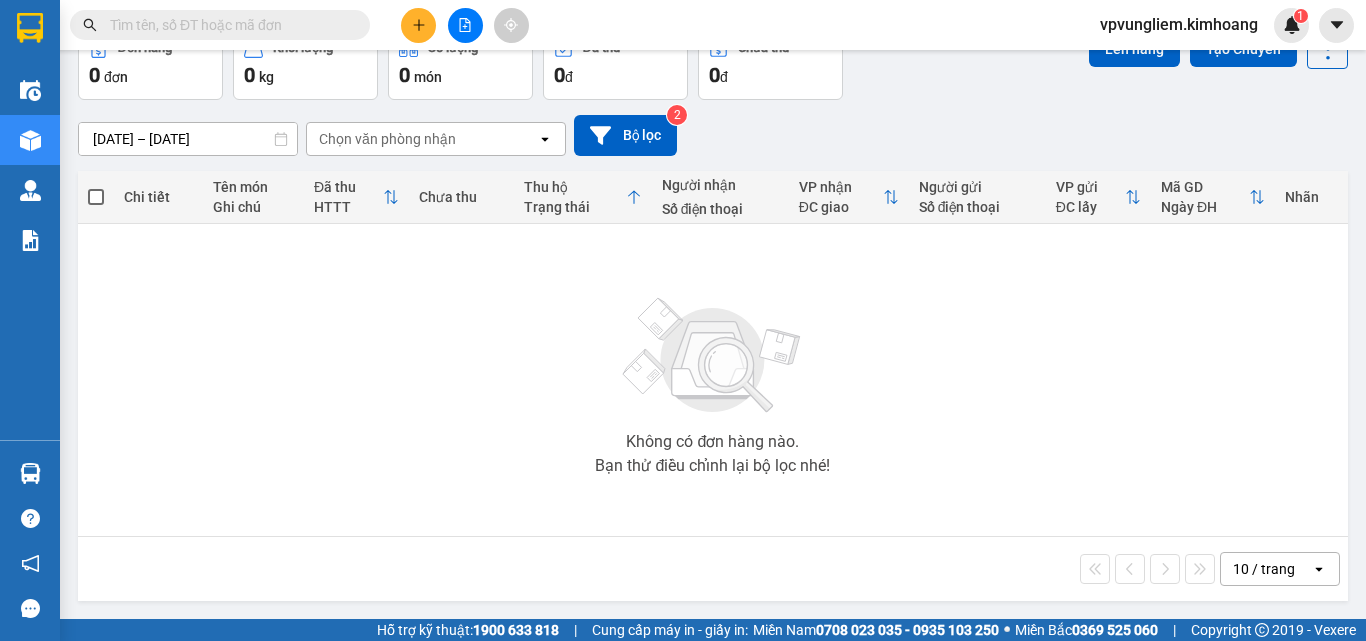 click at bounding box center (228, 25) 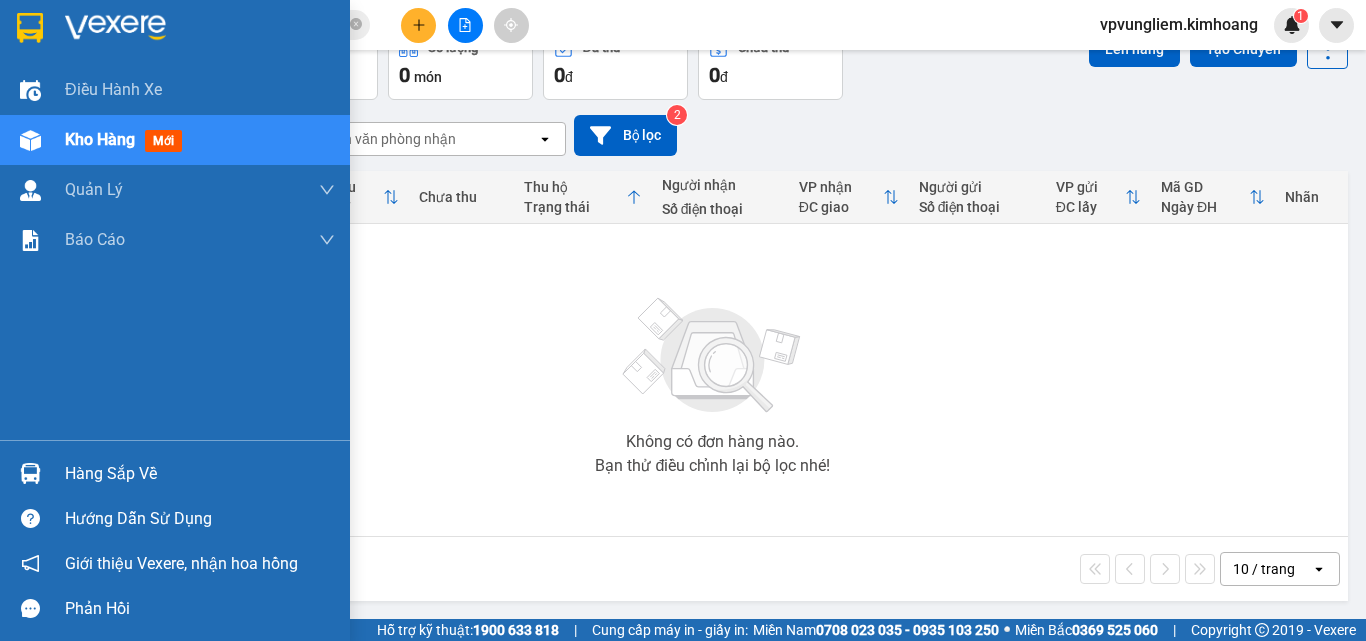 type 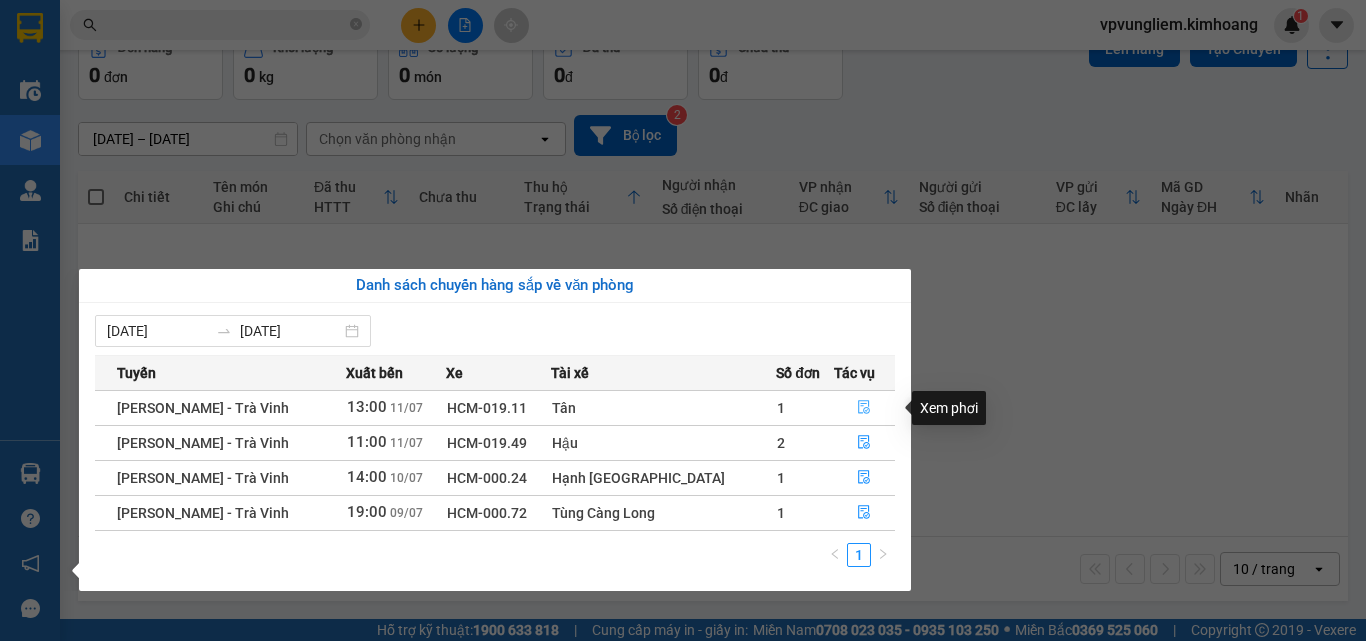 click at bounding box center [865, 408] 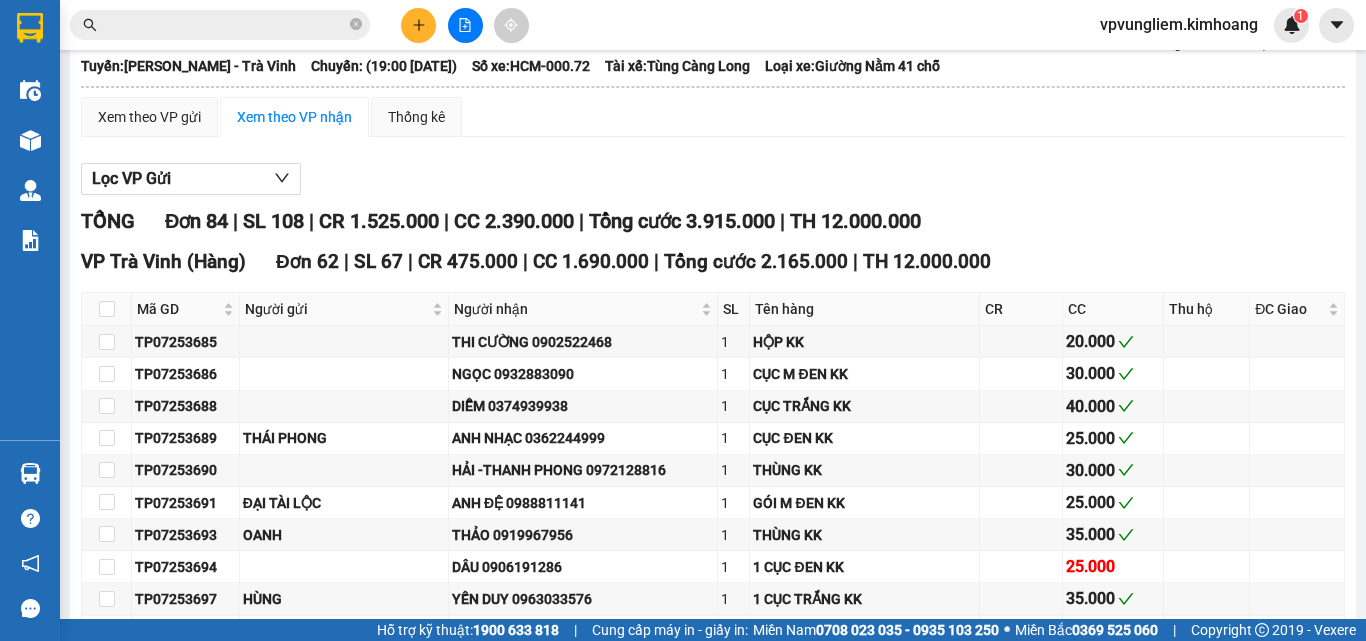 scroll, scrollTop: 0, scrollLeft: 0, axis: both 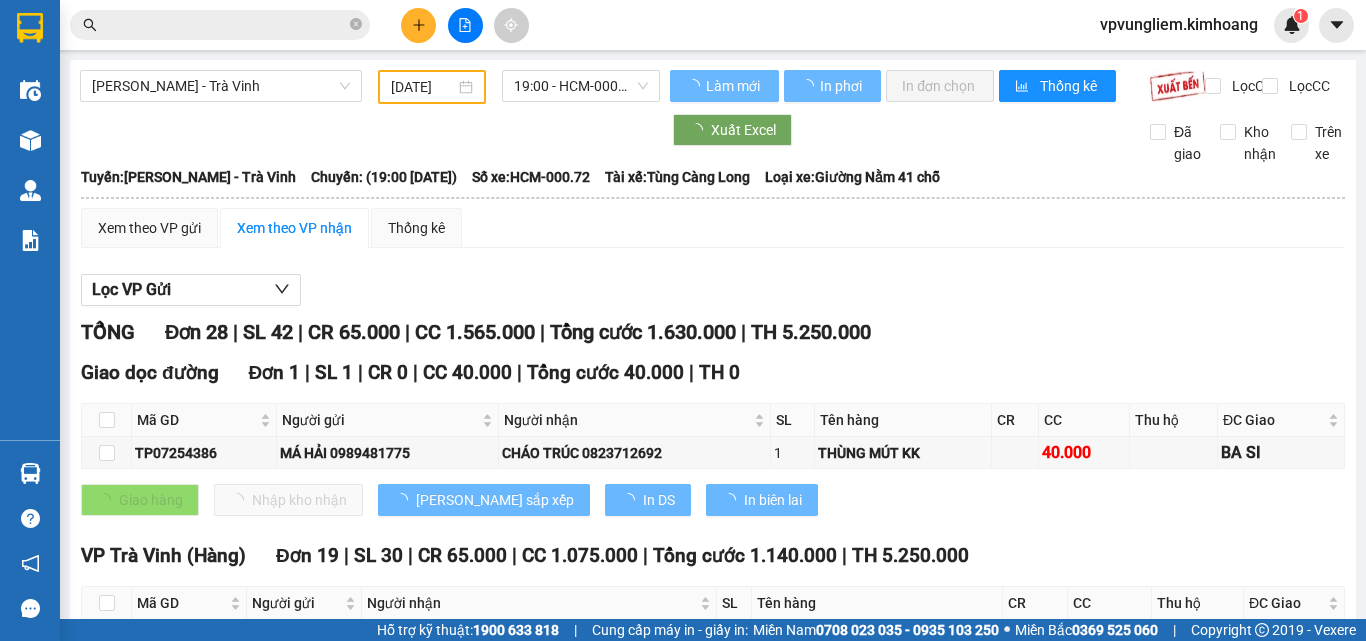 type on "[DATE]" 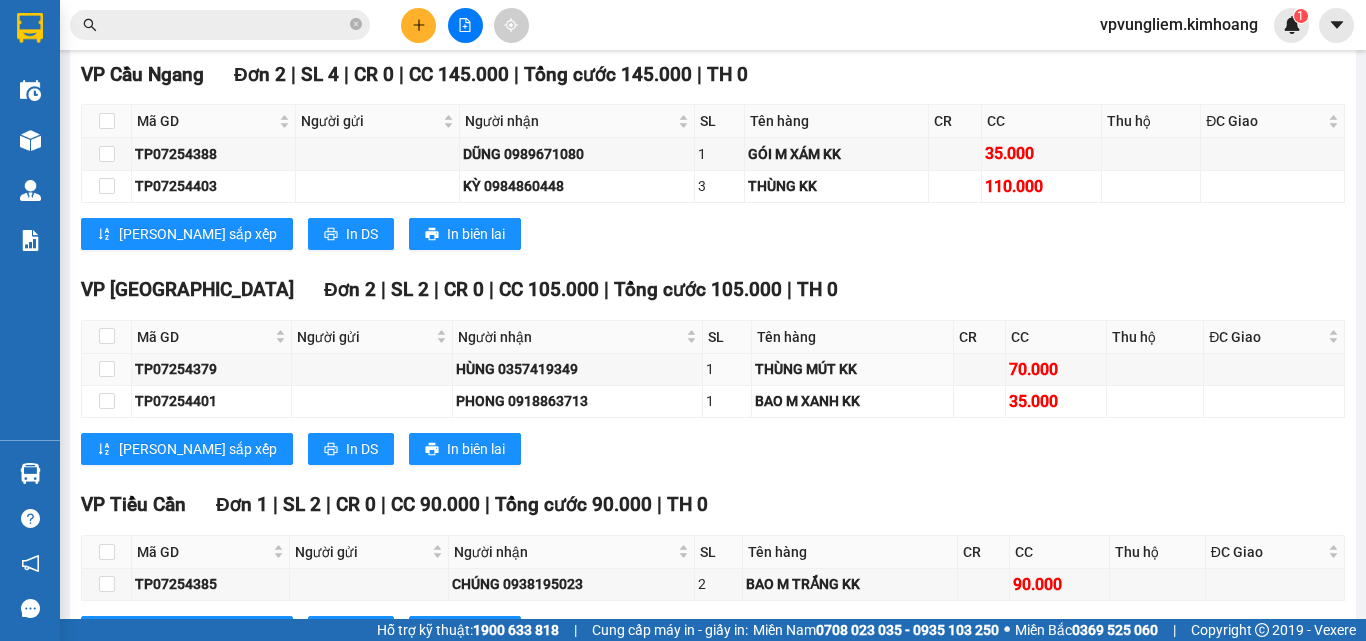 scroll, scrollTop: 935, scrollLeft: 0, axis: vertical 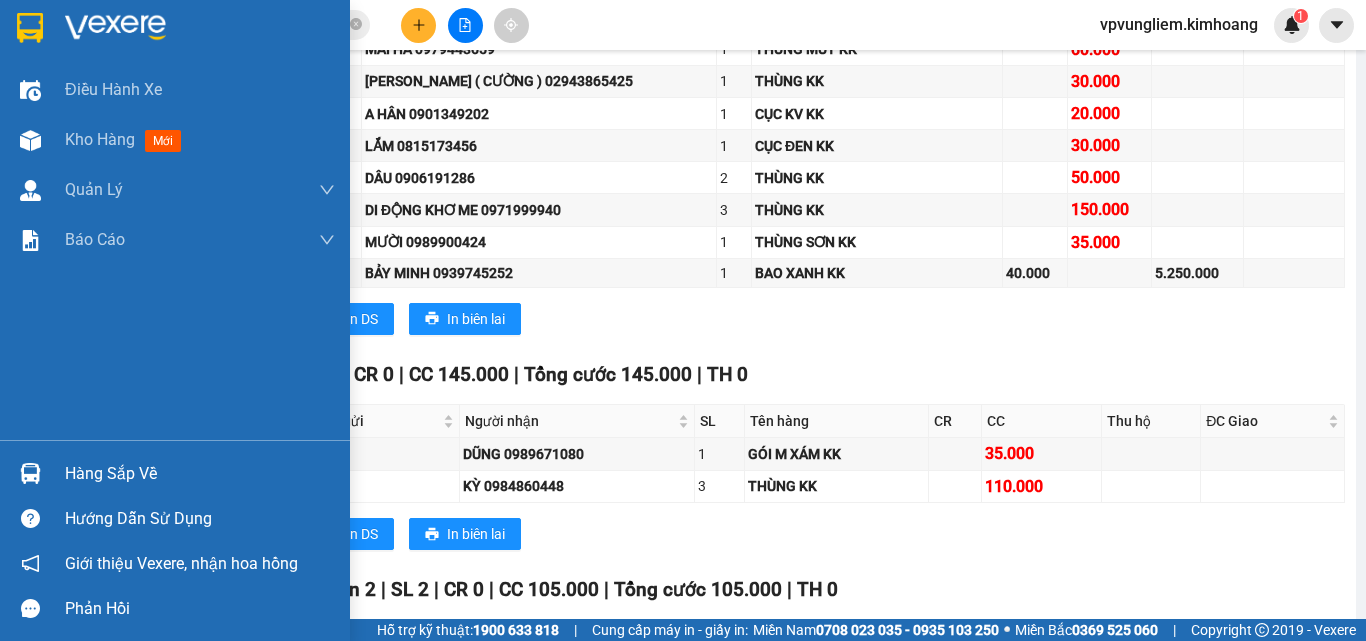 click on "Hàng sắp về" at bounding box center [200, 474] 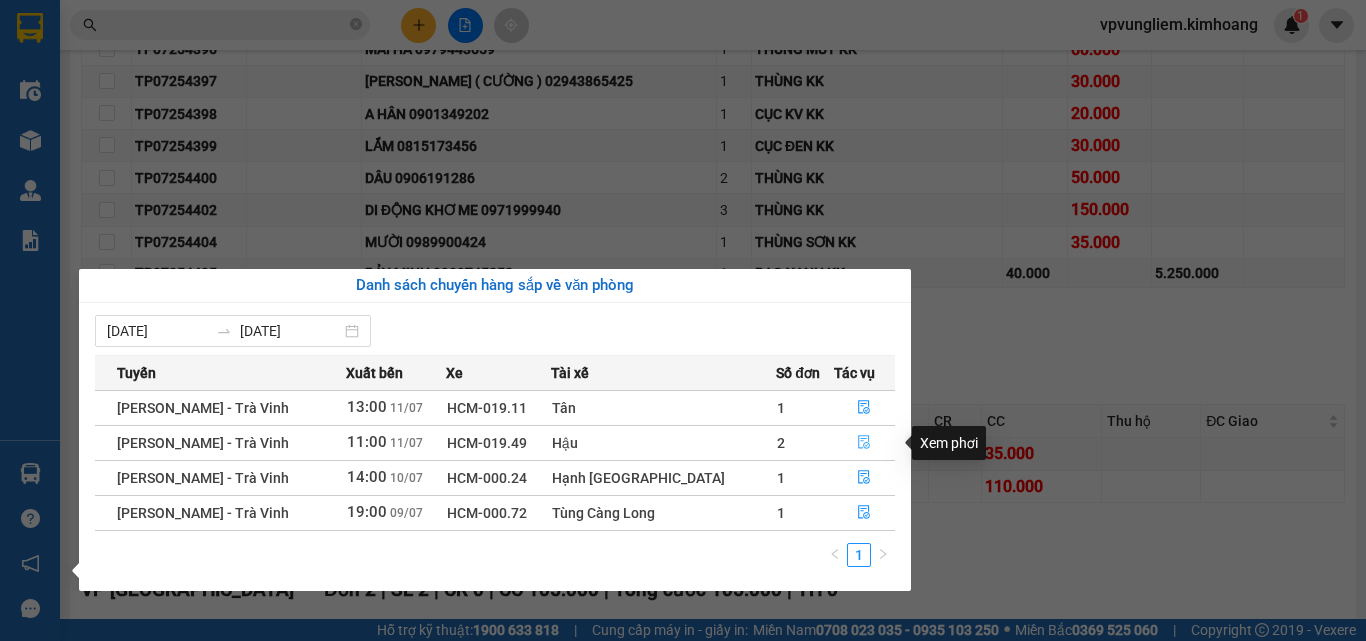 click 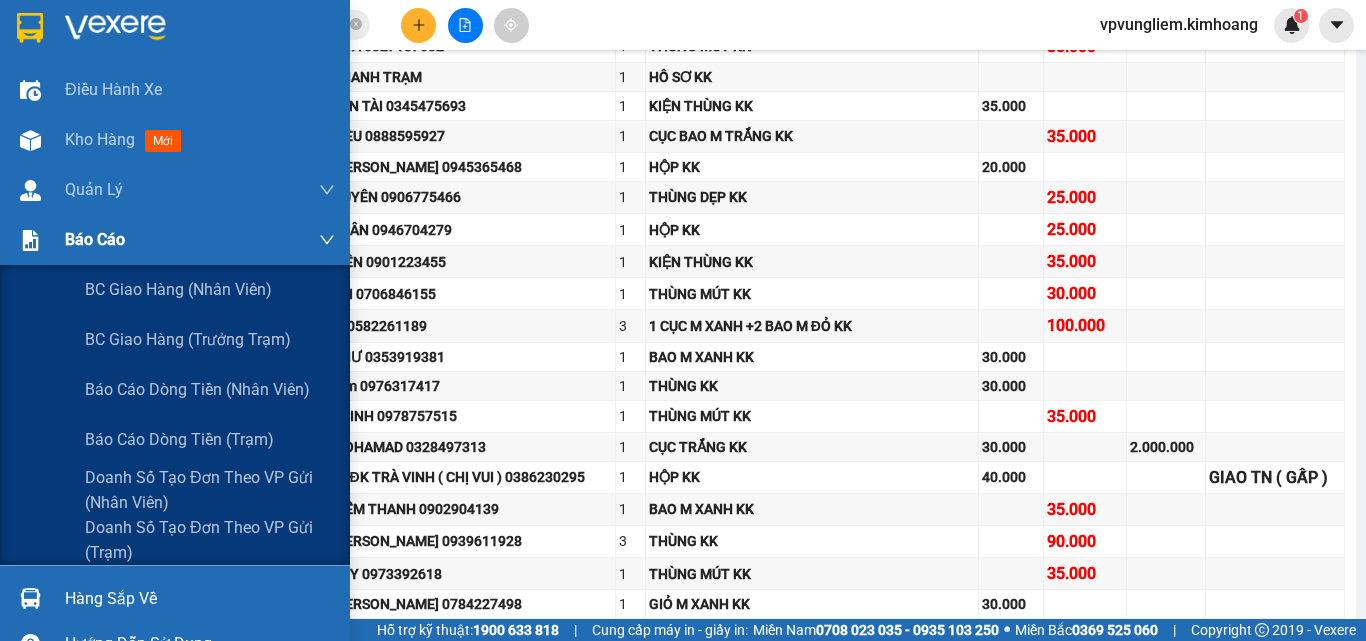 click on "Báo cáo" at bounding box center [200, 240] 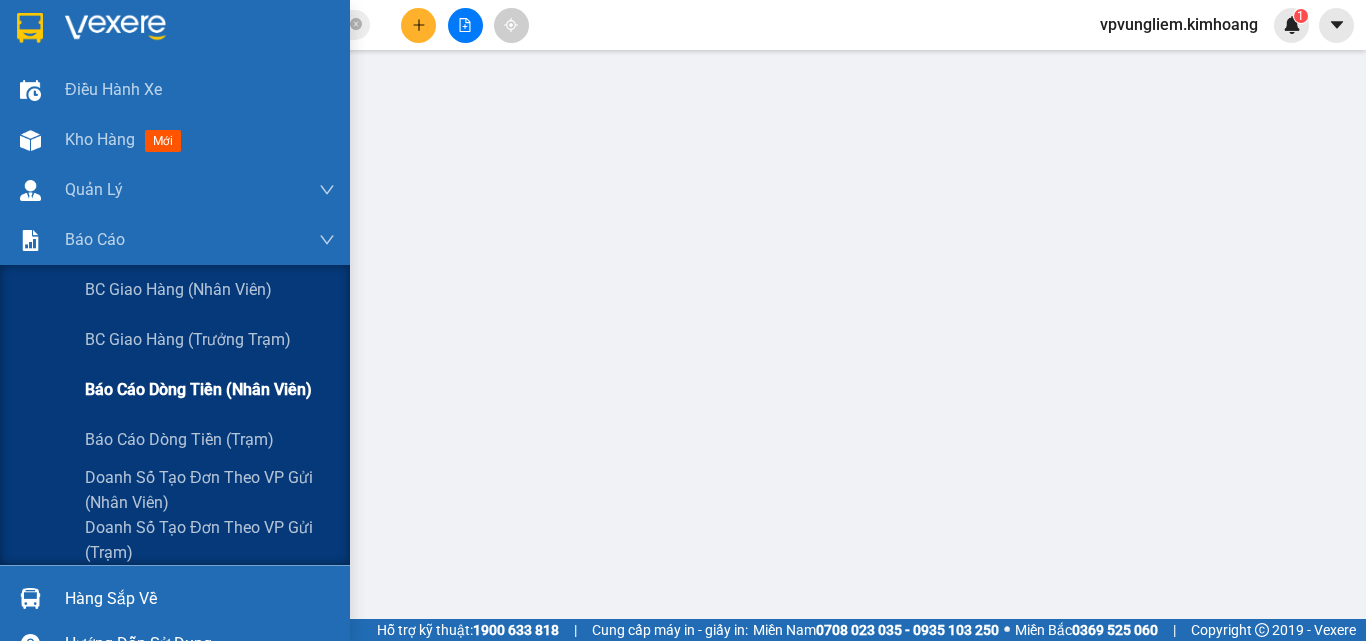 scroll, scrollTop: 351, scrollLeft: 0, axis: vertical 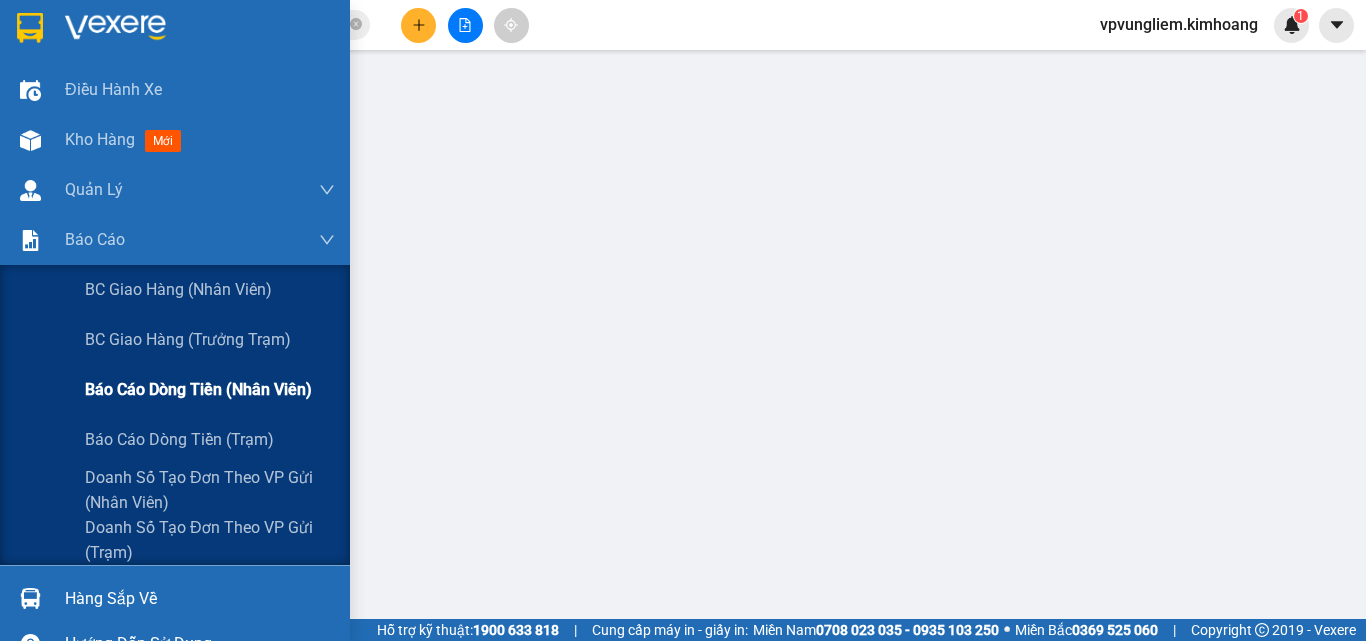 click on "Báo cáo dòng tiền (nhân viên)" at bounding box center [198, 389] 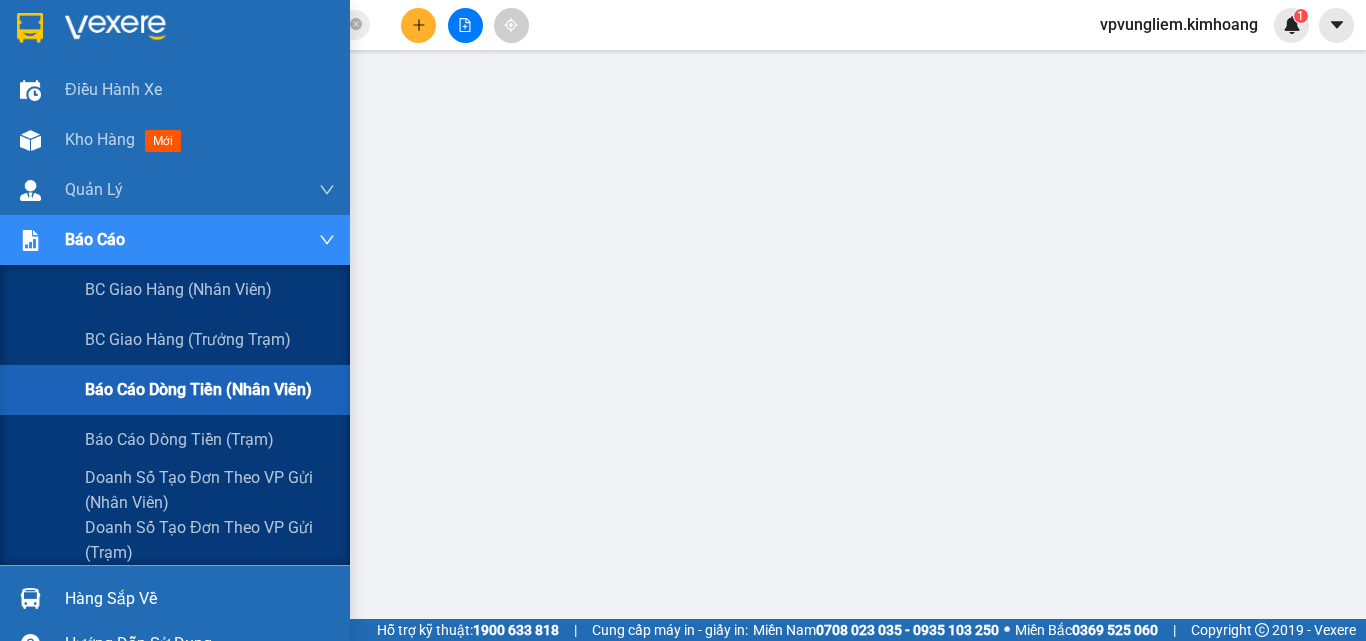 click on "Báo cáo dòng tiền (nhân viên)" at bounding box center [198, 389] 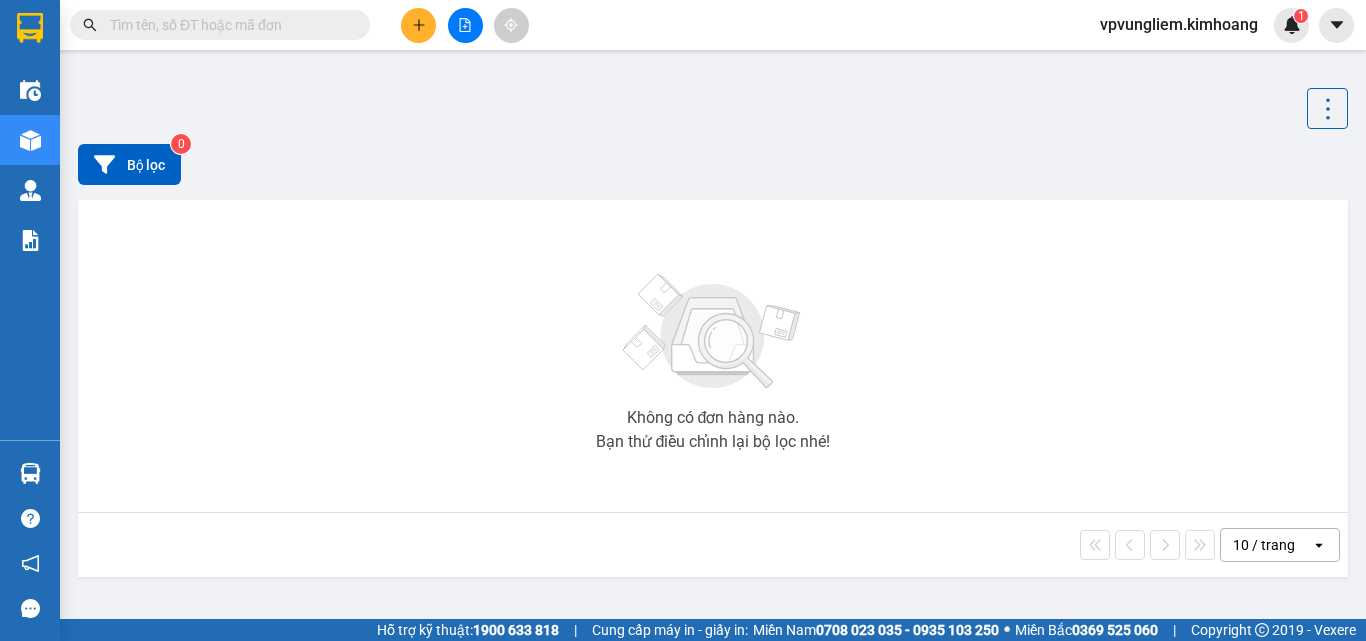 scroll, scrollTop: 0, scrollLeft: 0, axis: both 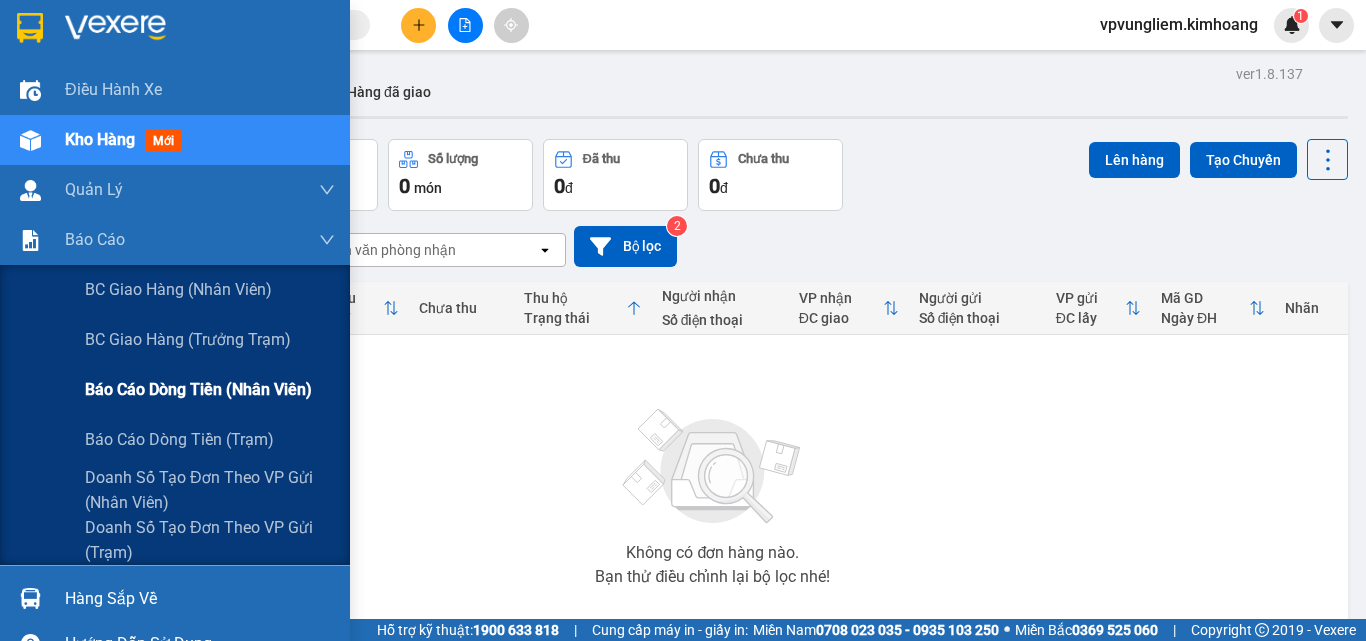 click on "Báo cáo dòng tiền (nhân viên)" at bounding box center [198, 389] 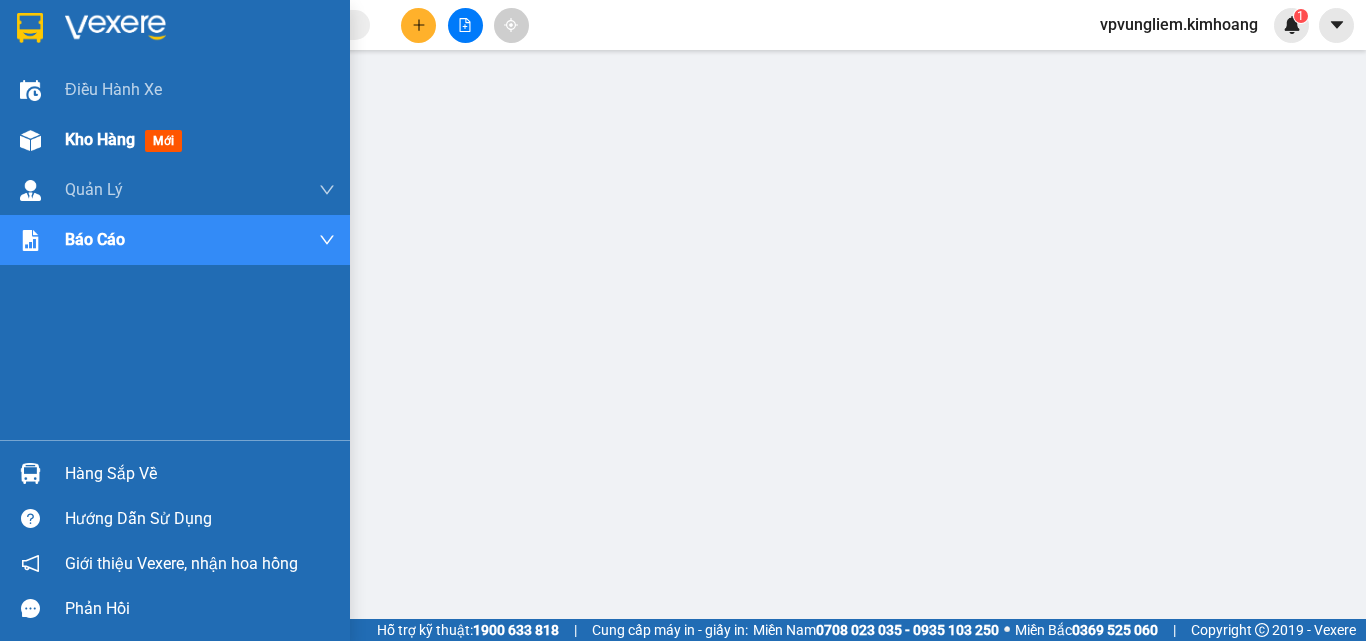 drag, startPoint x: 200, startPoint y: 146, endPoint x: 227, endPoint y: 127, distance: 33.01515 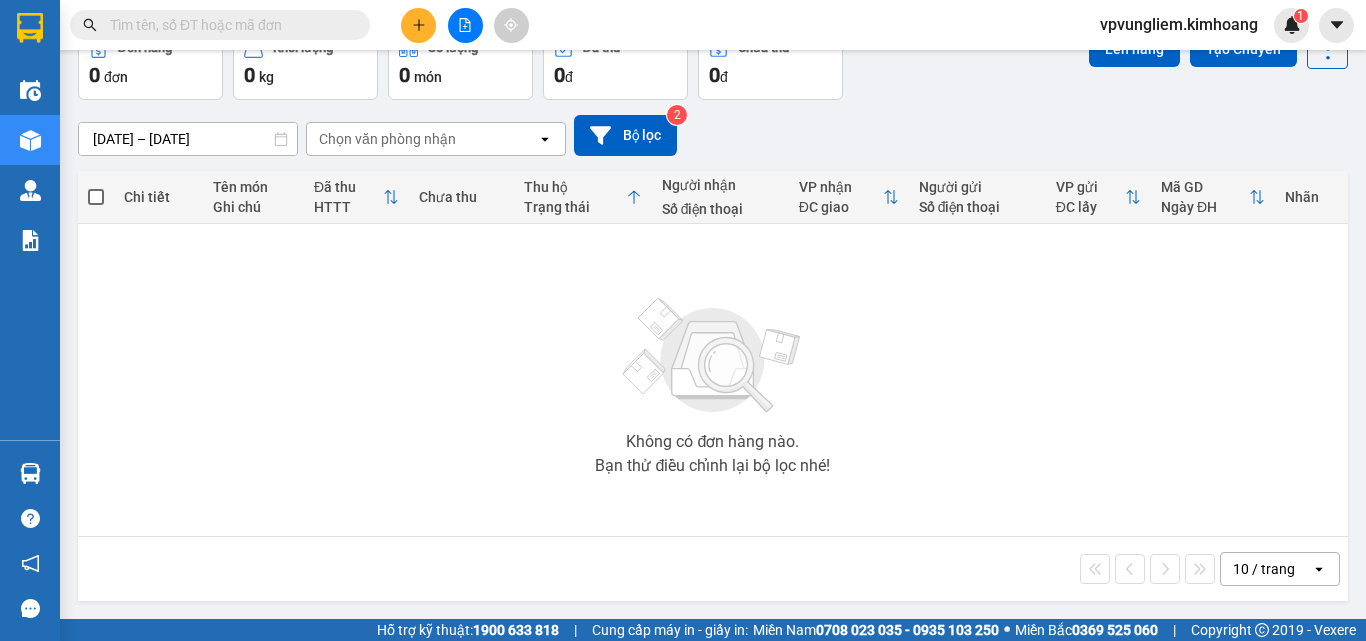 scroll, scrollTop: 0, scrollLeft: 0, axis: both 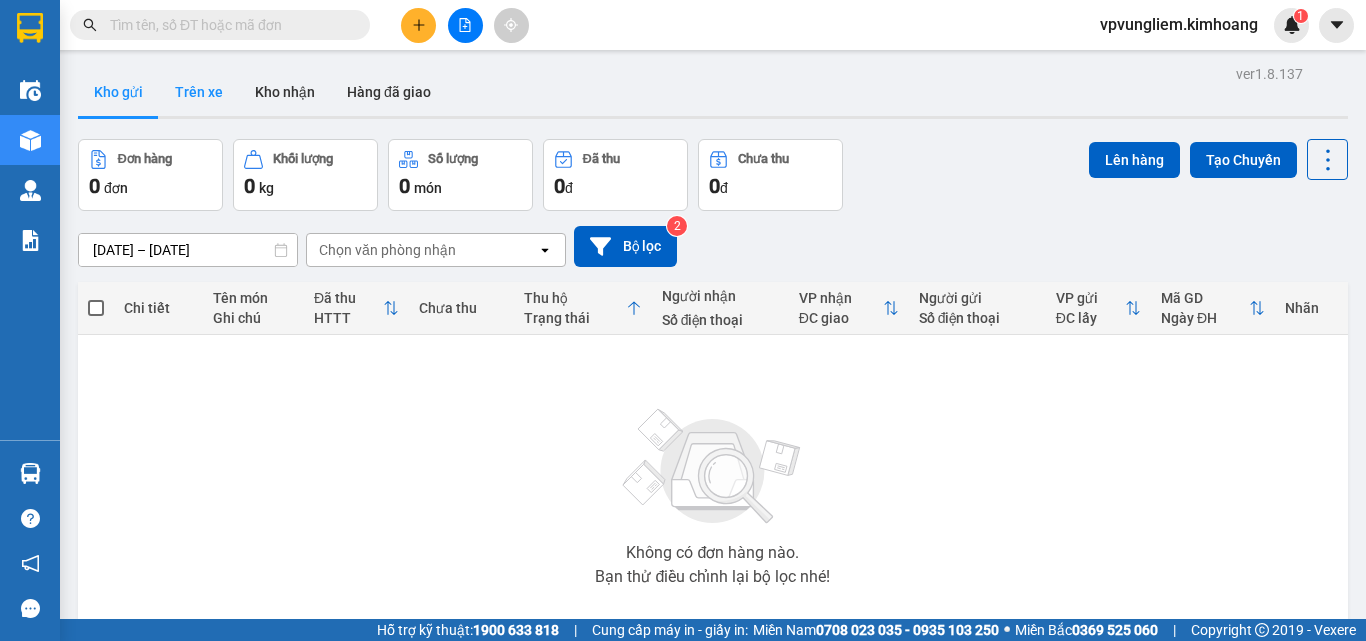 click on "Trên xe" at bounding box center [199, 92] 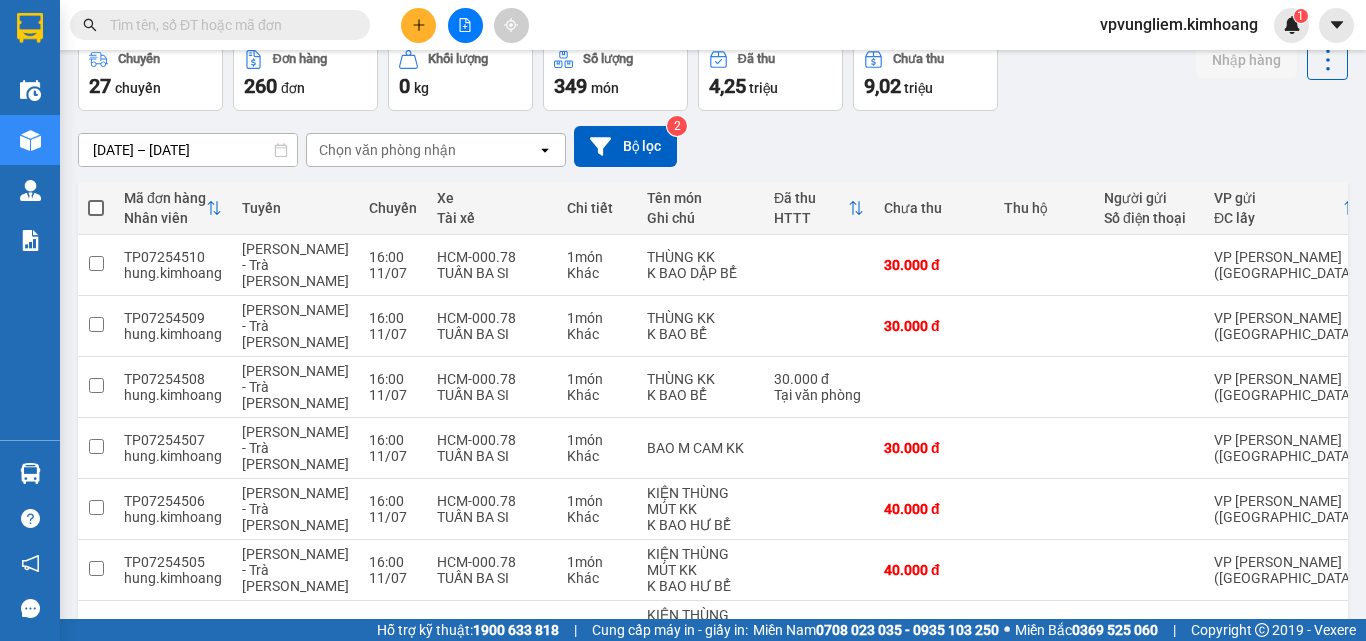 scroll, scrollTop: 0, scrollLeft: 0, axis: both 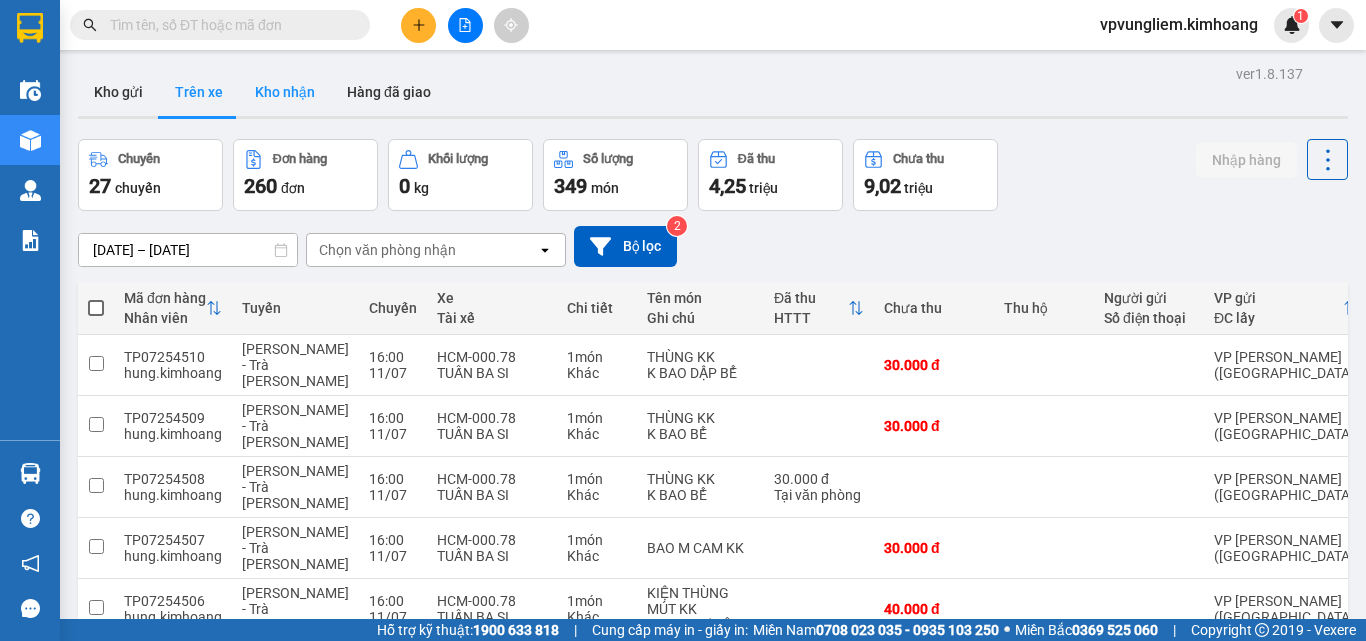 click on "Kho nhận" at bounding box center (285, 92) 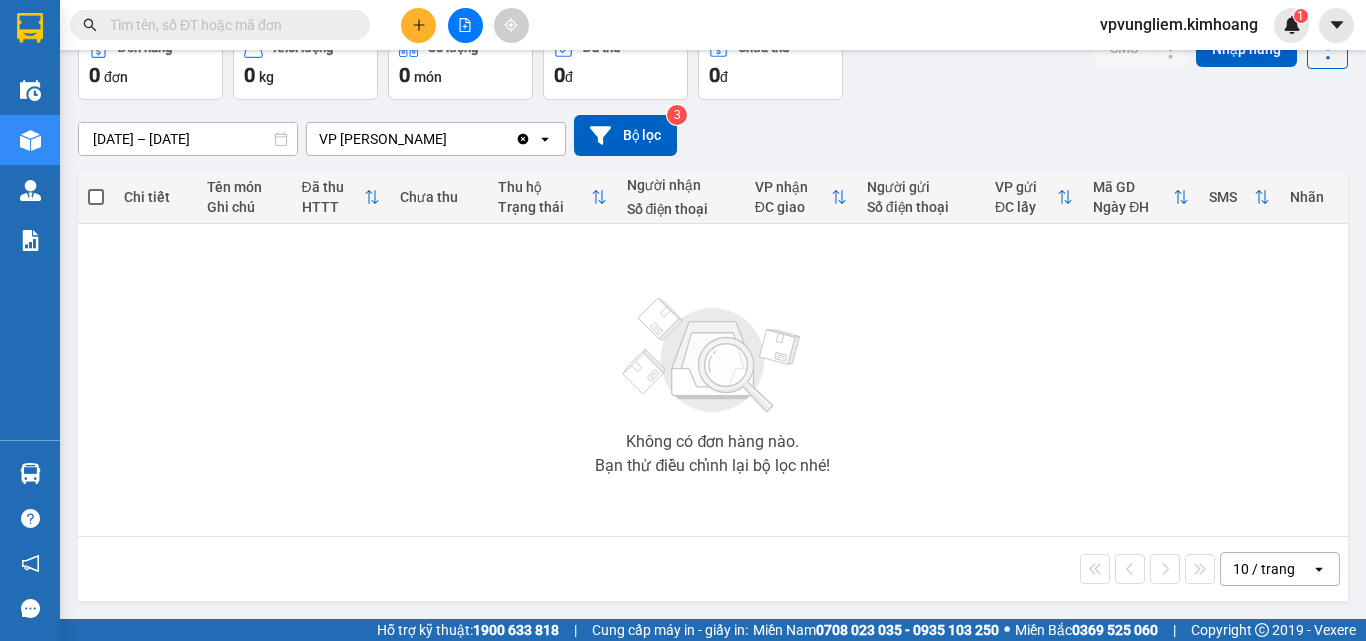 scroll, scrollTop: 0, scrollLeft: 0, axis: both 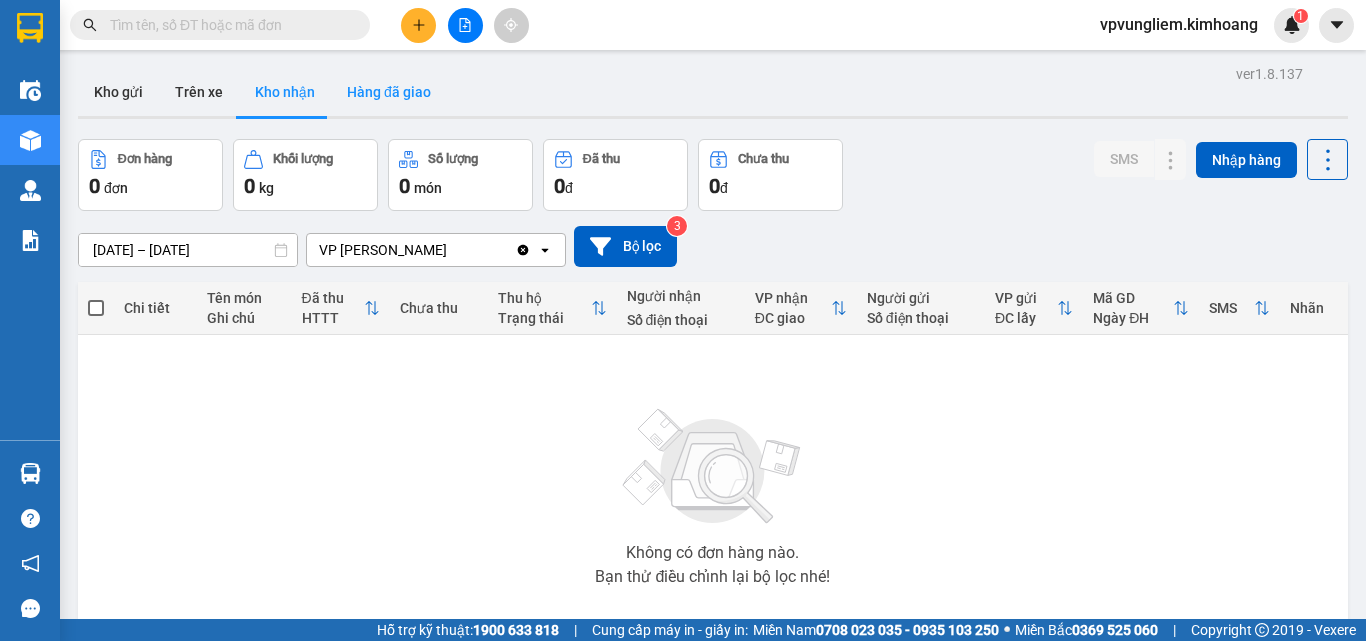 click on "Hàng đã giao" at bounding box center (389, 92) 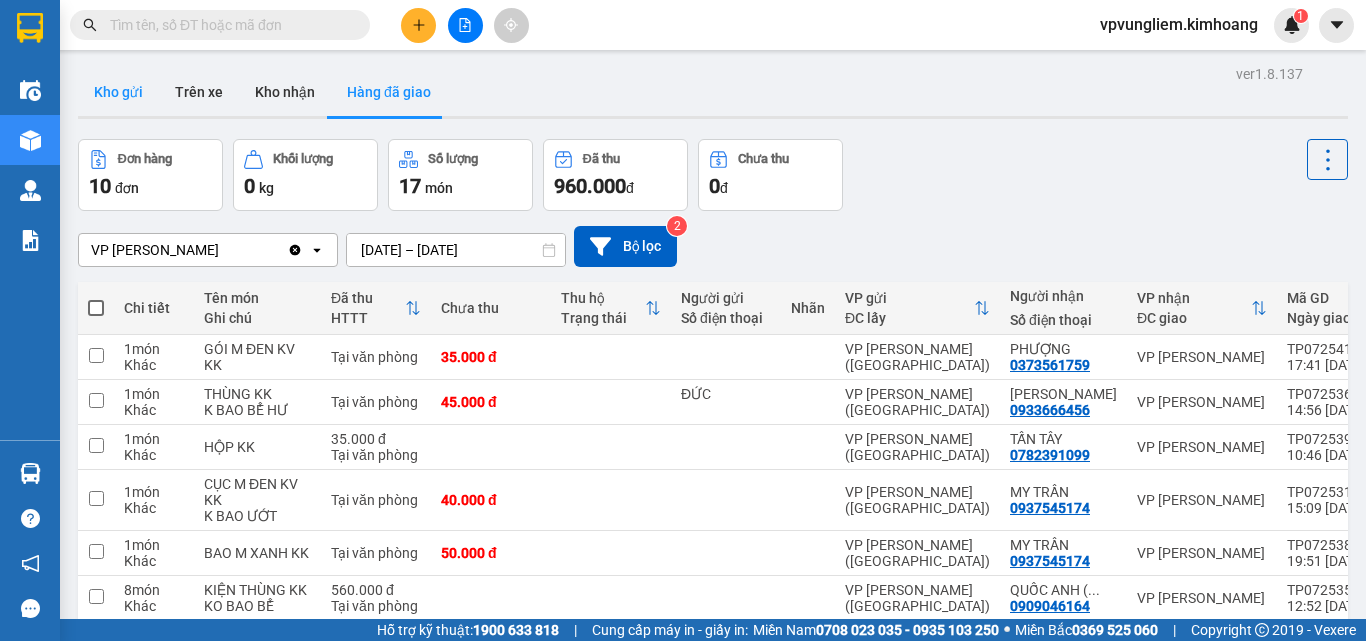click on "Kho gửi" at bounding box center [118, 92] 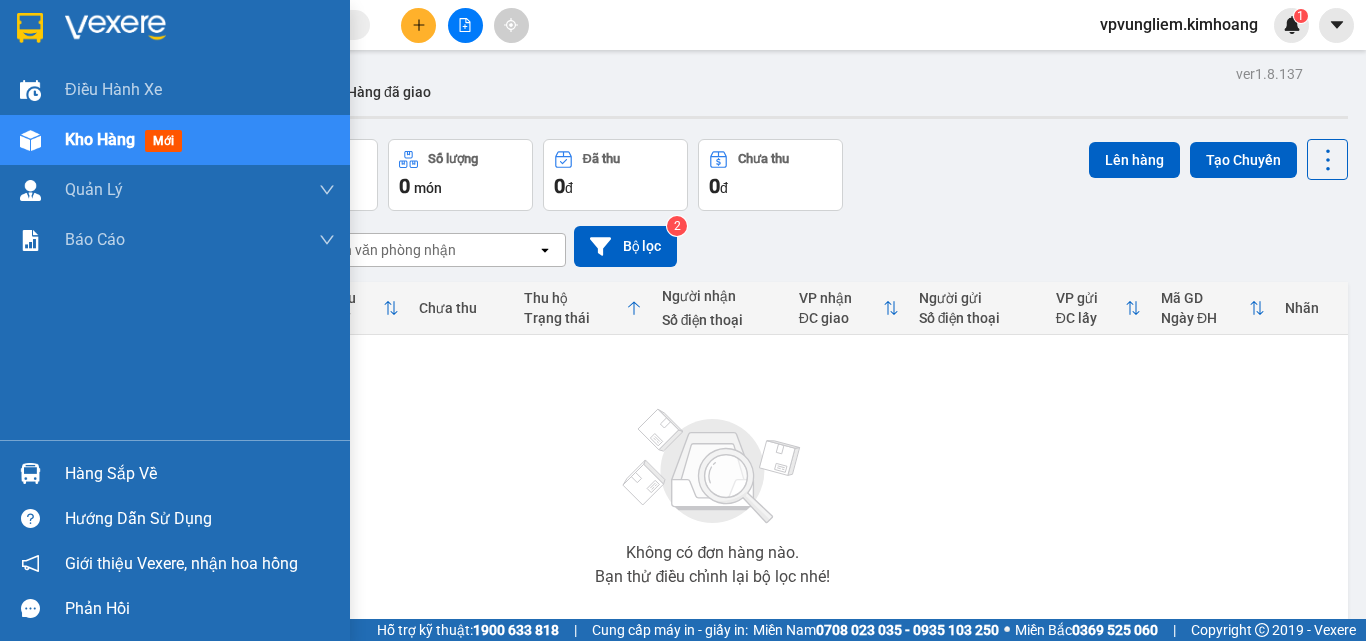 click on "Kho hàng mới" at bounding box center [200, 140] 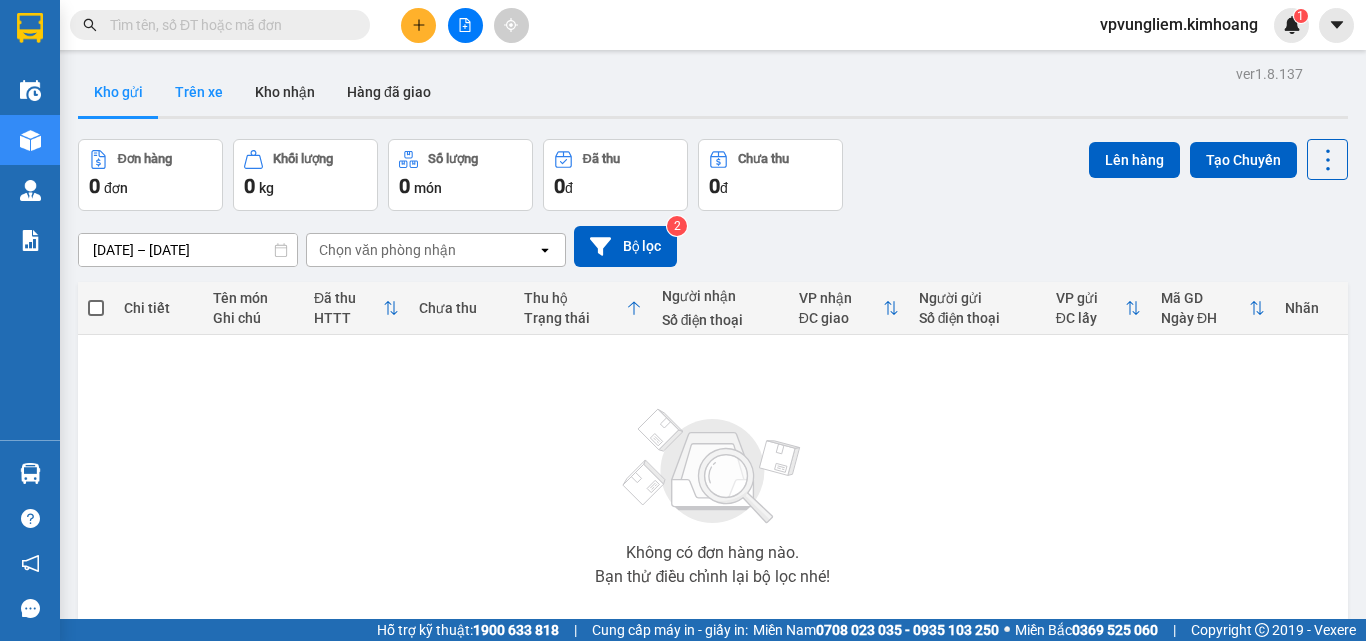 click on "Trên xe" at bounding box center [199, 92] 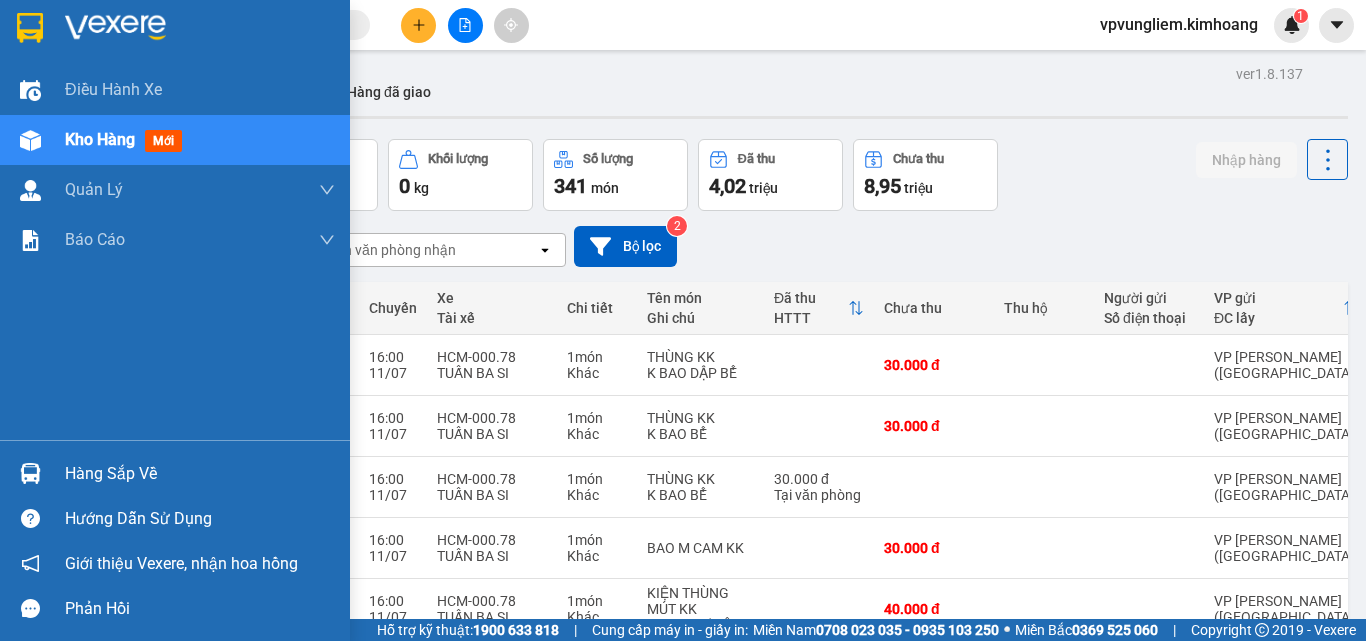 click on "Kho hàng mới" at bounding box center (200, 140) 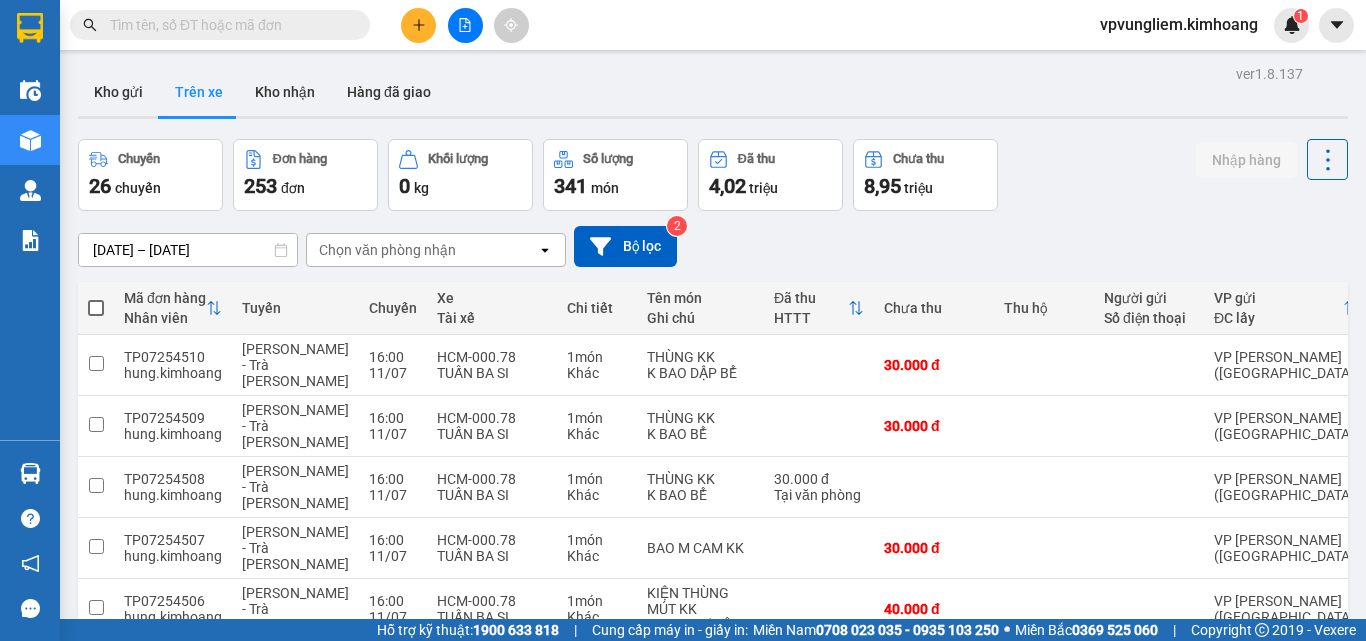 click at bounding box center (228, 25) 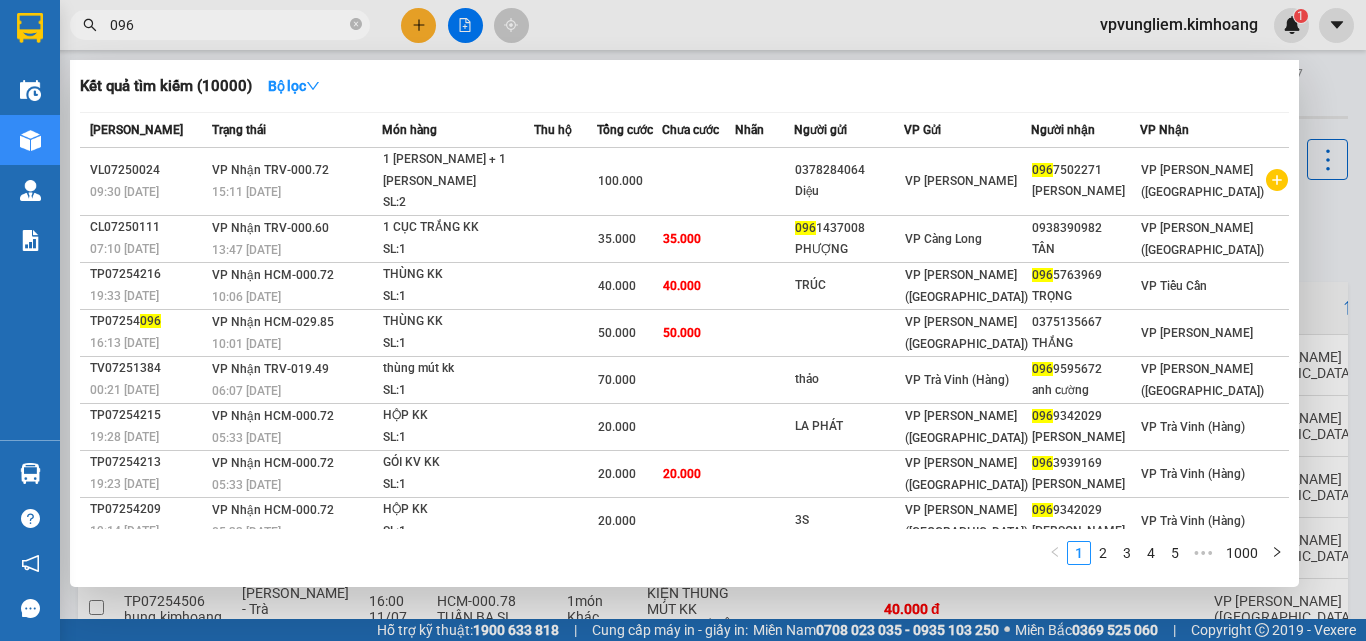 type on "0967" 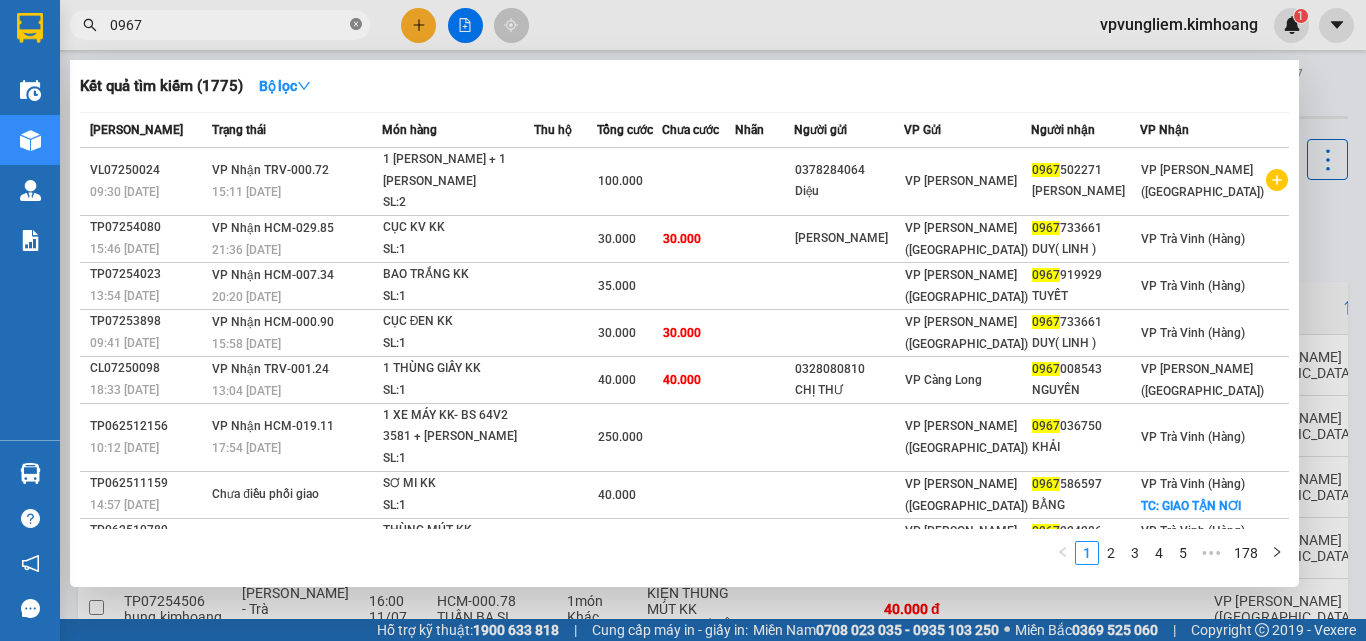 click 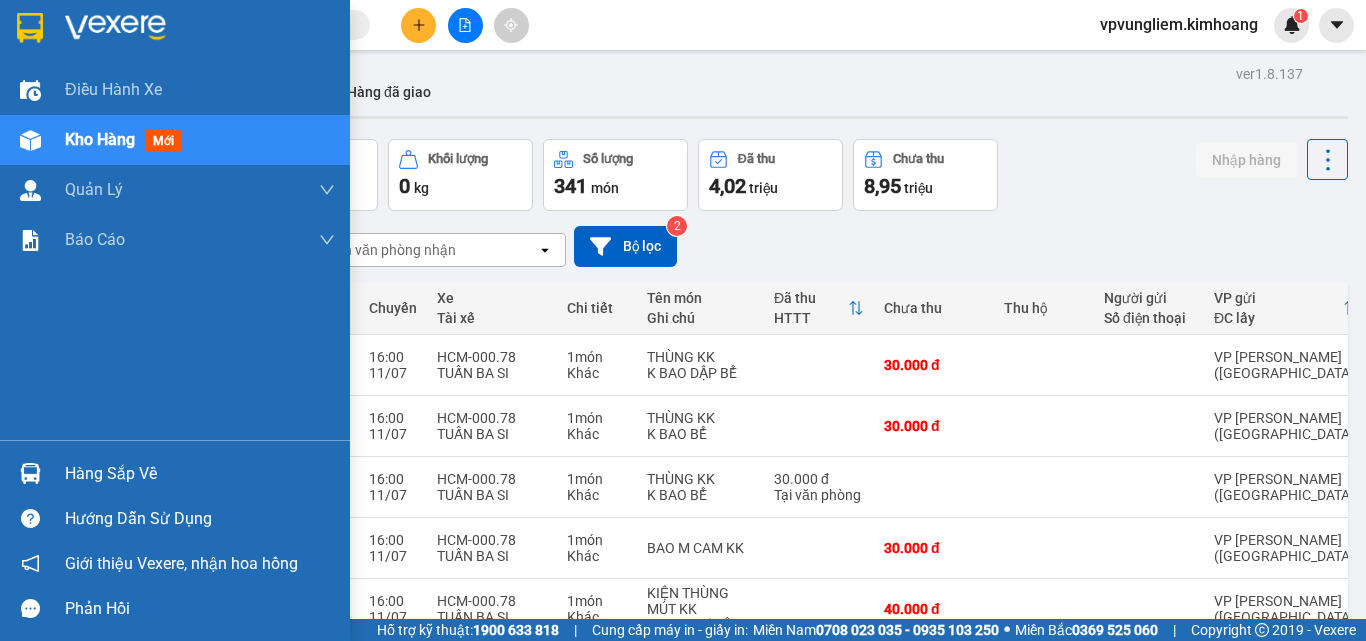 click on "Kho hàng mới" at bounding box center (200, 140) 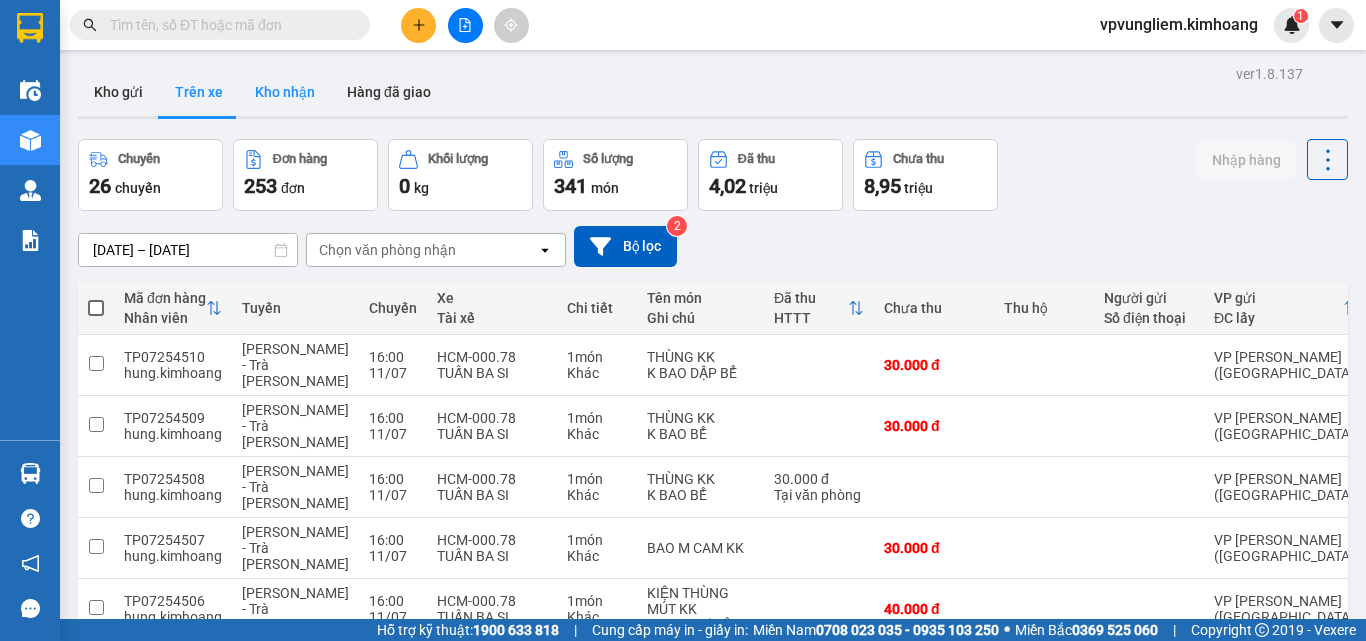 click on "Kho nhận" at bounding box center (285, 92) 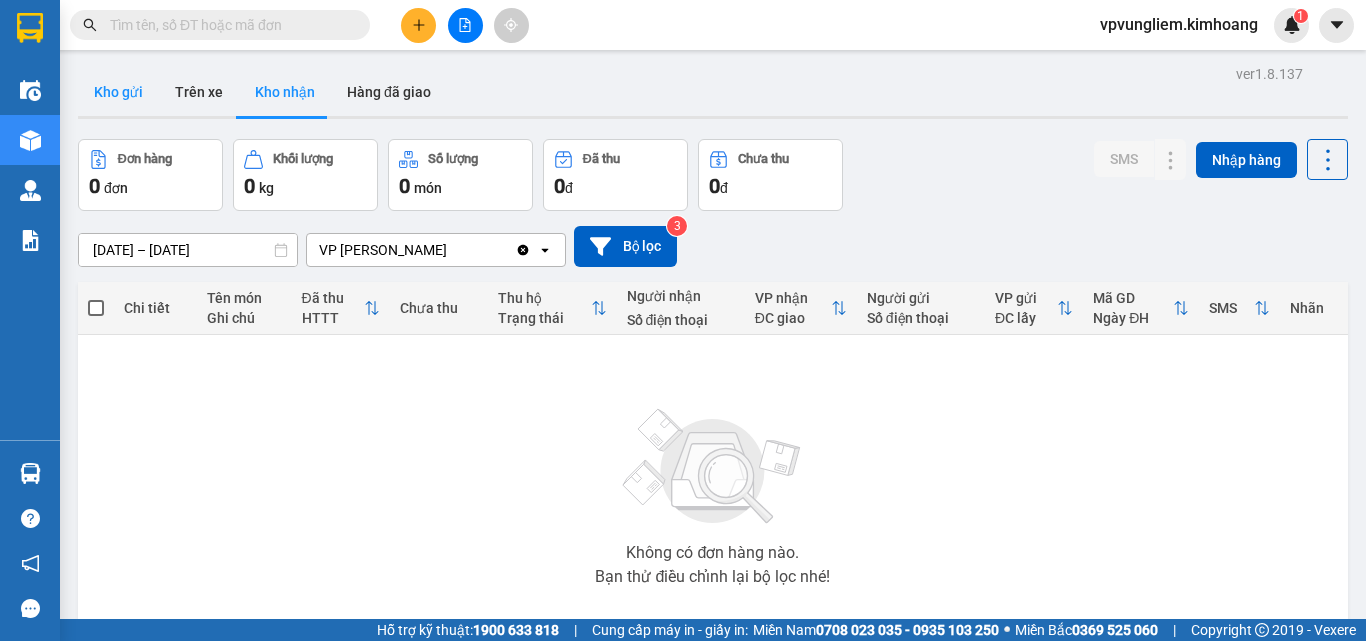 click on "Kho gửi" at bounding box center (118, 92) 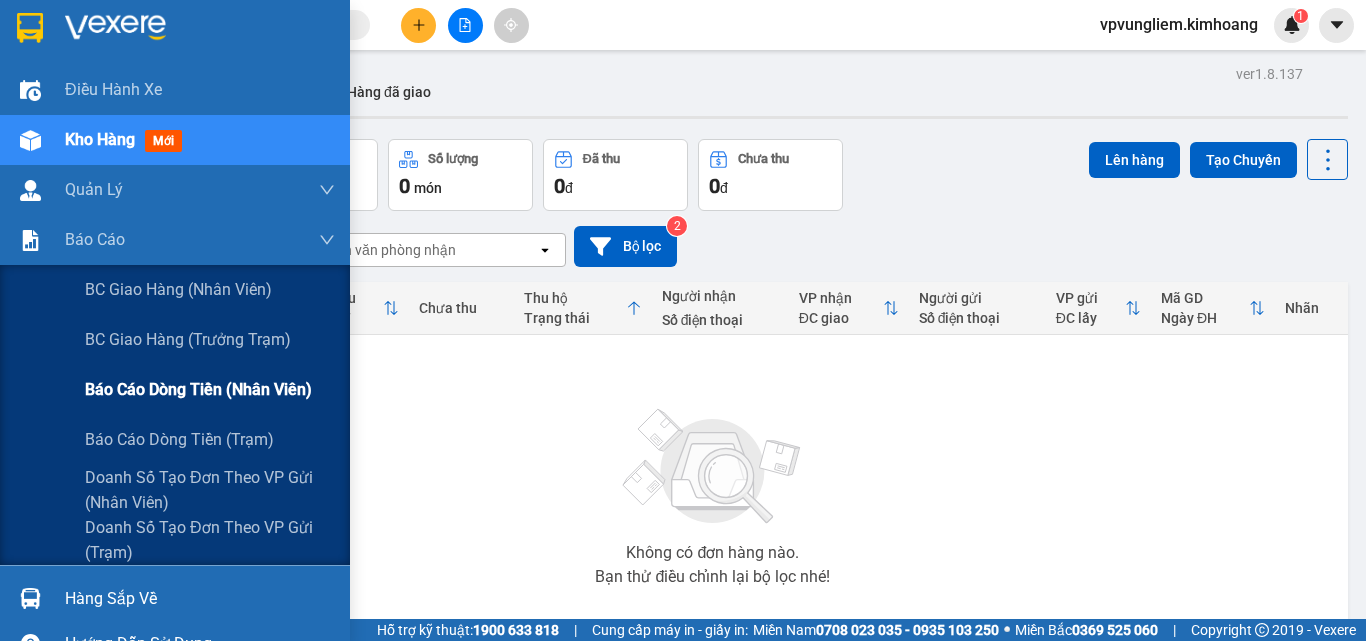 click on "Báo cáo dòng tiền (nhân viên)" at bounding box center (198, 389) 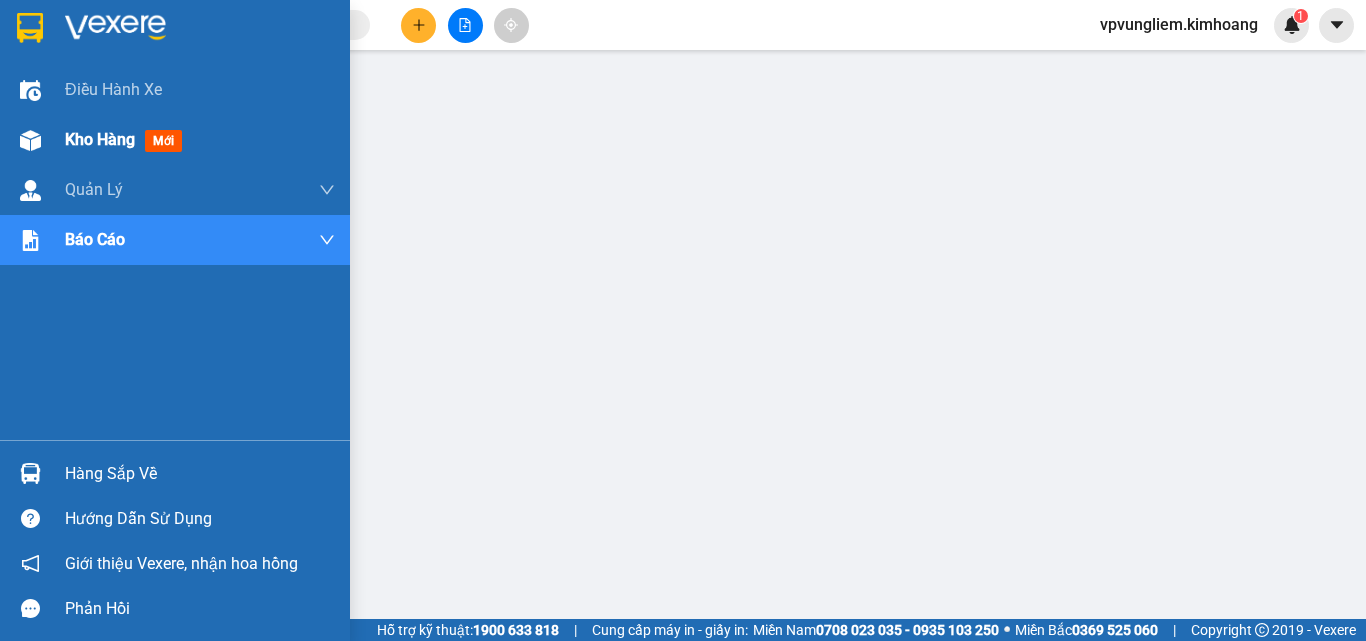 click on "mới" at bounding box center (163, 141) 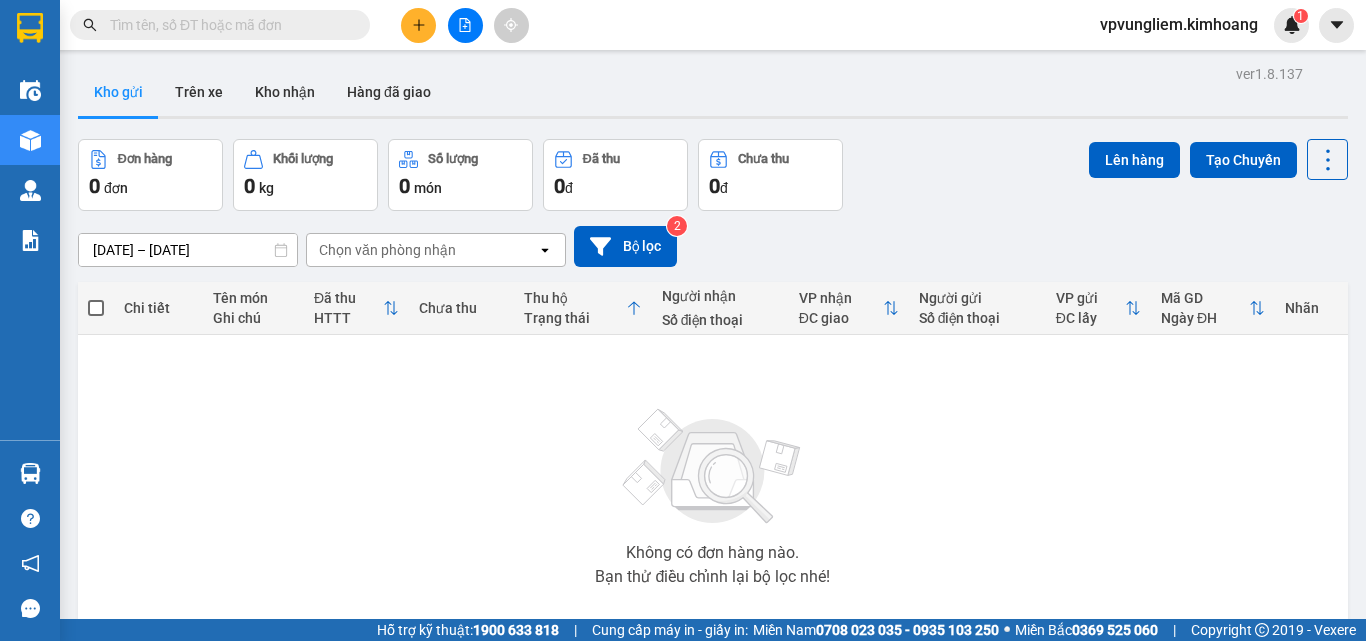 click at bounding box center (228, 25) 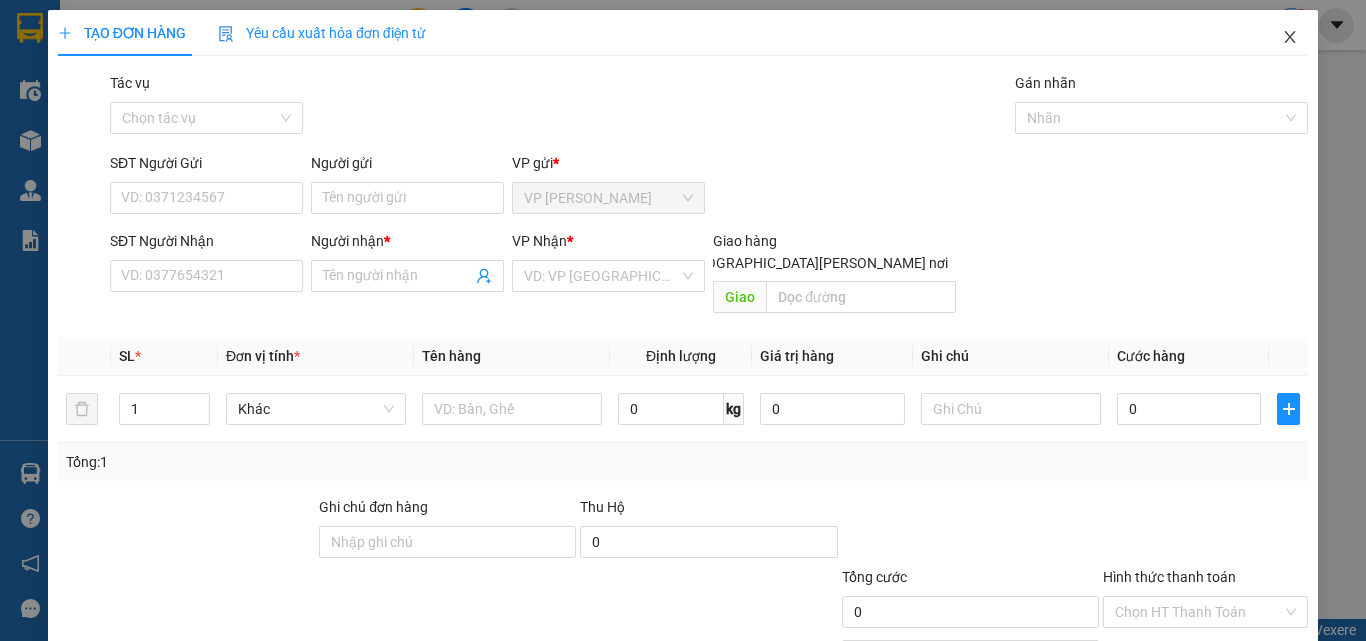 click 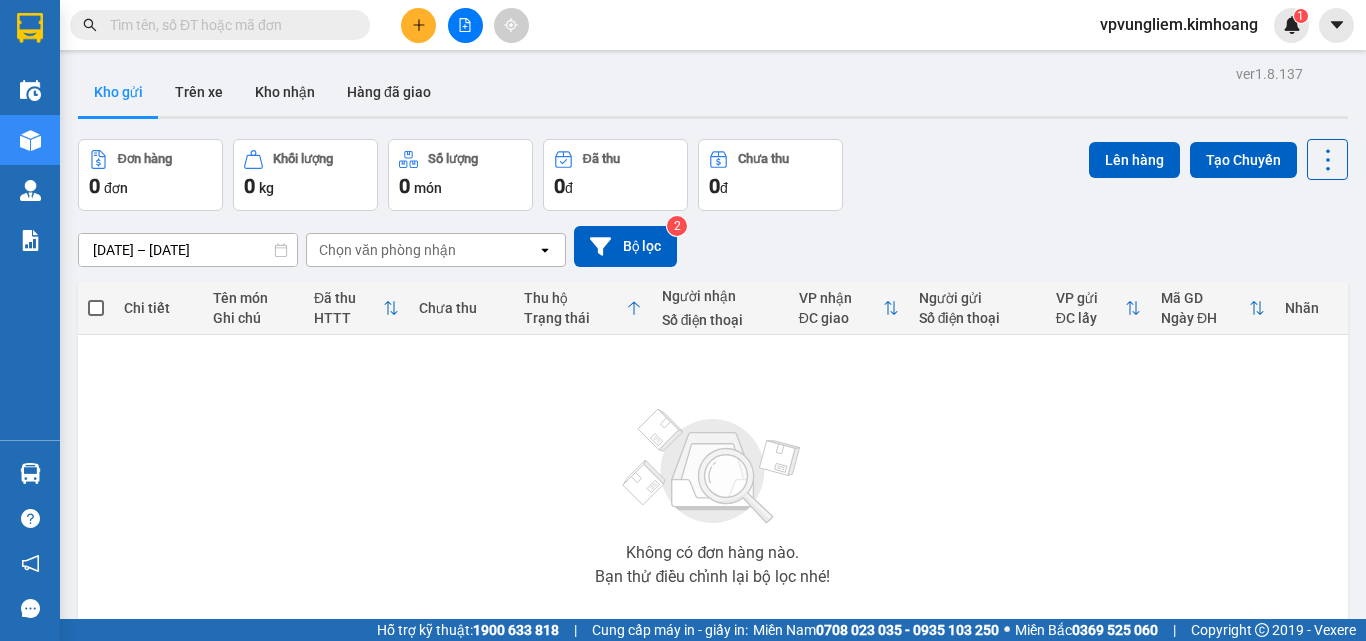 click at bounding box center (228, 25) 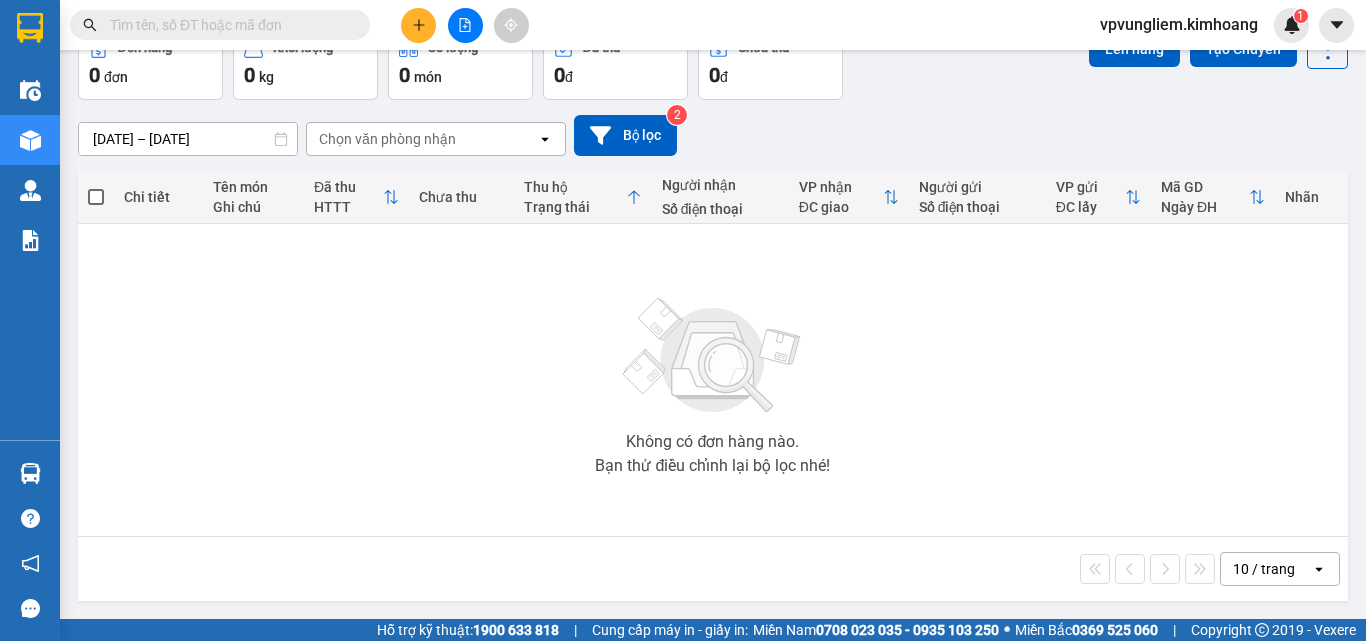 scroll, scrollTop: 0, scrollLeft: 0, axis: both 